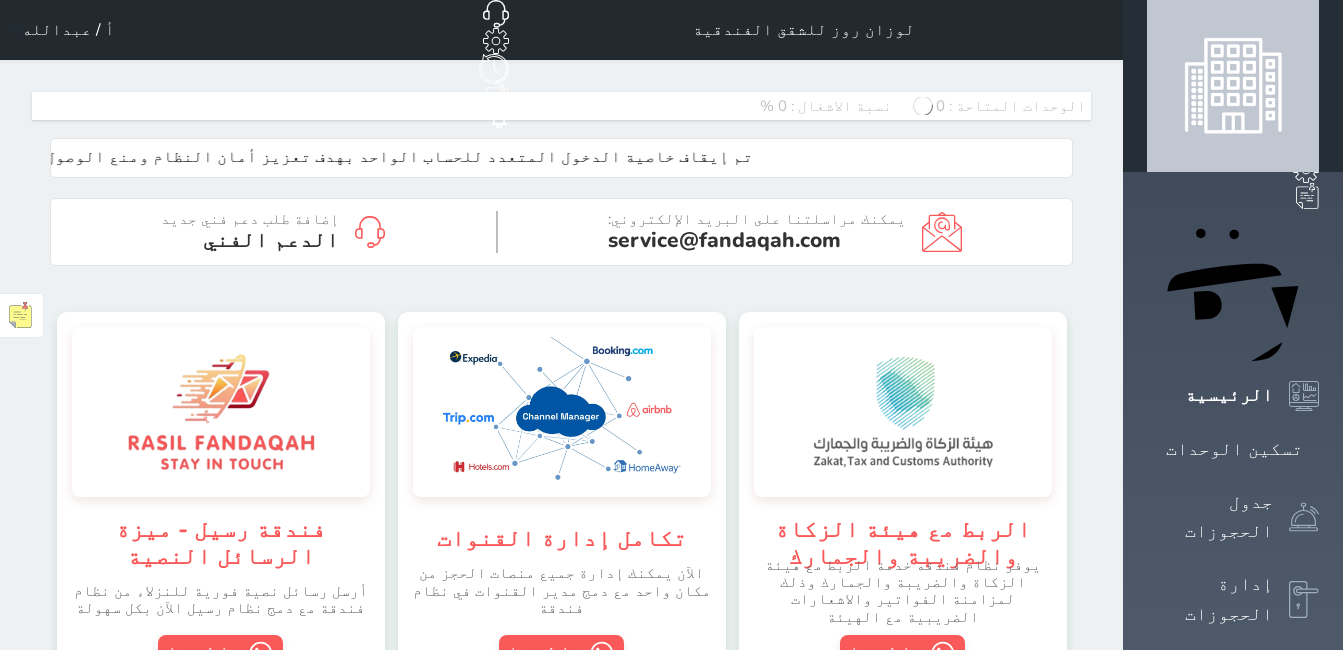 scroll, scrollTop: 0, scrollLeft: 0, axis: both 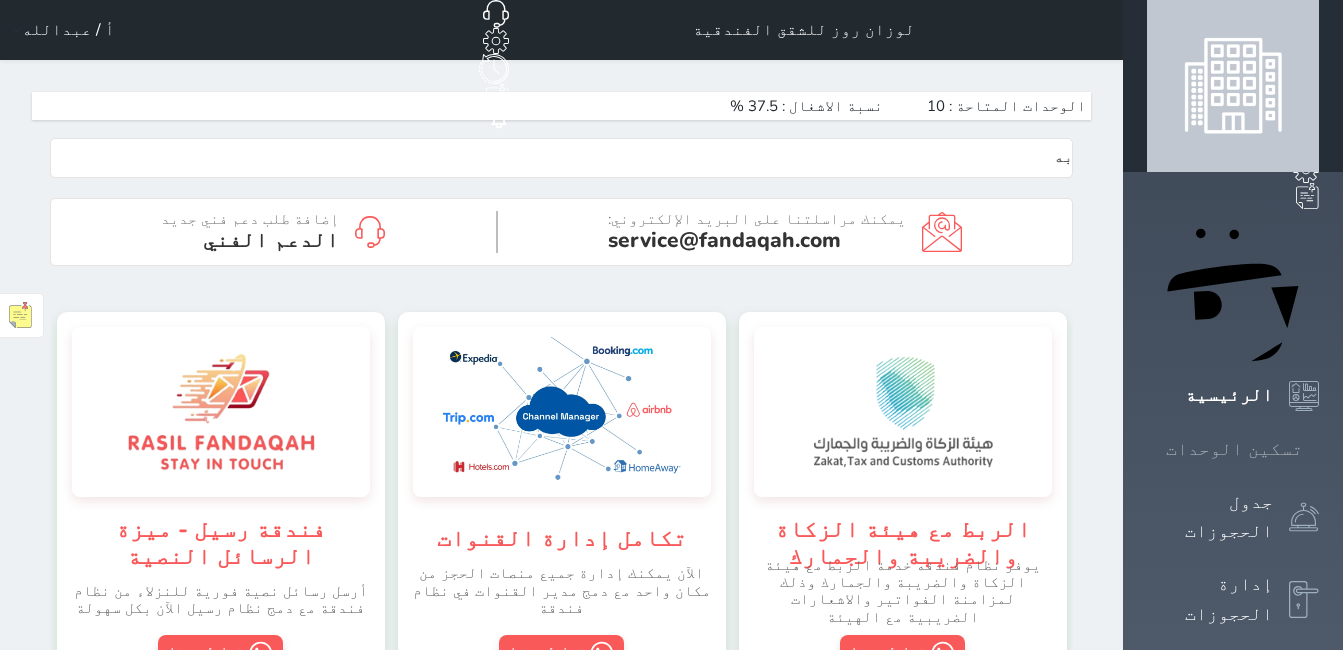 click on "تسكين الوحدات" at bounding box center [1234, 449] 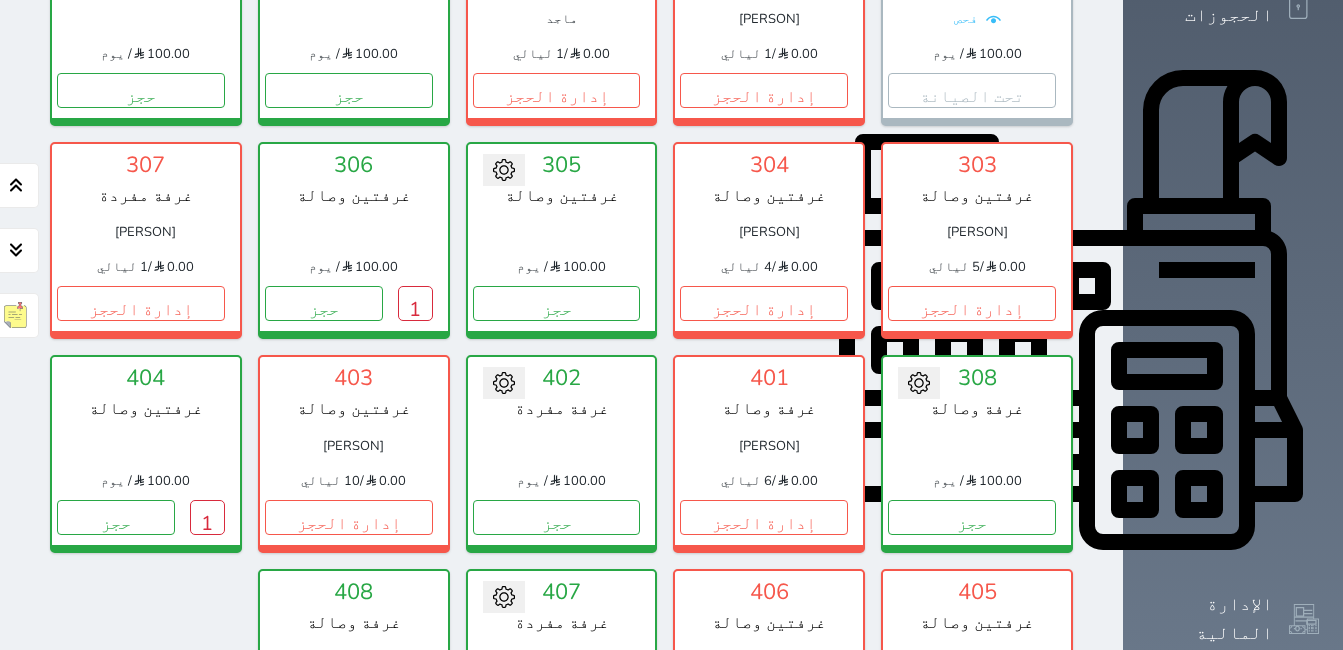 scroll, scrollTop: 600, scrollLeft: 0, axis: vertical 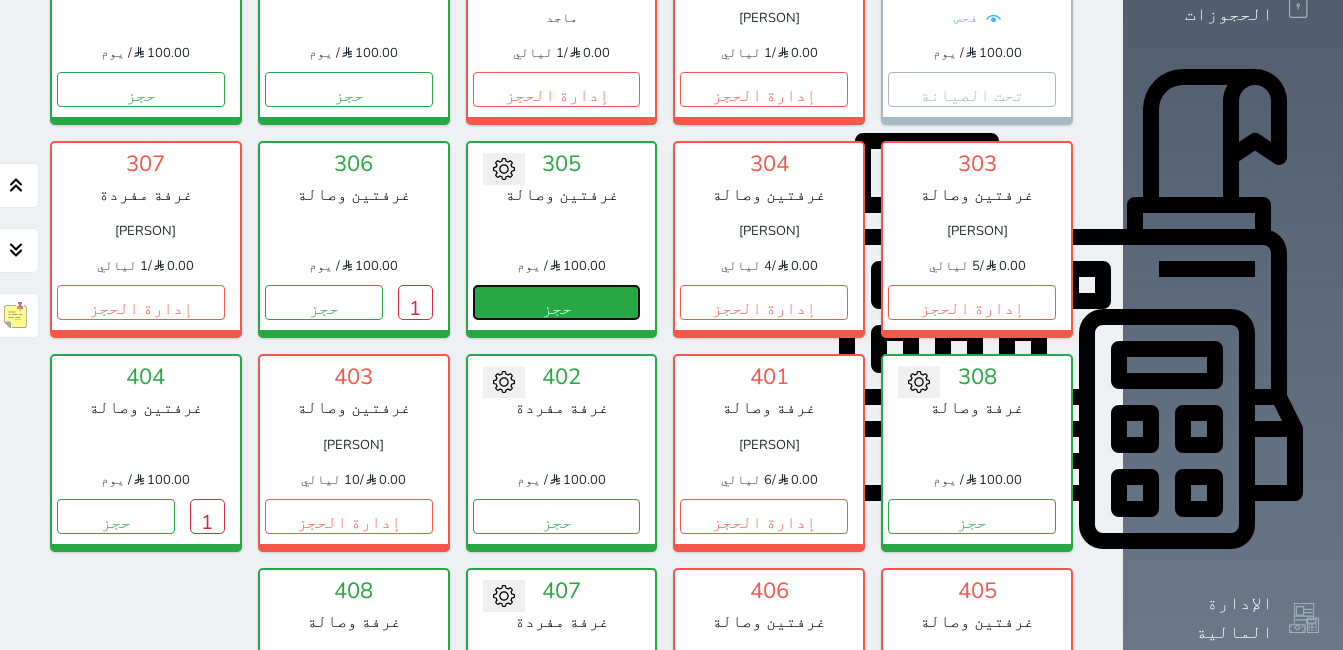 click on "حجز" at bounding box center (557, 302) 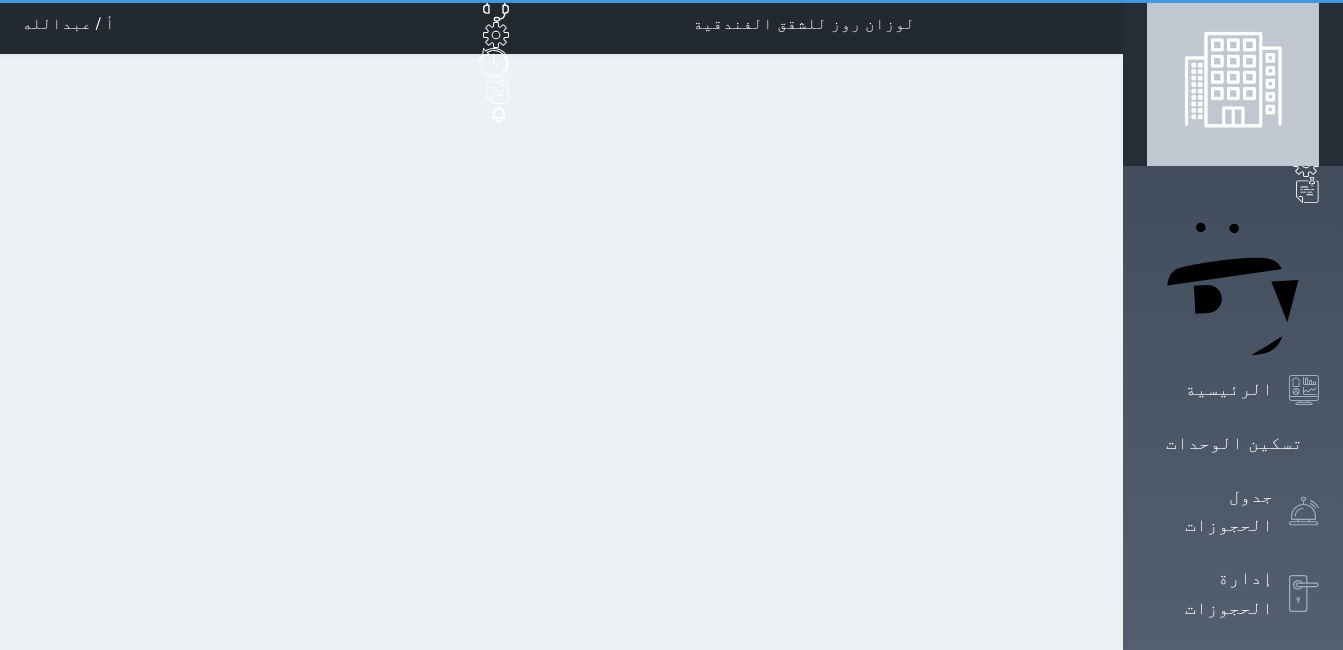 scroll, scrollTop: 0, scrollLeft: 0, axis: both 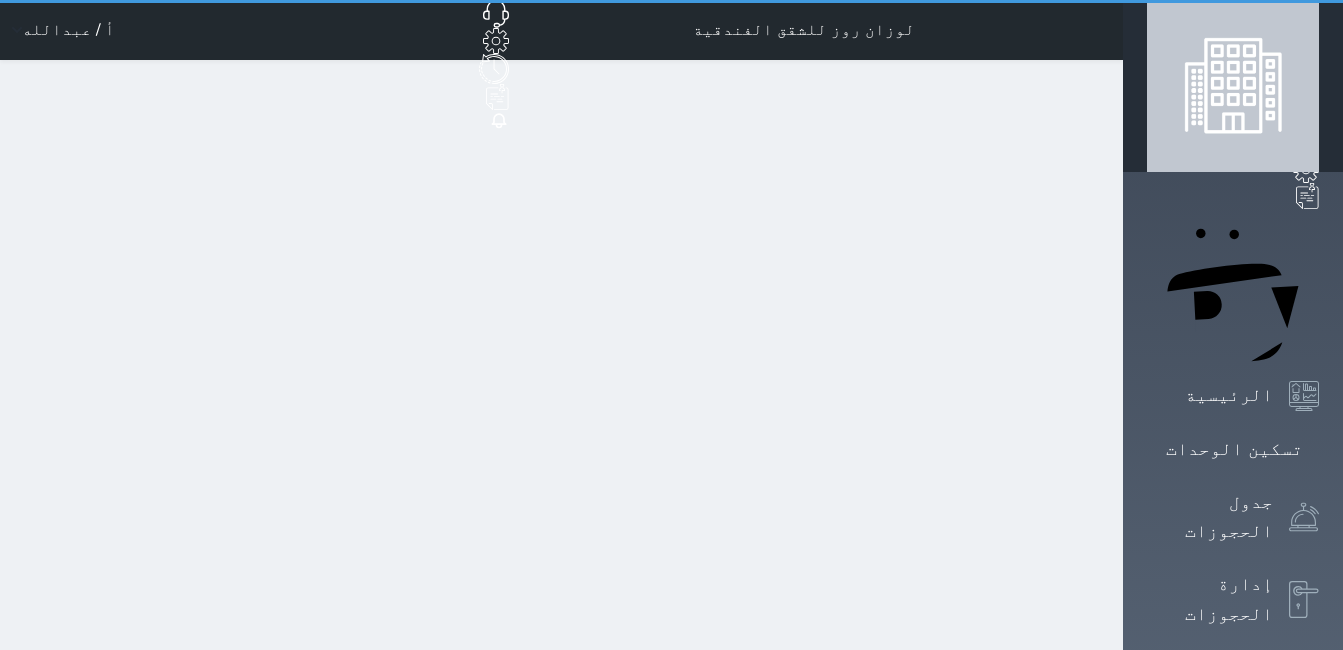 select on "1" 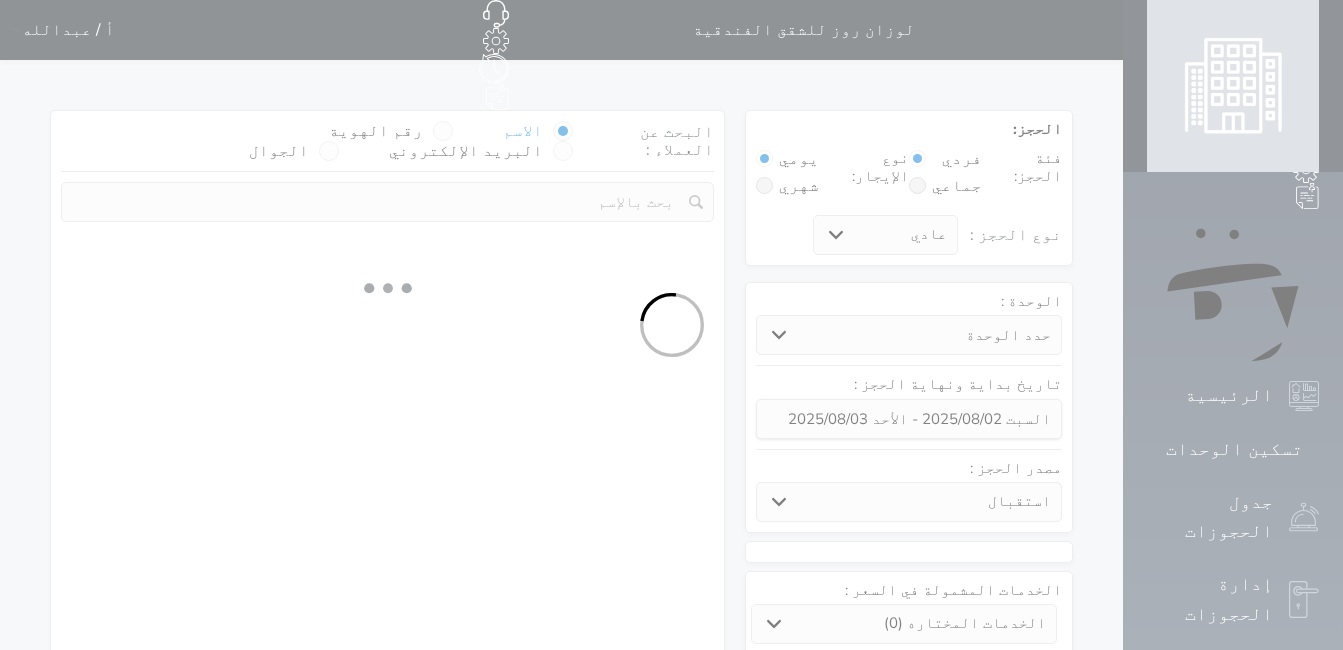 select 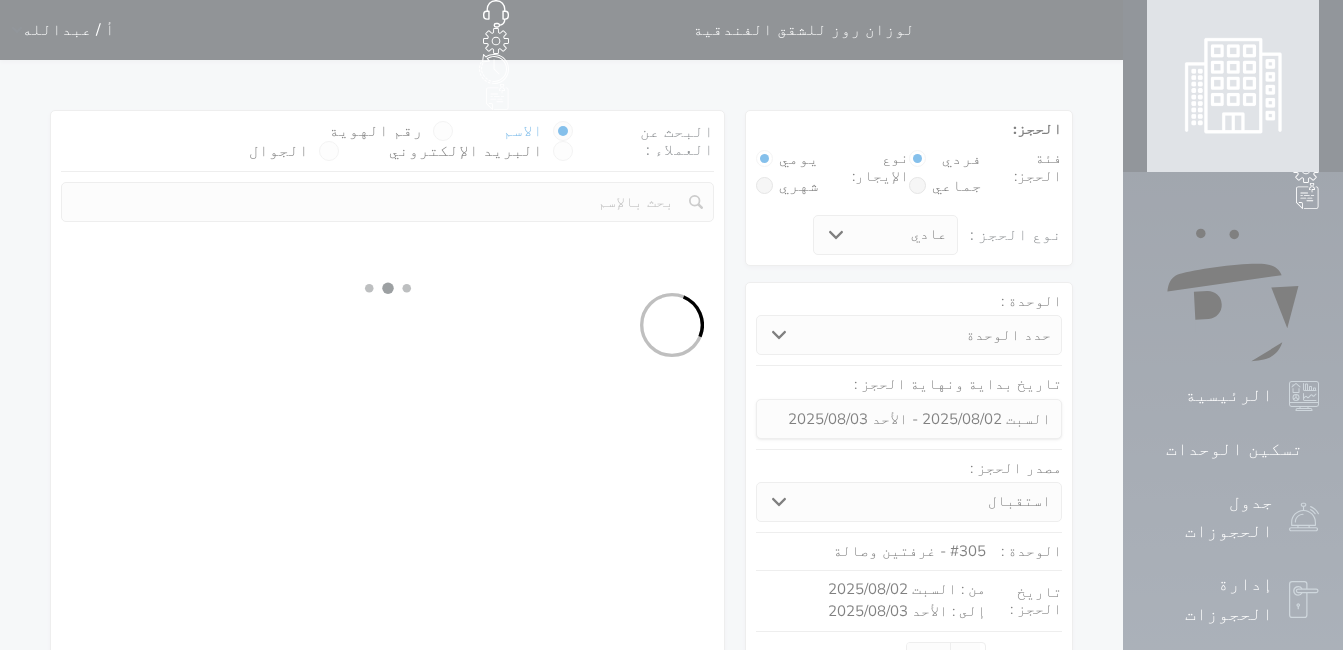 select on "1" 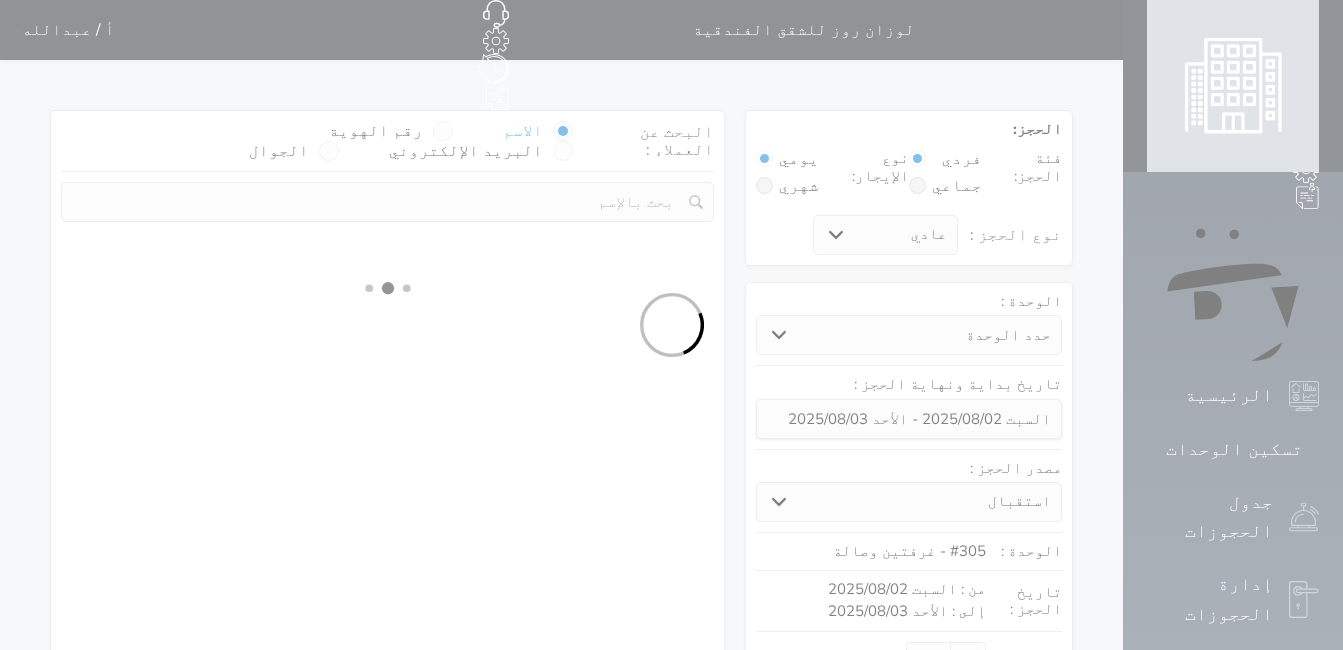 select on "113" 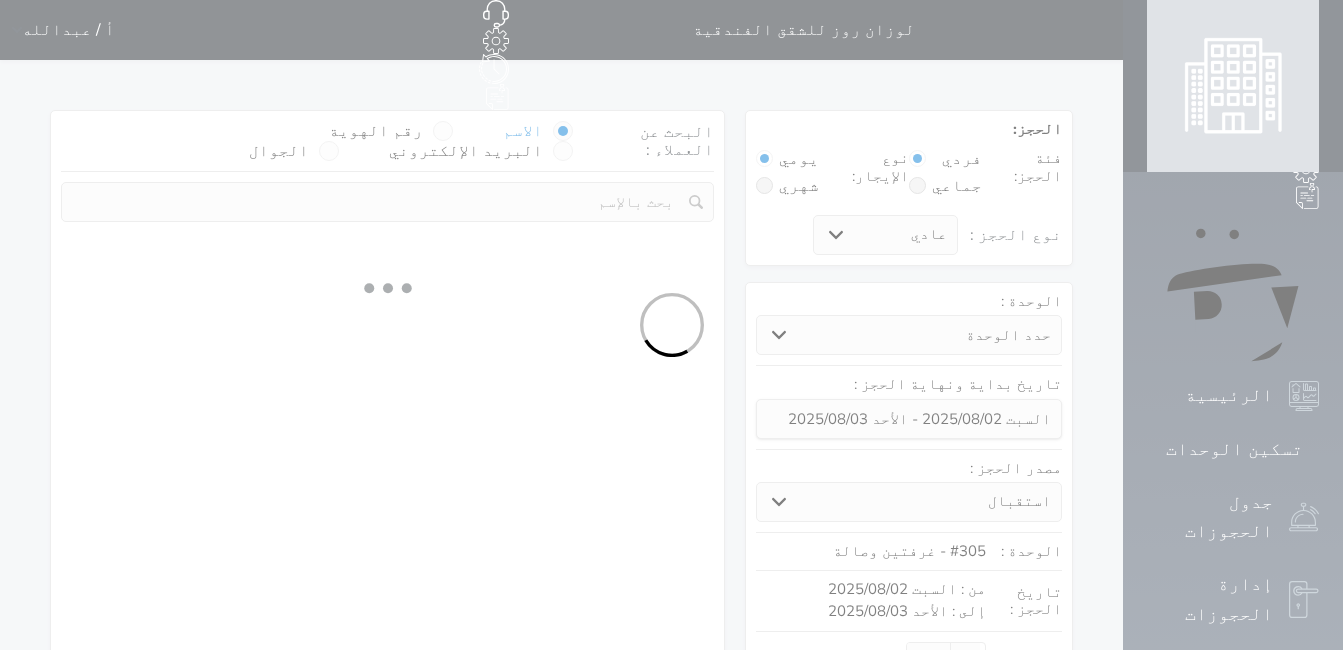 select on "1" 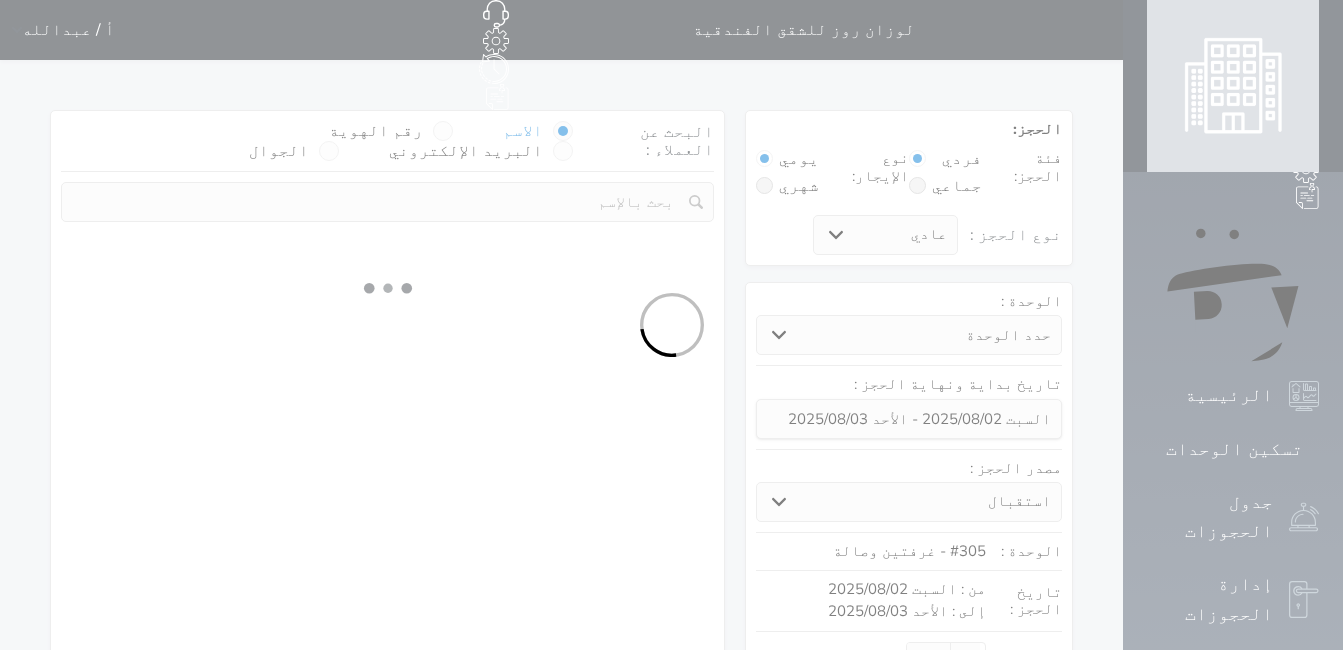 select 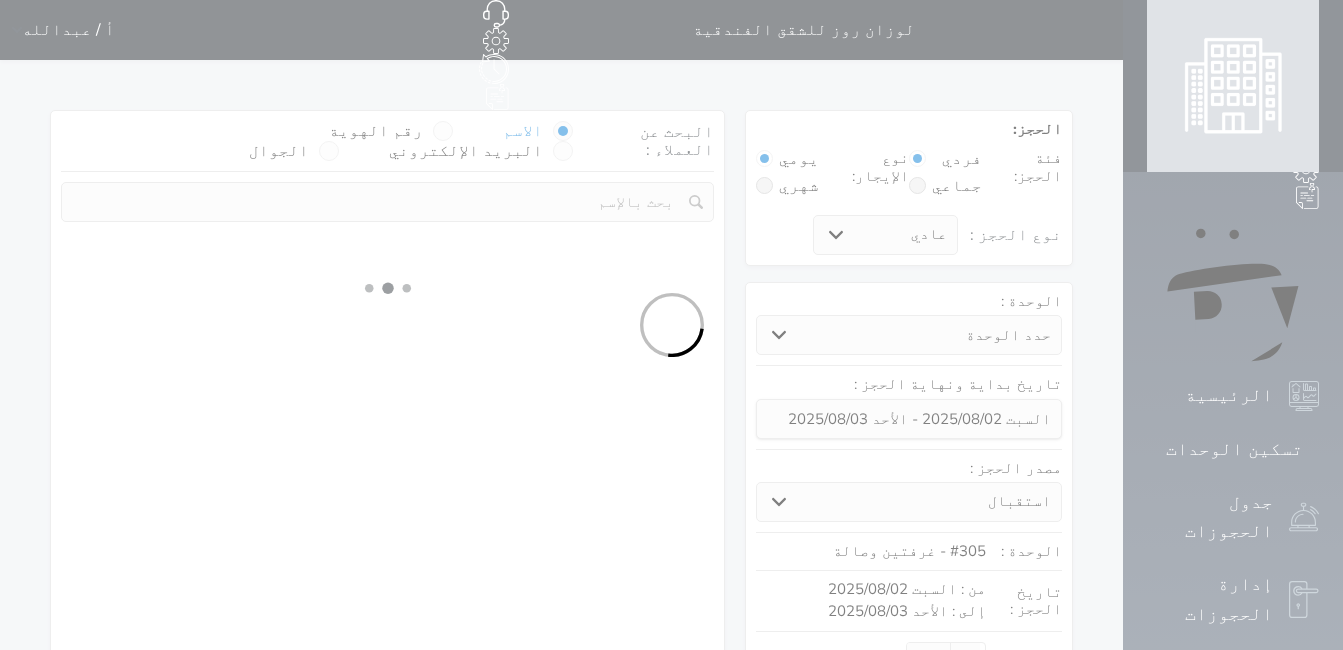 select on "7" 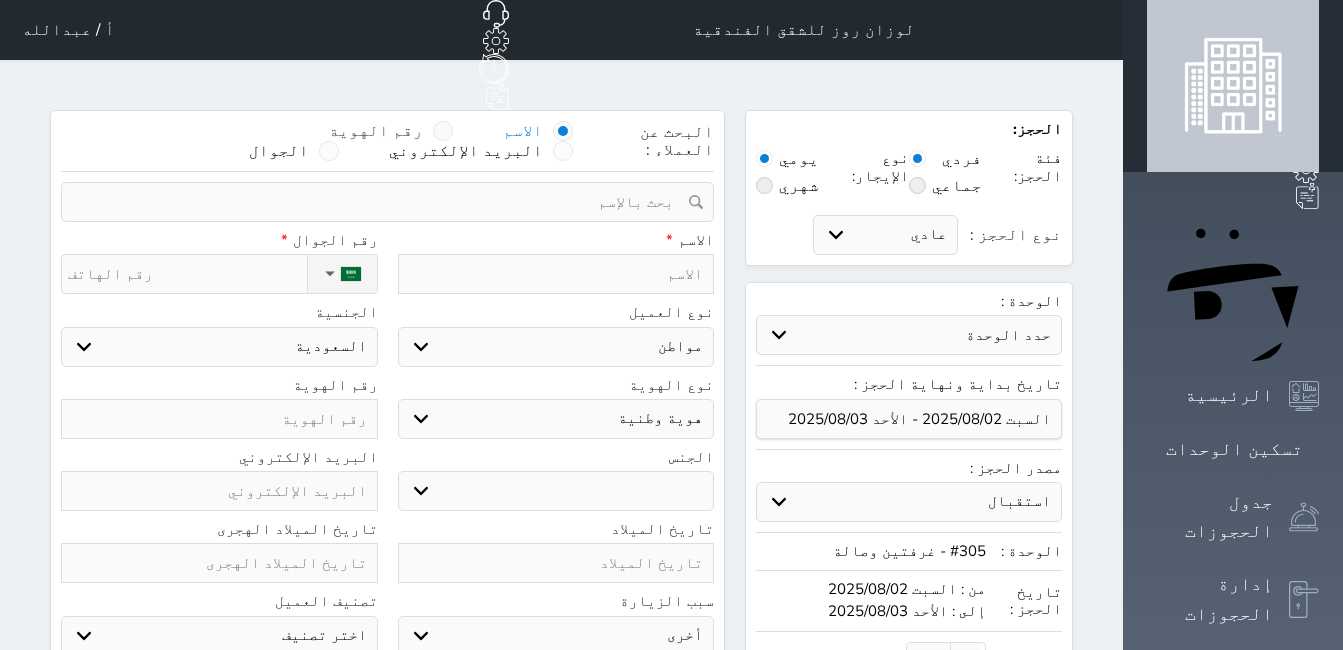 click at bounding box center [443, 131] 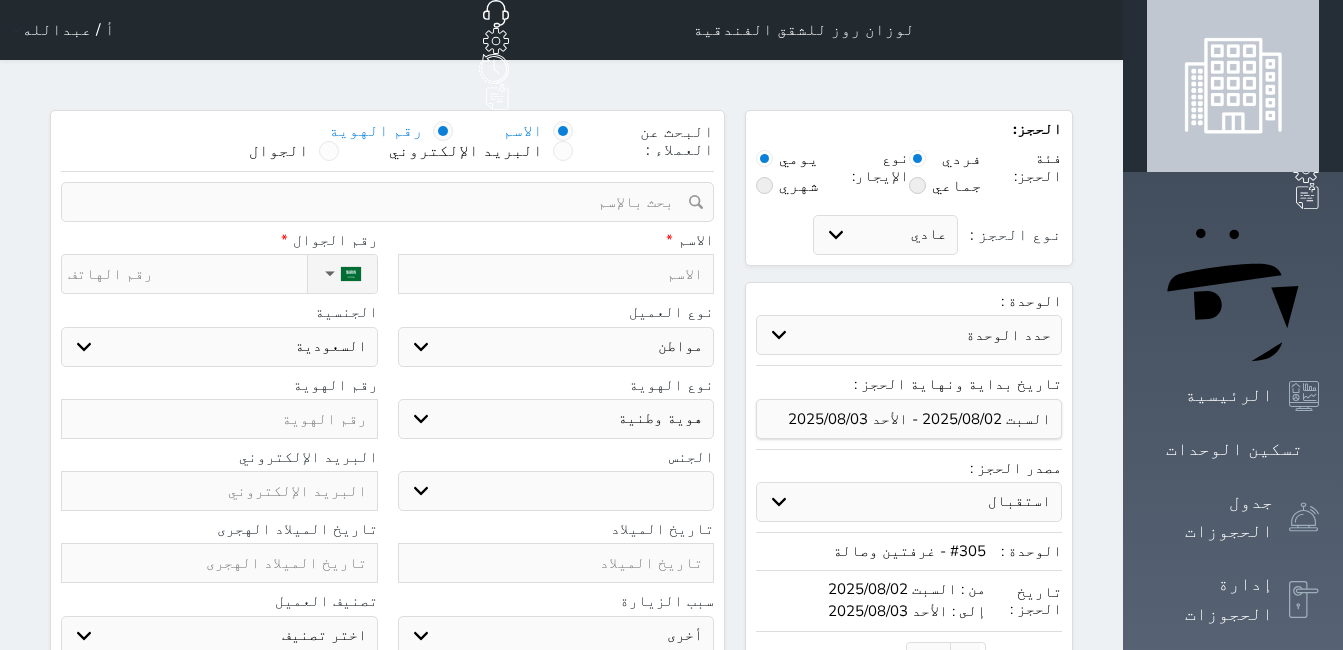 select 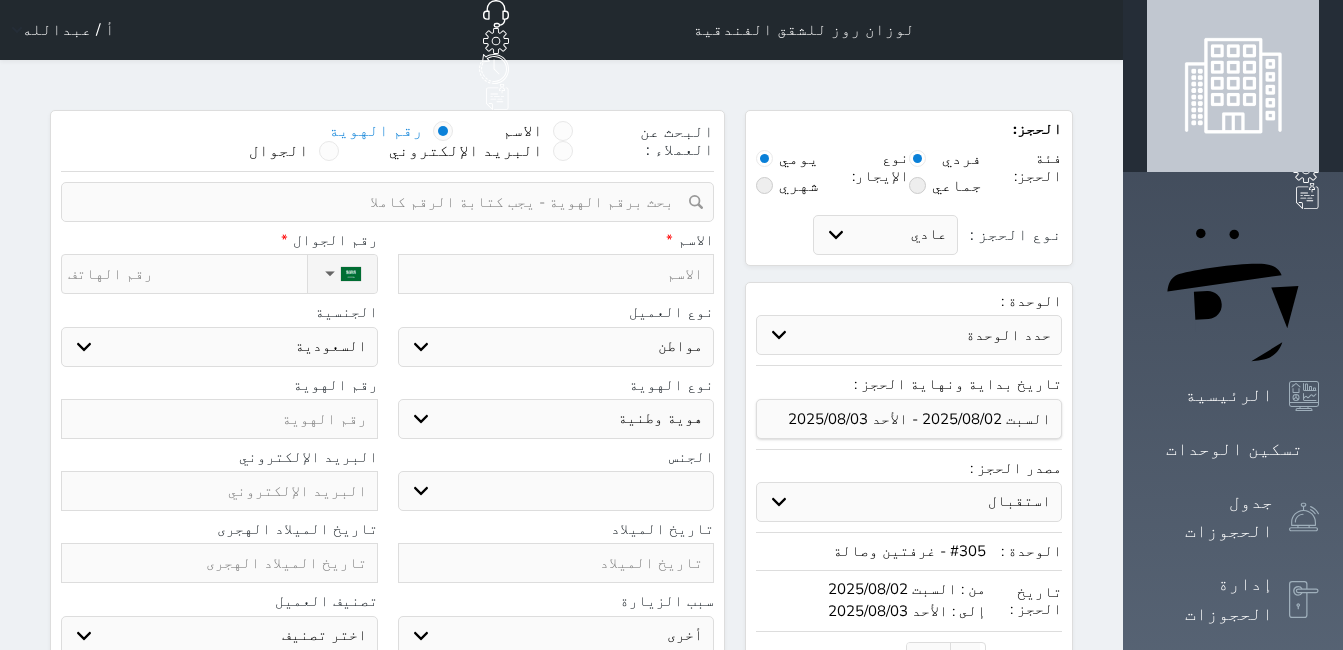 click at bounding box center [380, 202] 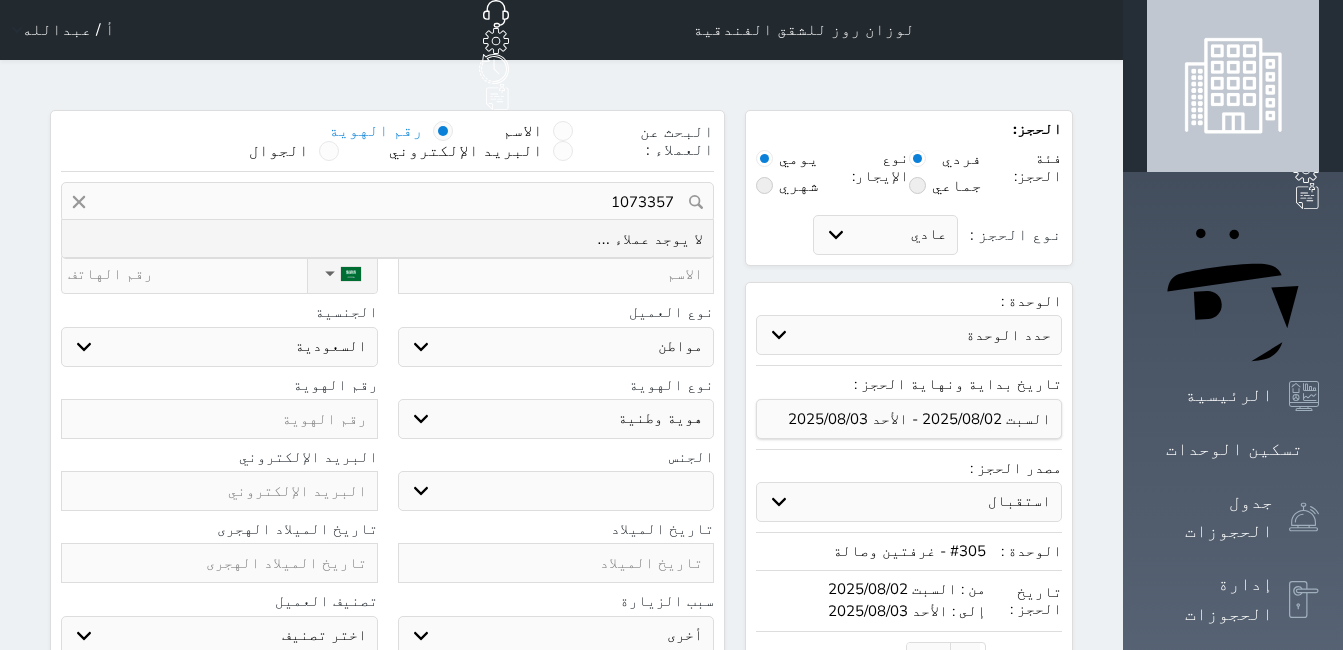 type on "10733577" 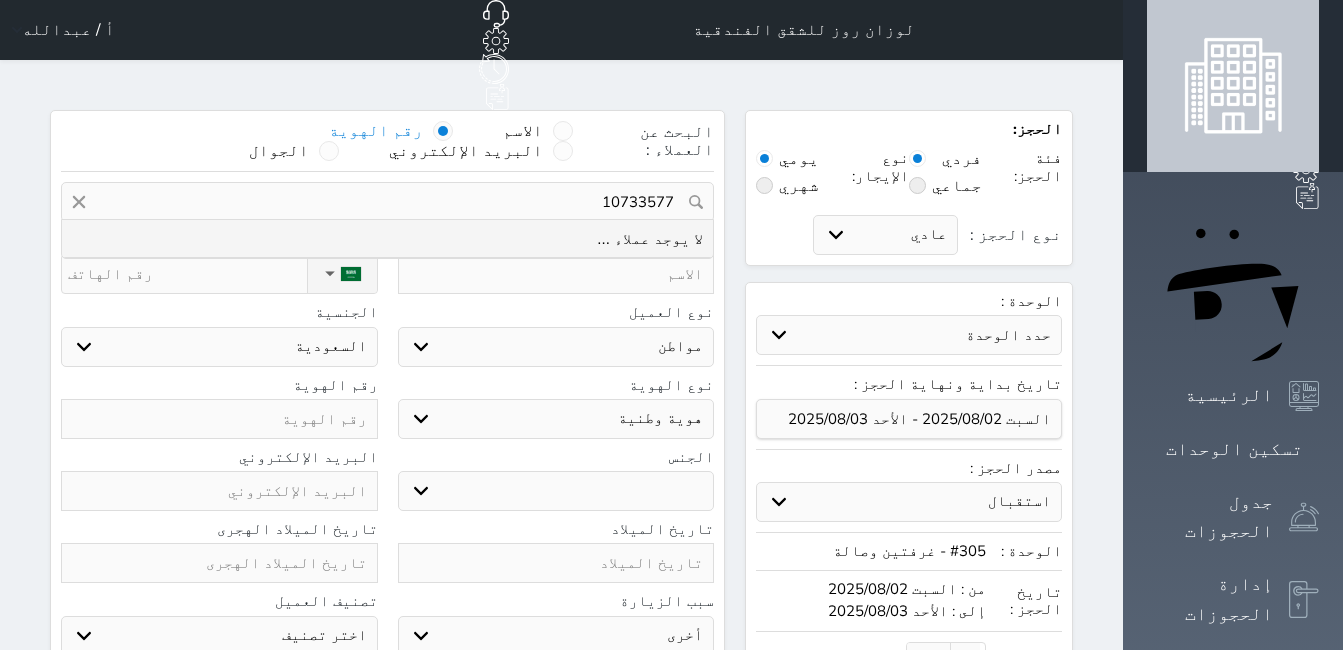 select 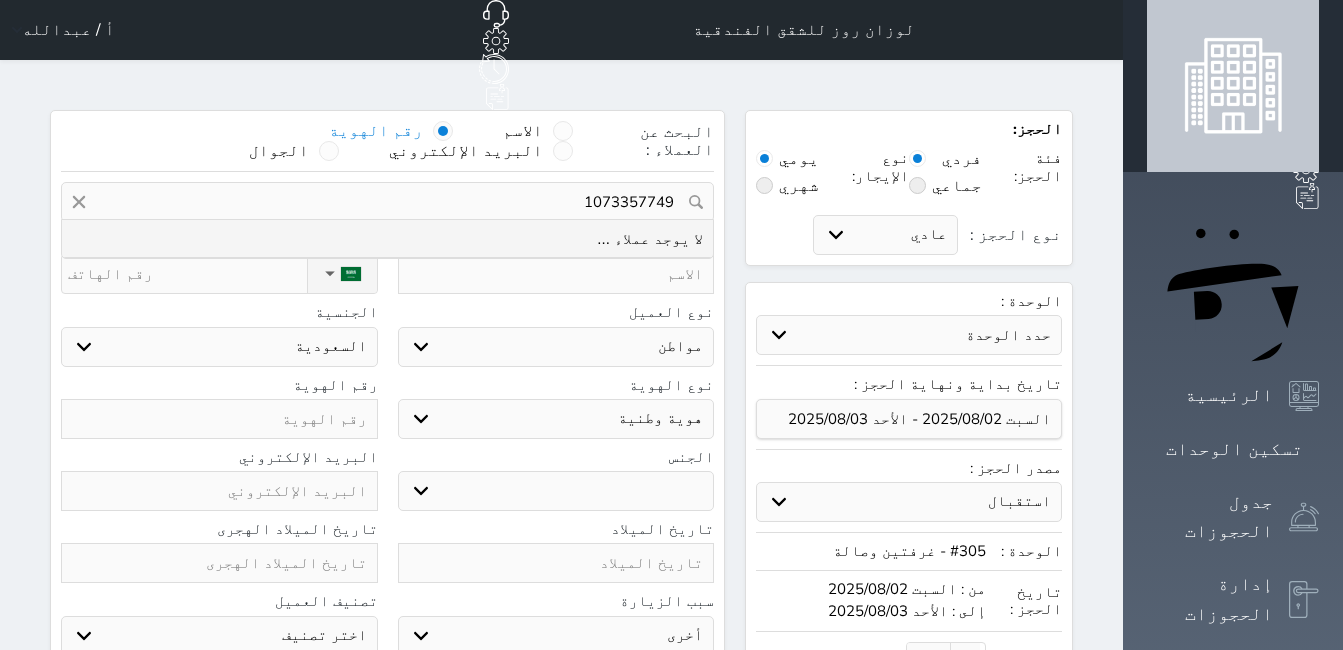 drag, startPoint x: 654, startPoint y: 153, endPoint x: 752, endPoint y: 157, distance: 98.0816 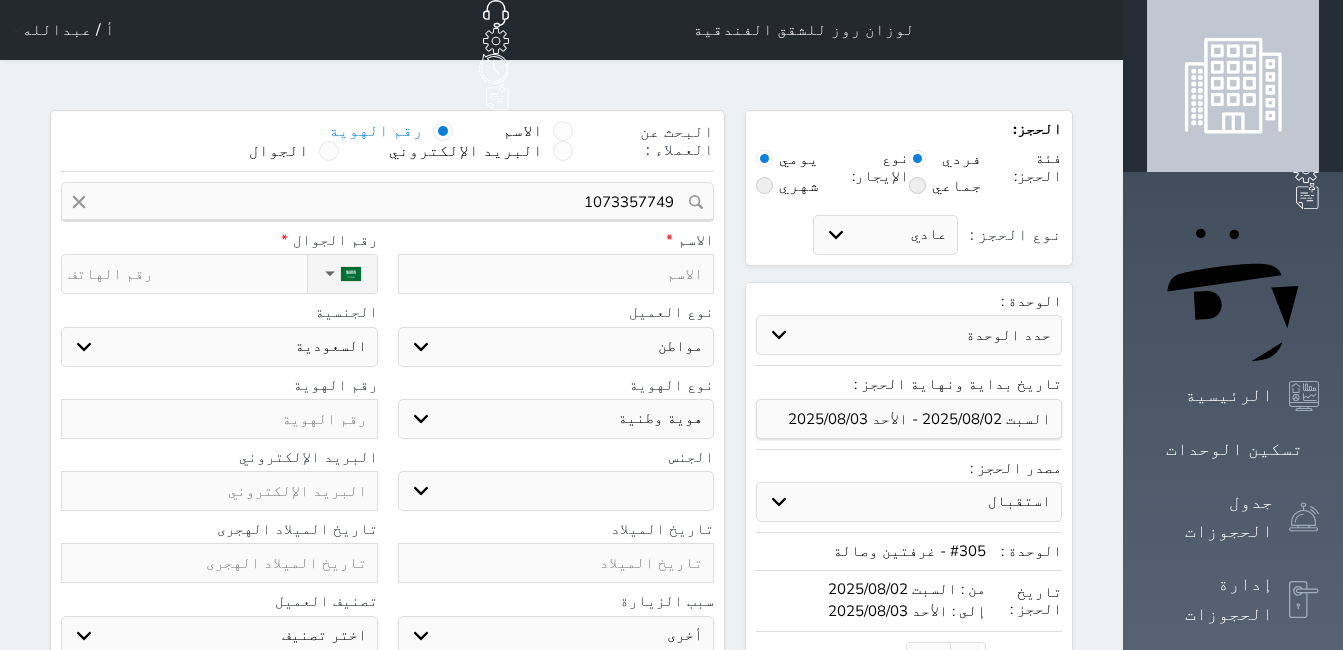 click at bounding box center (219, 419) 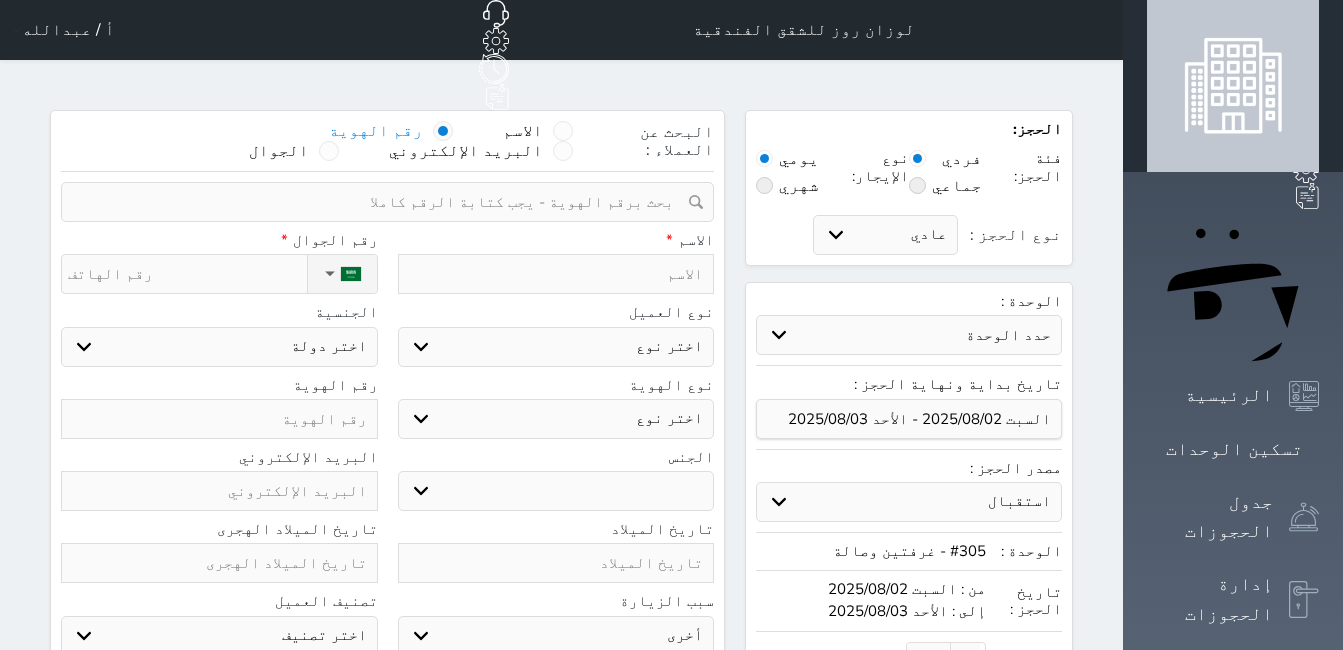 paste on "1073357749" 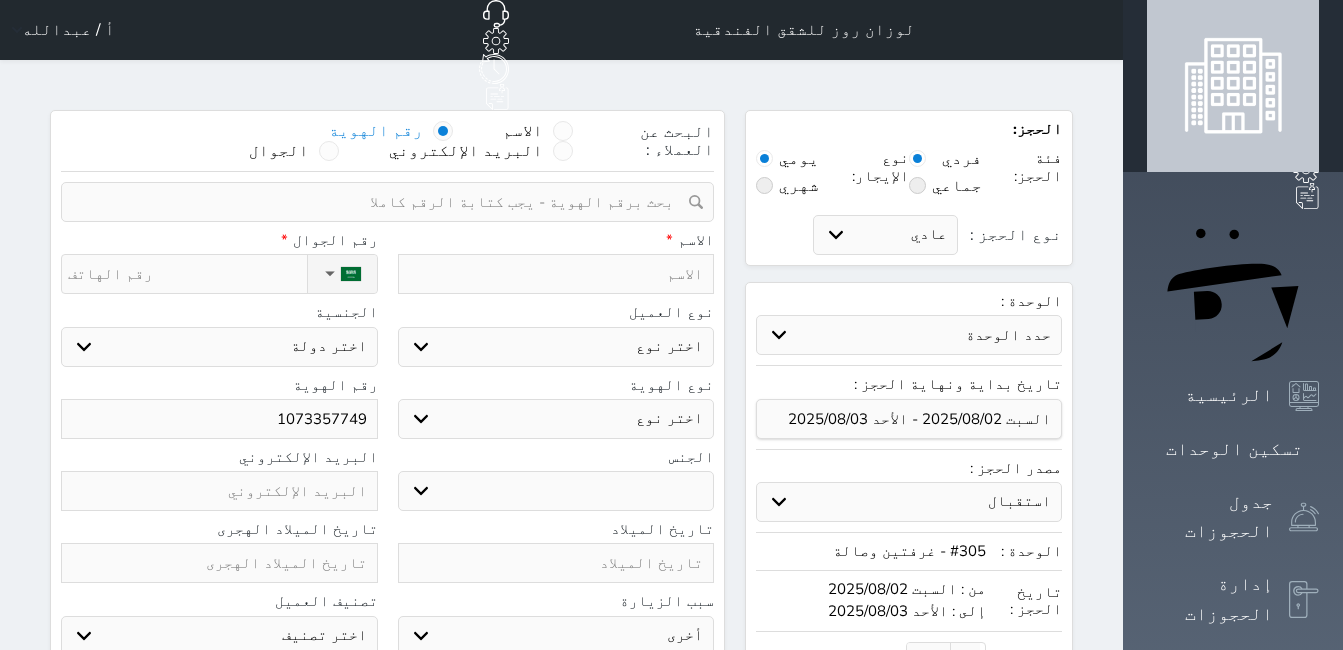 type on "1073357749" 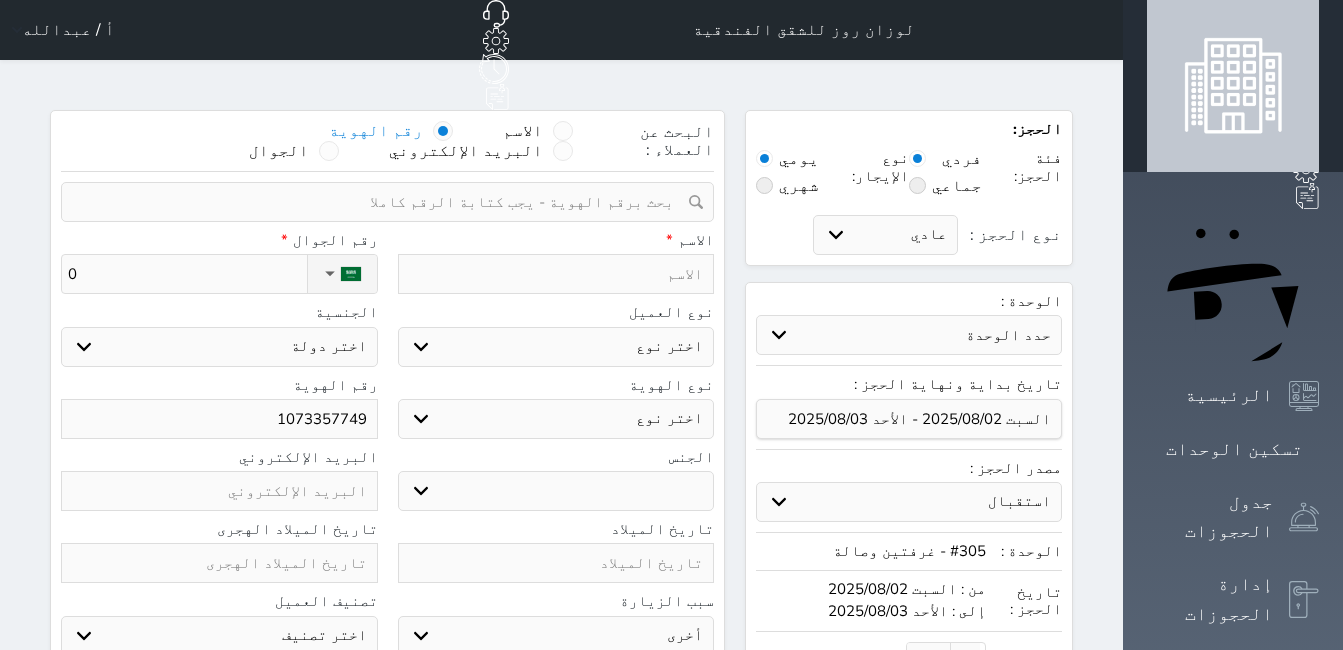 select 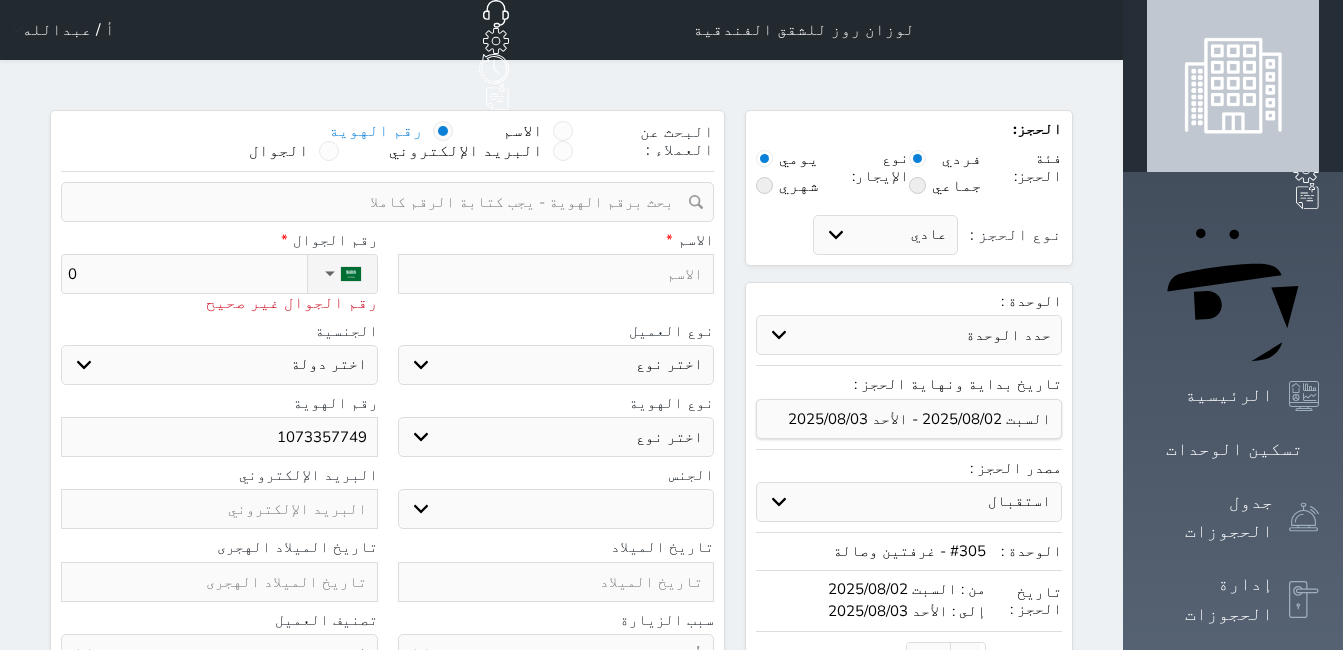 type on "05" 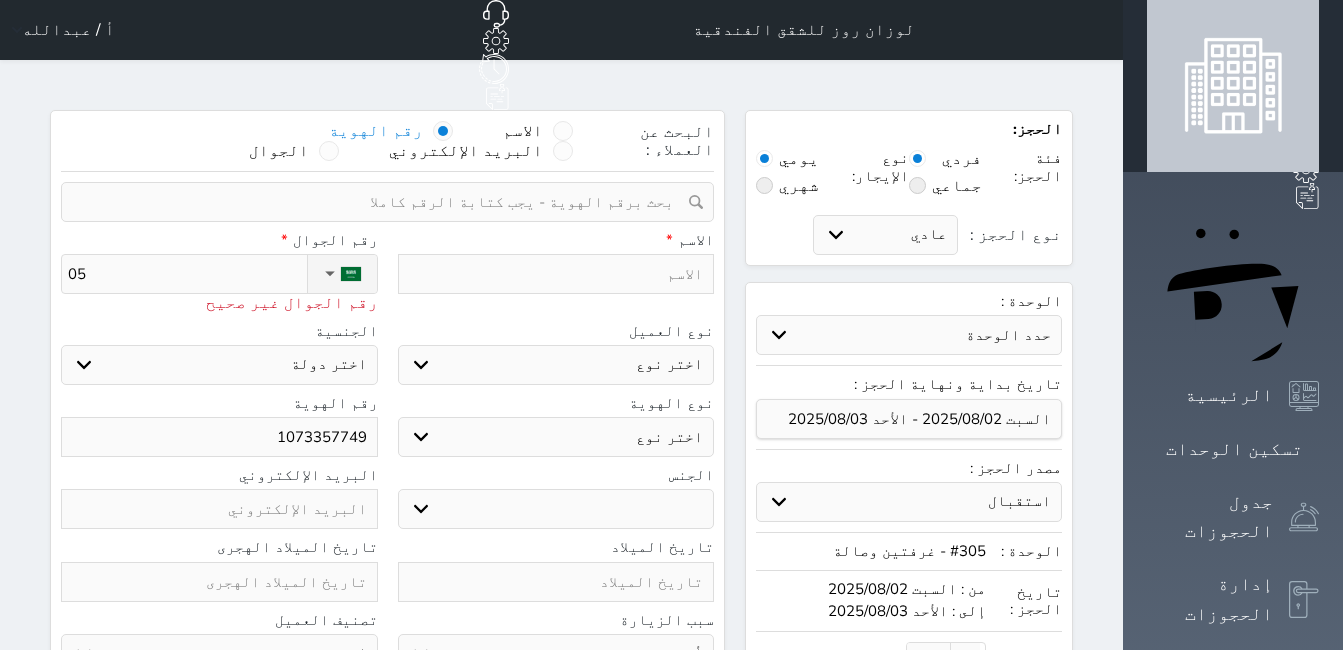 select 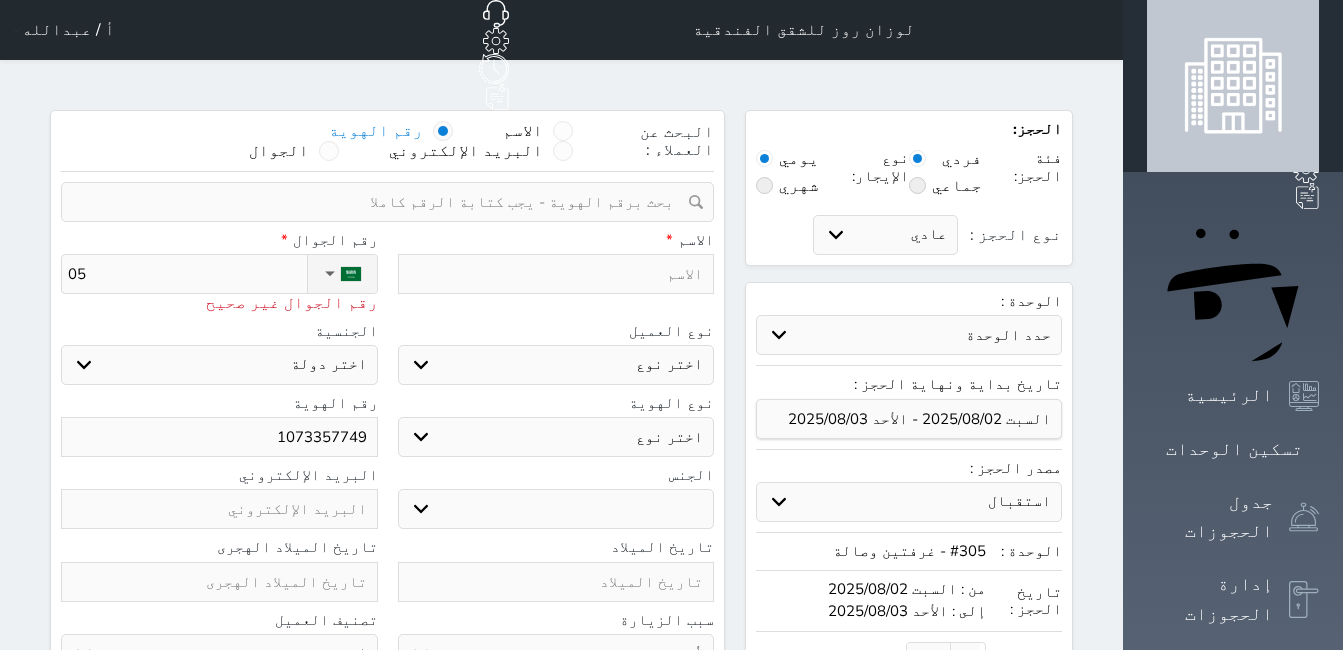 type on "059" 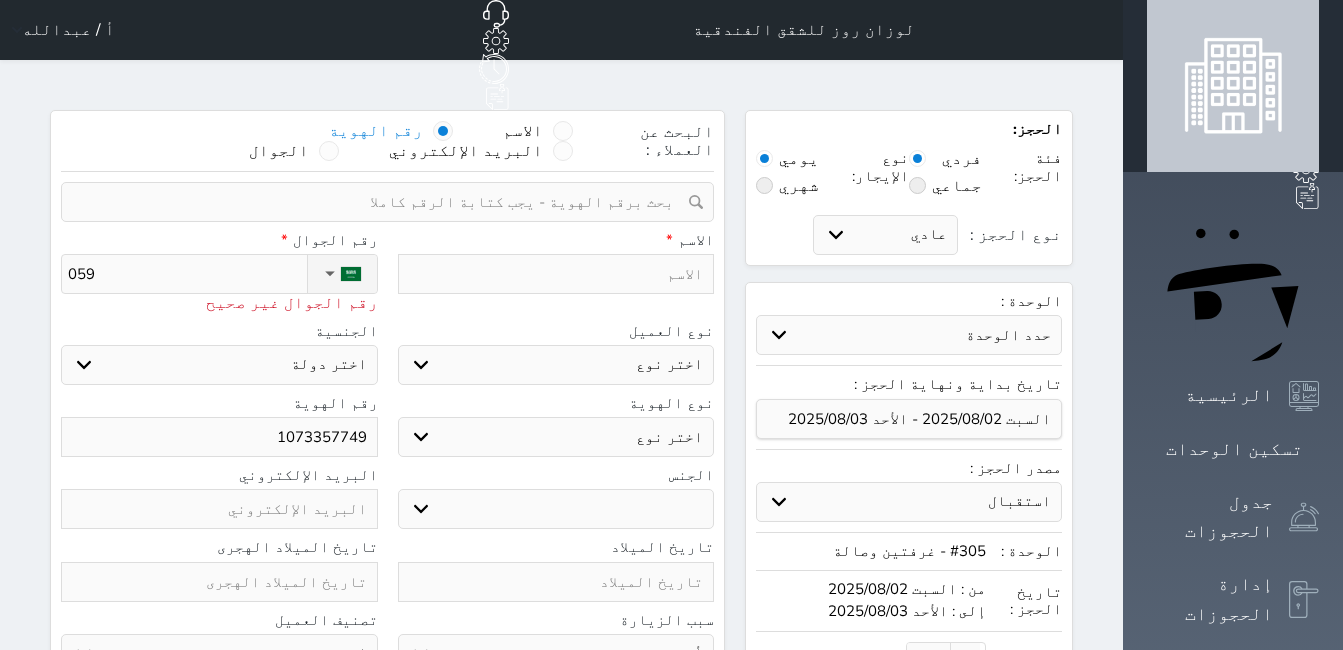 type on "0597" 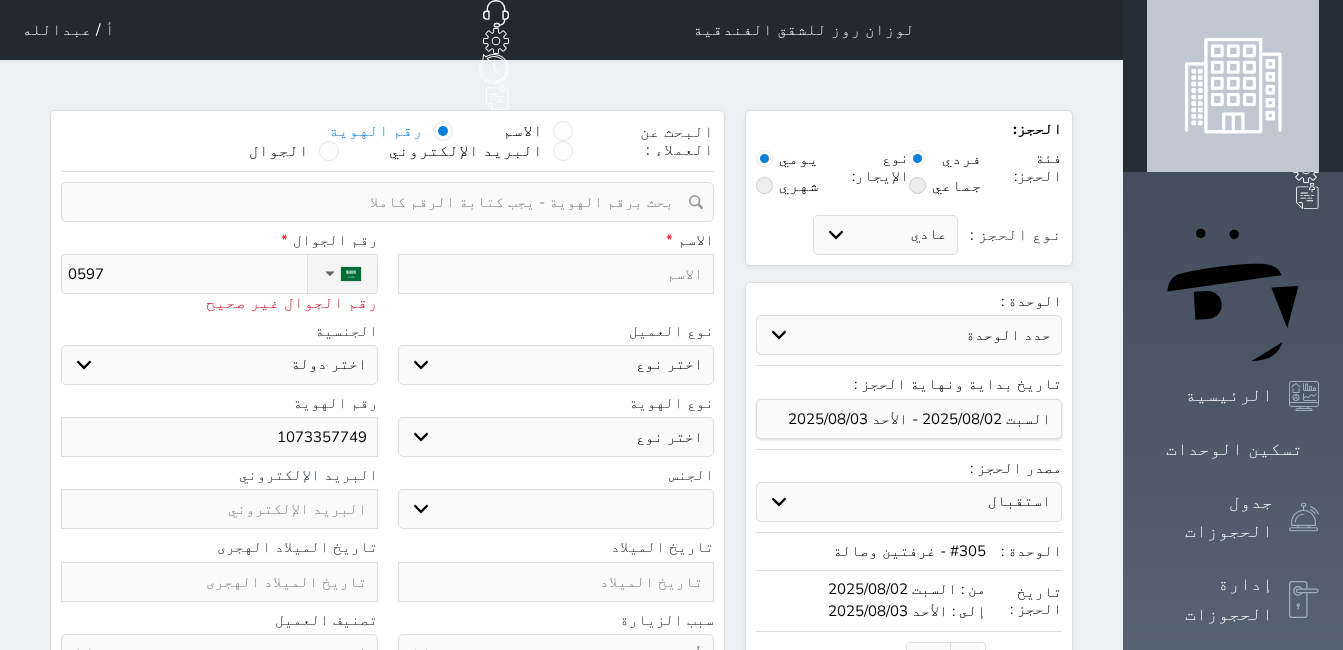 type on "[PHONE]" 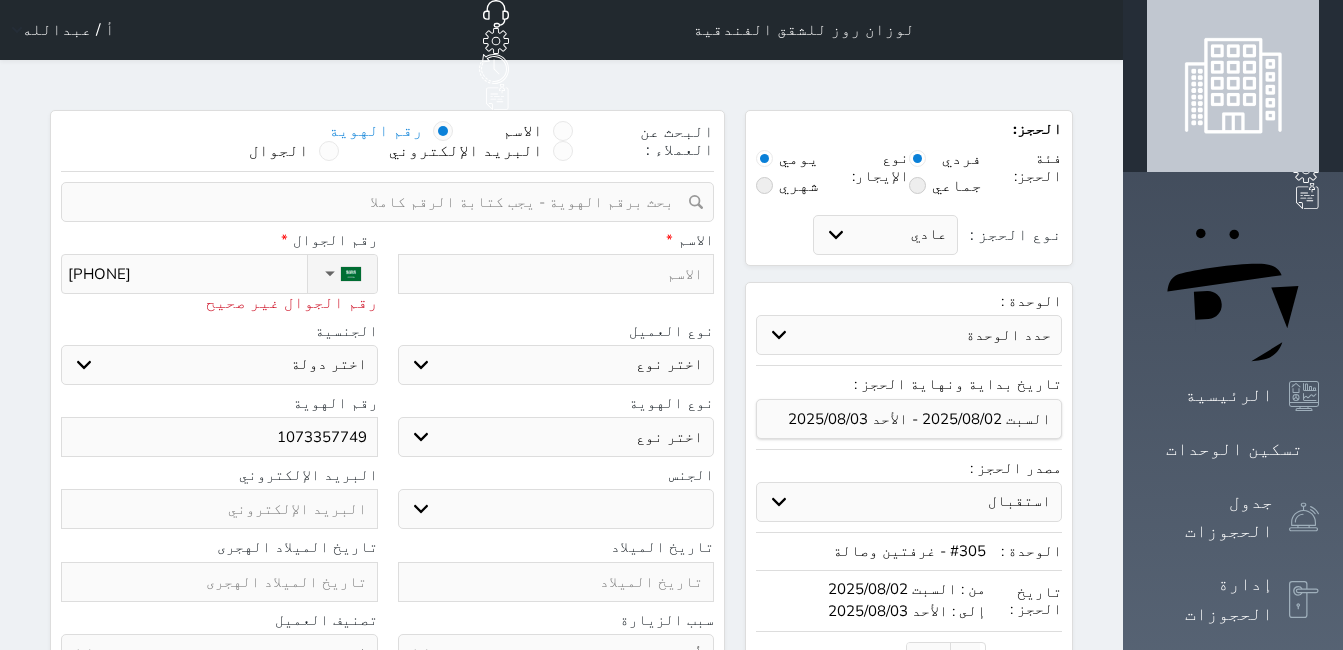 type on "555778" 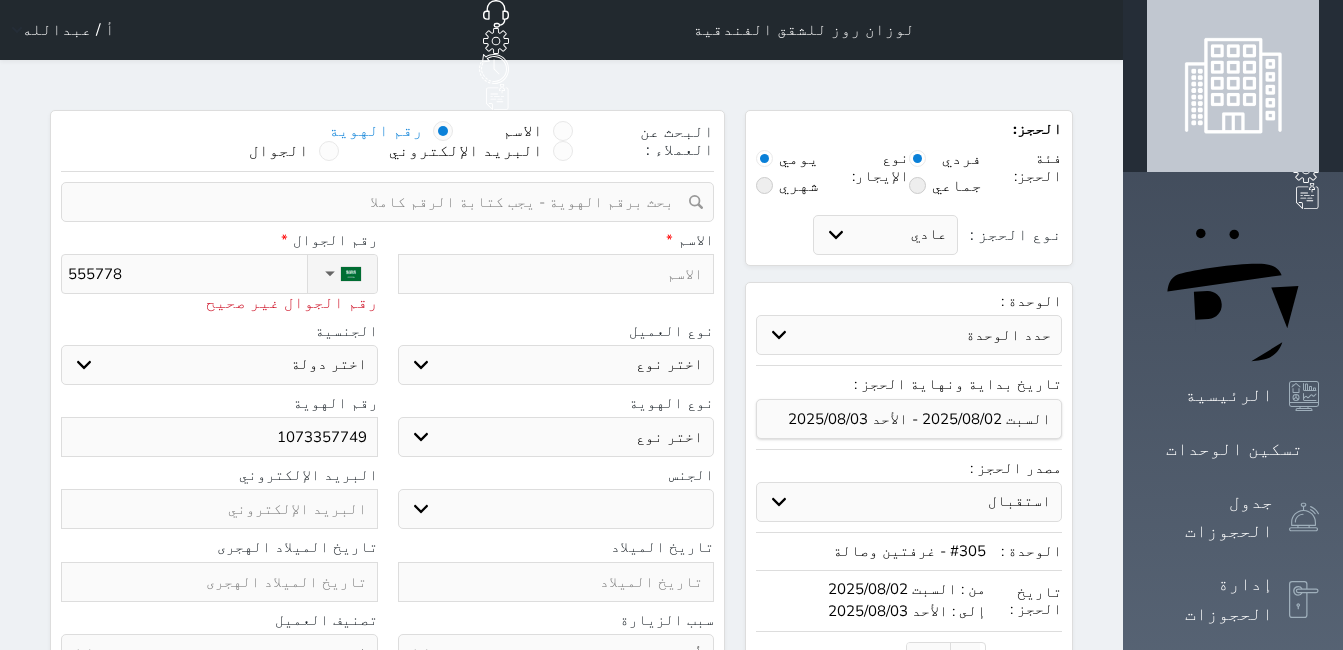 type on "[PHONE]" 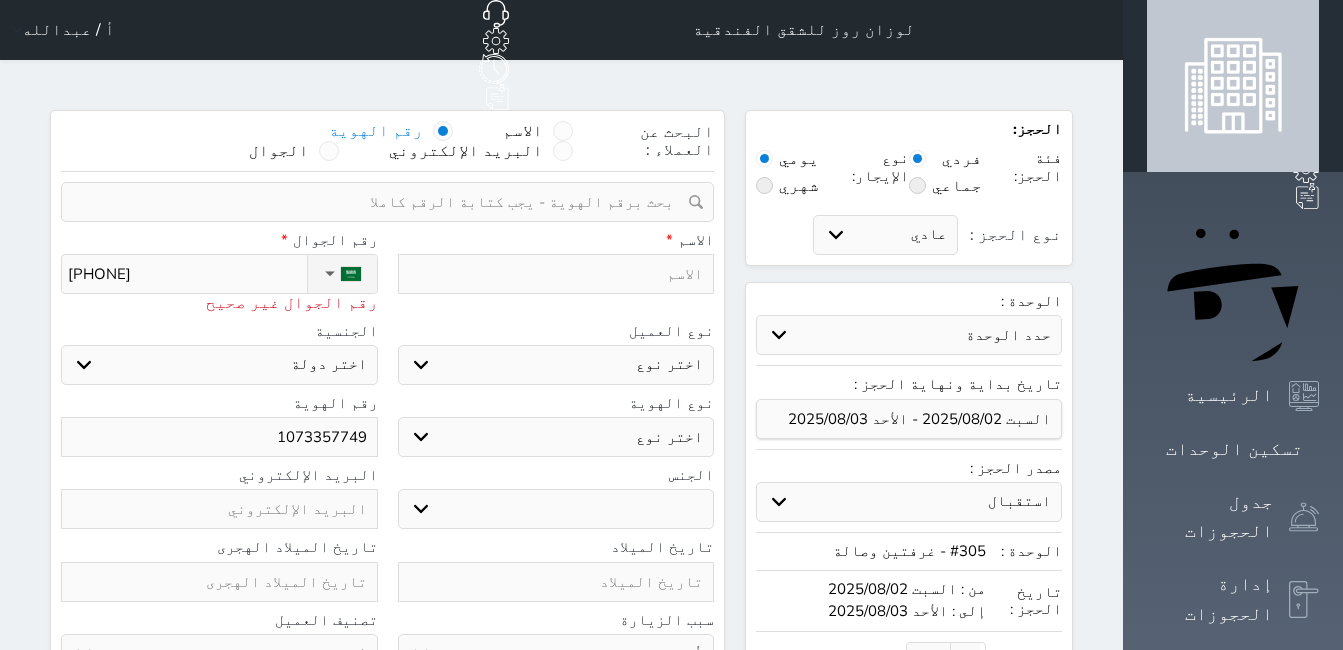 type on "[PHONE]" 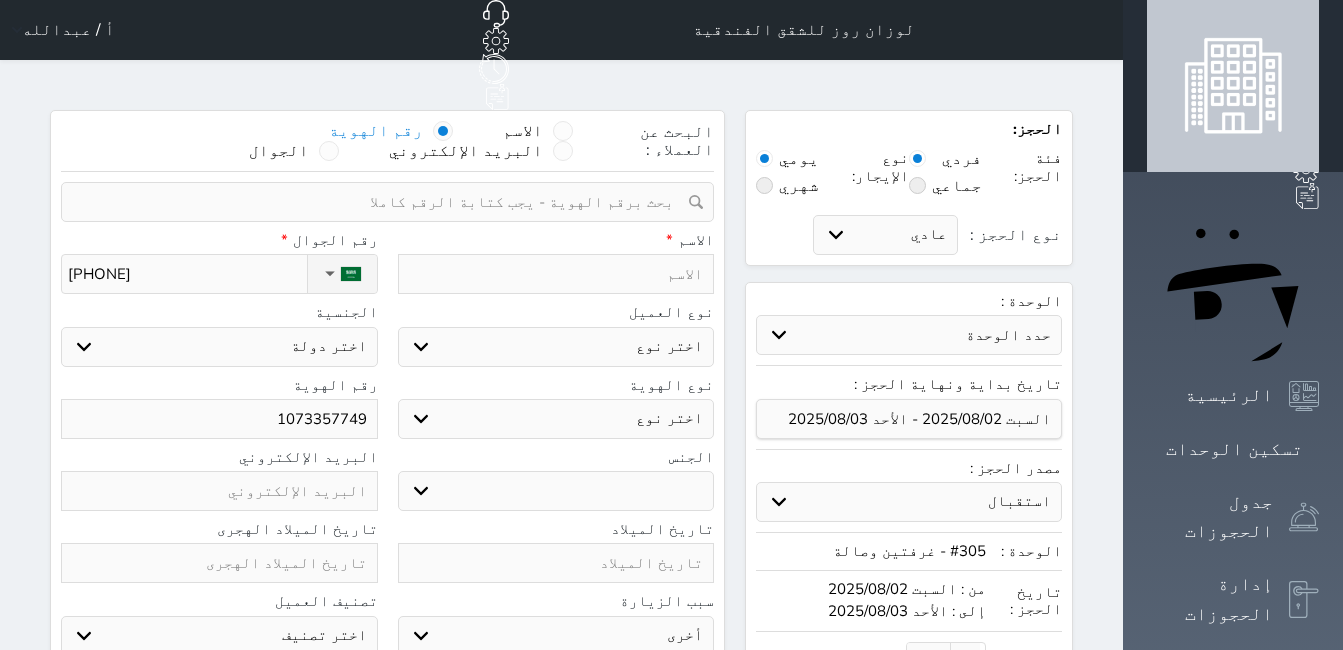 type on "[PHONE]" 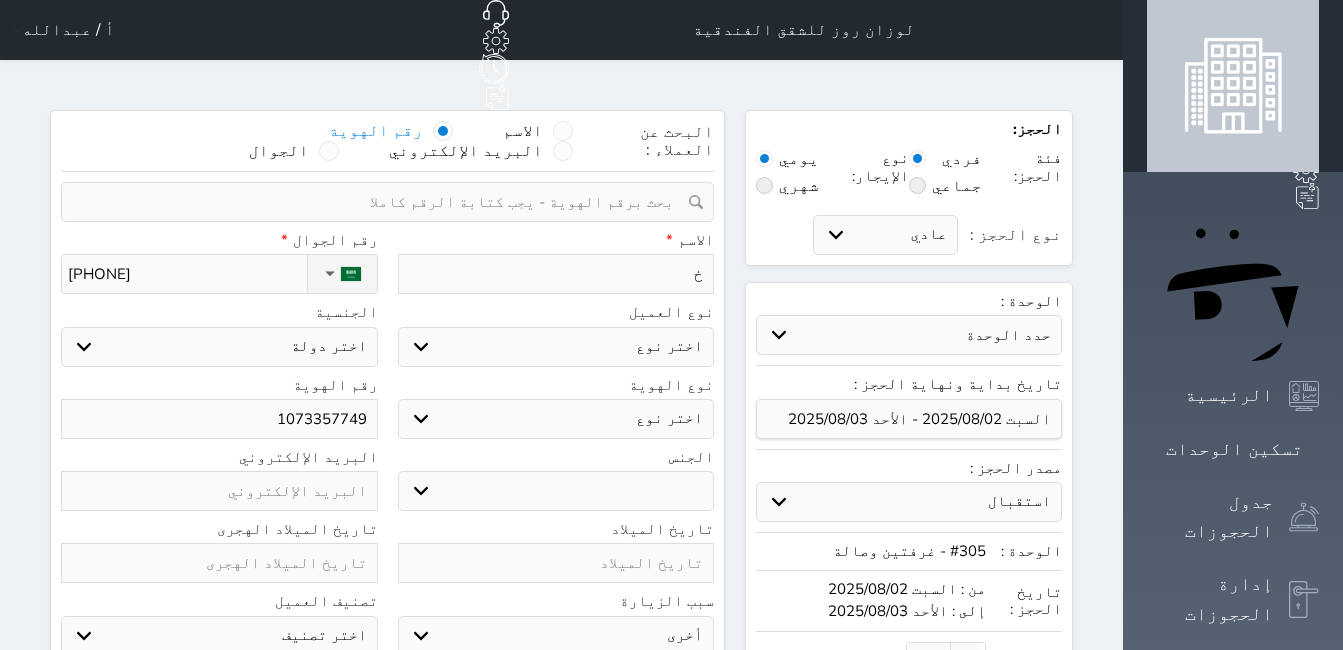 type on "خا" 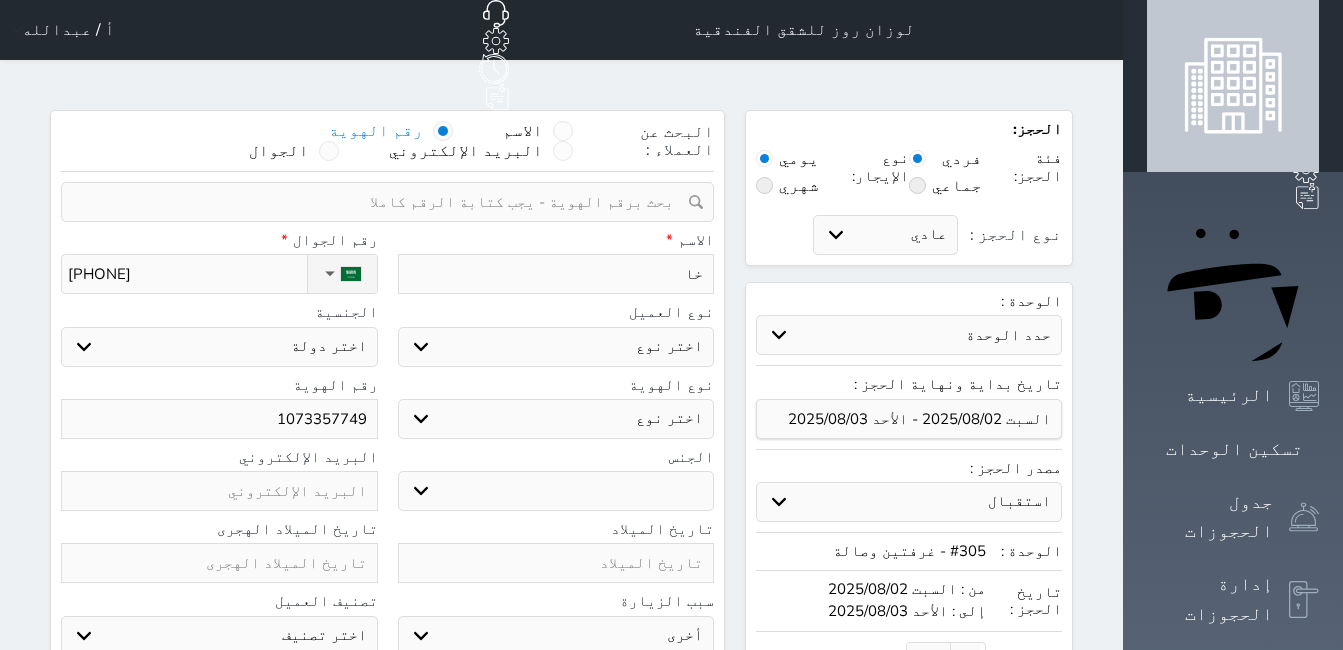 type on "خال" 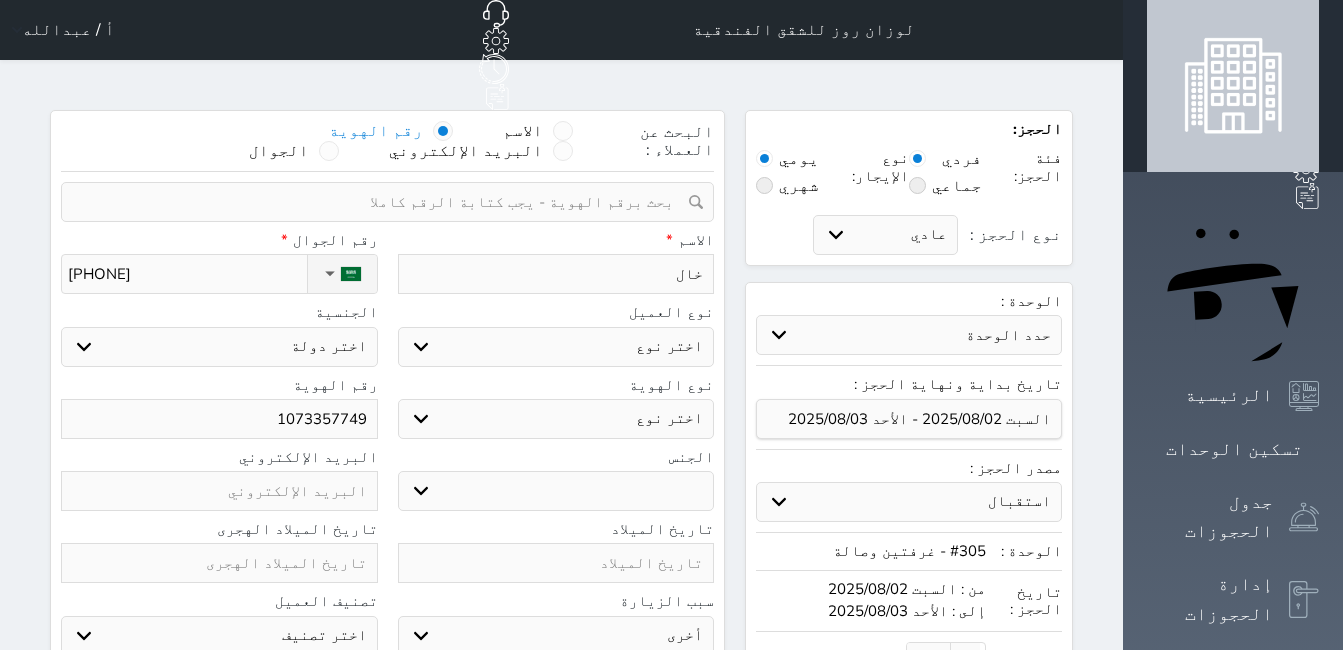 select 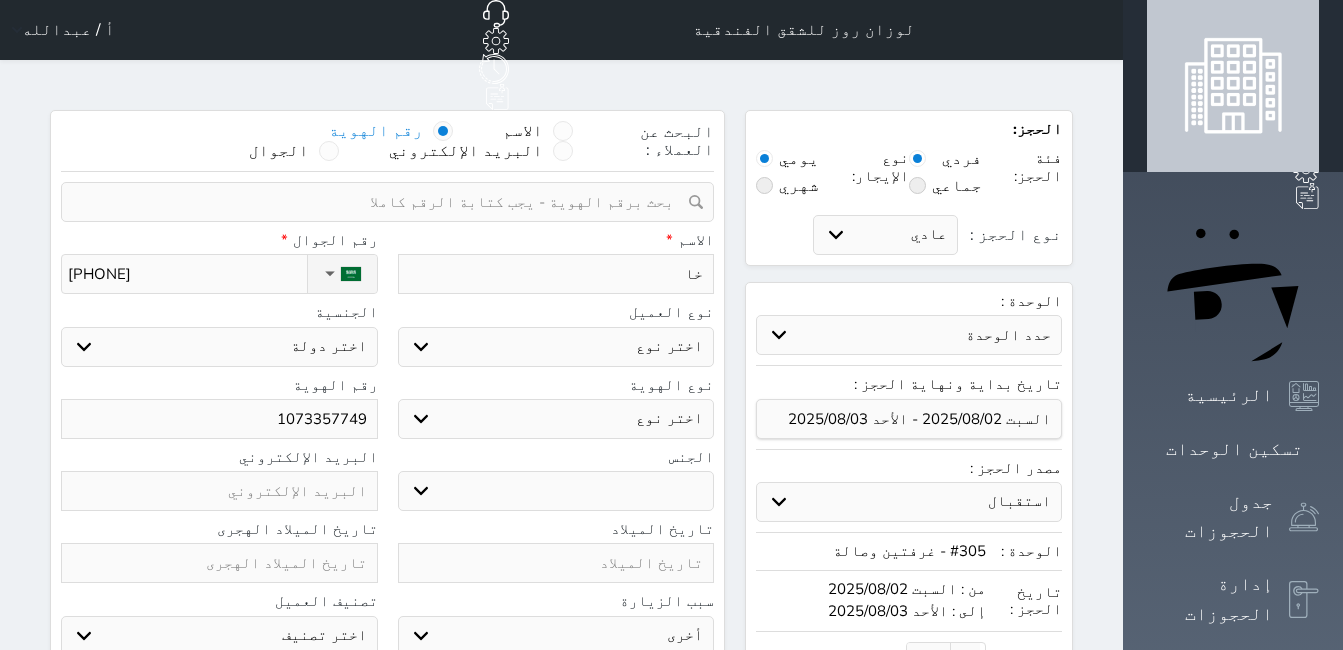 type on "خ" 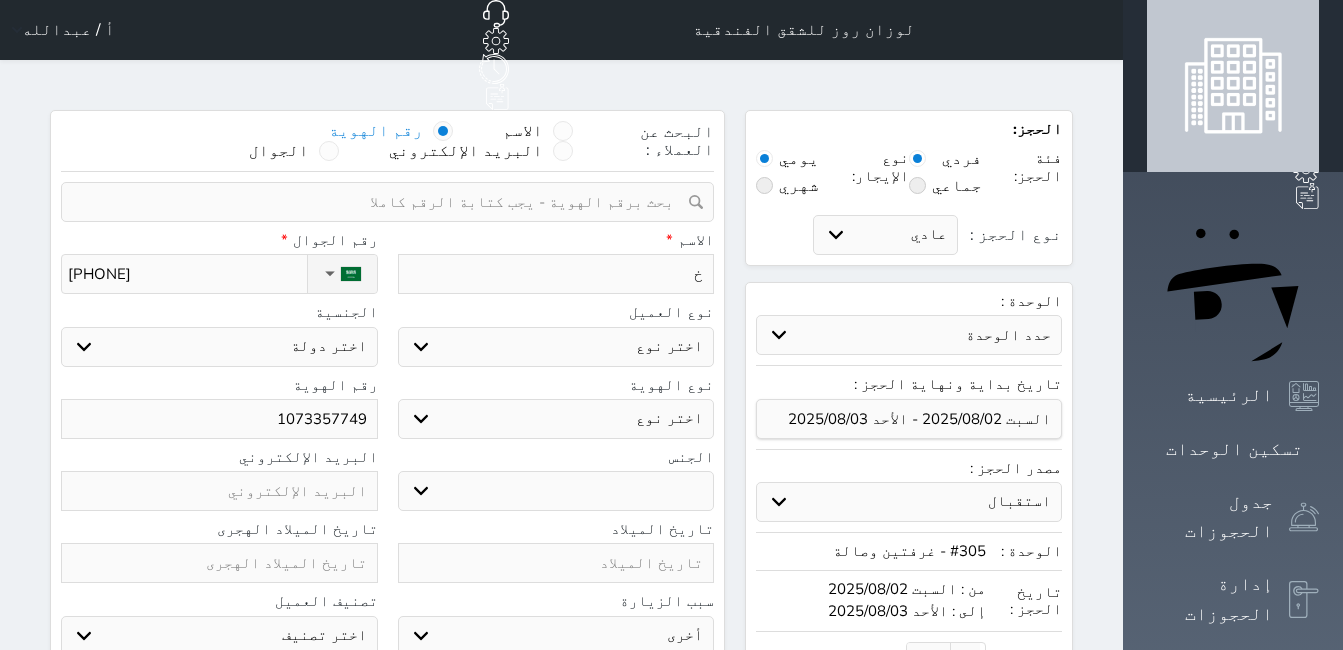 type 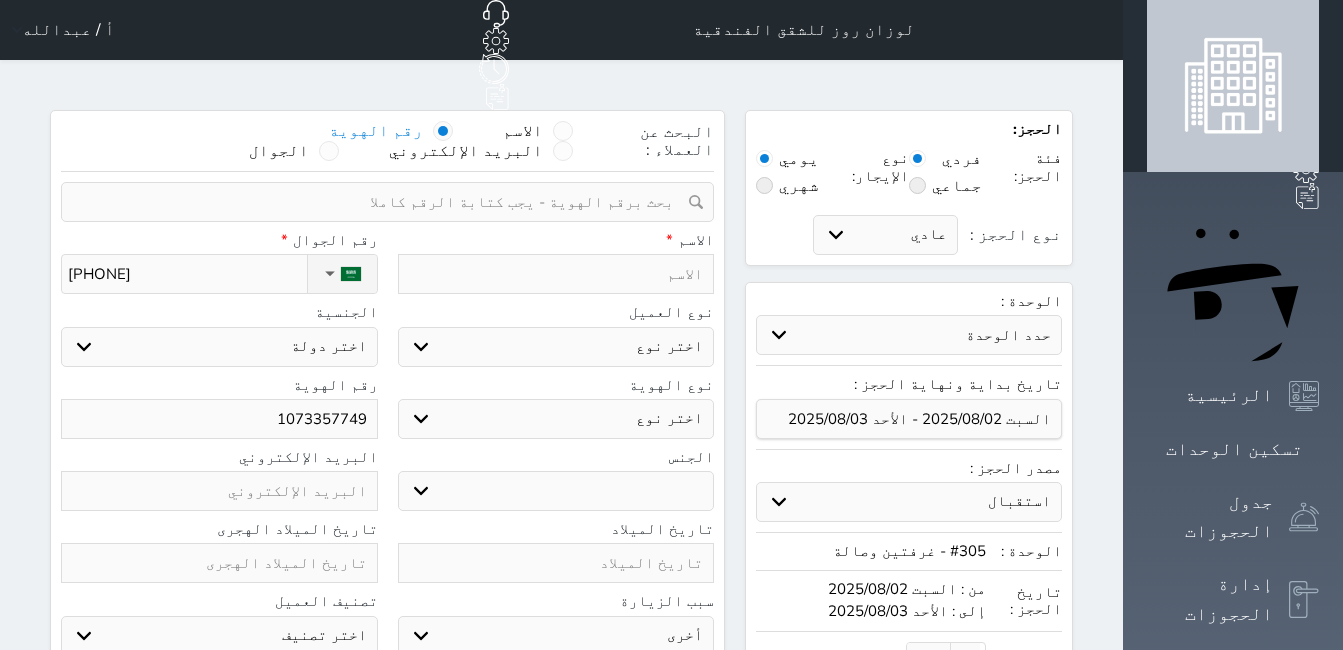 type on "ع" 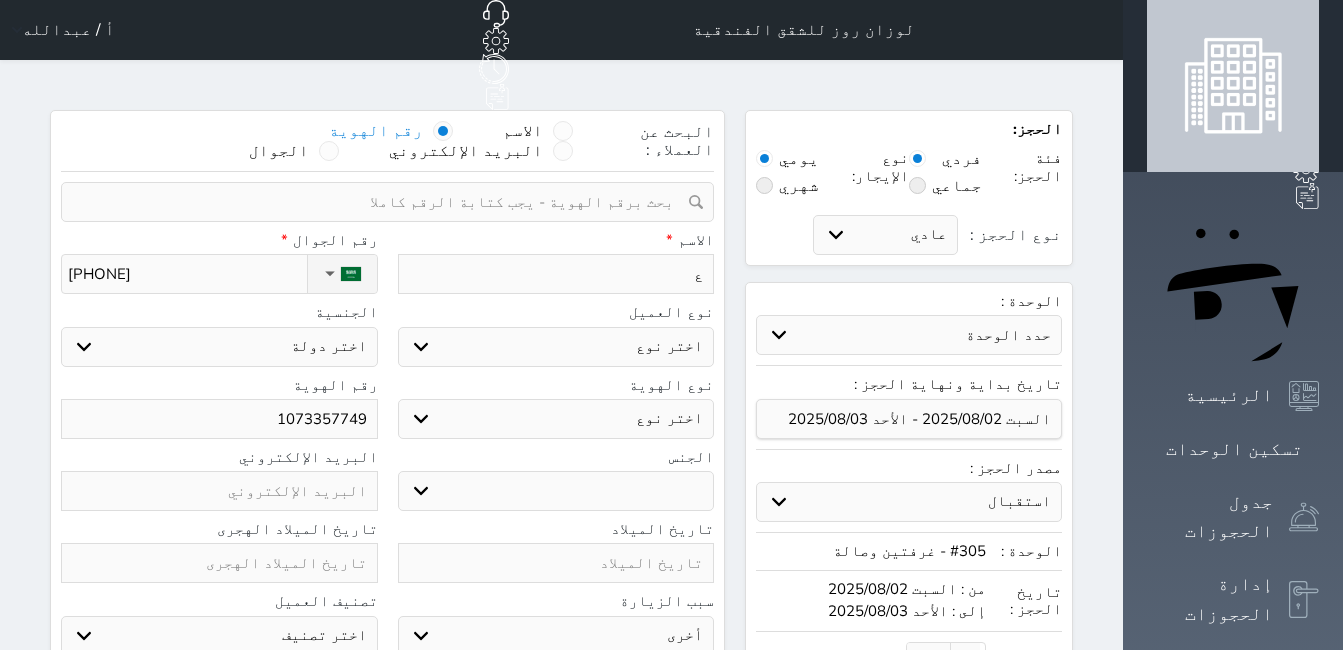 type on "عب" 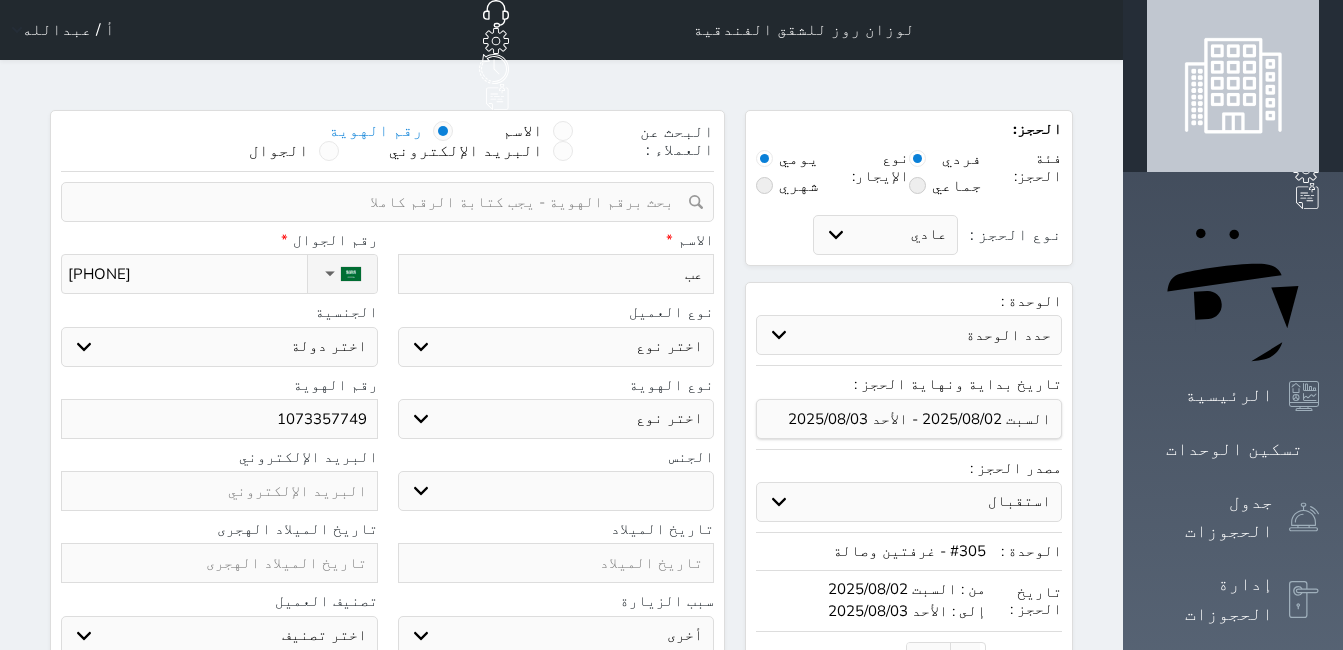 type on "عبد" 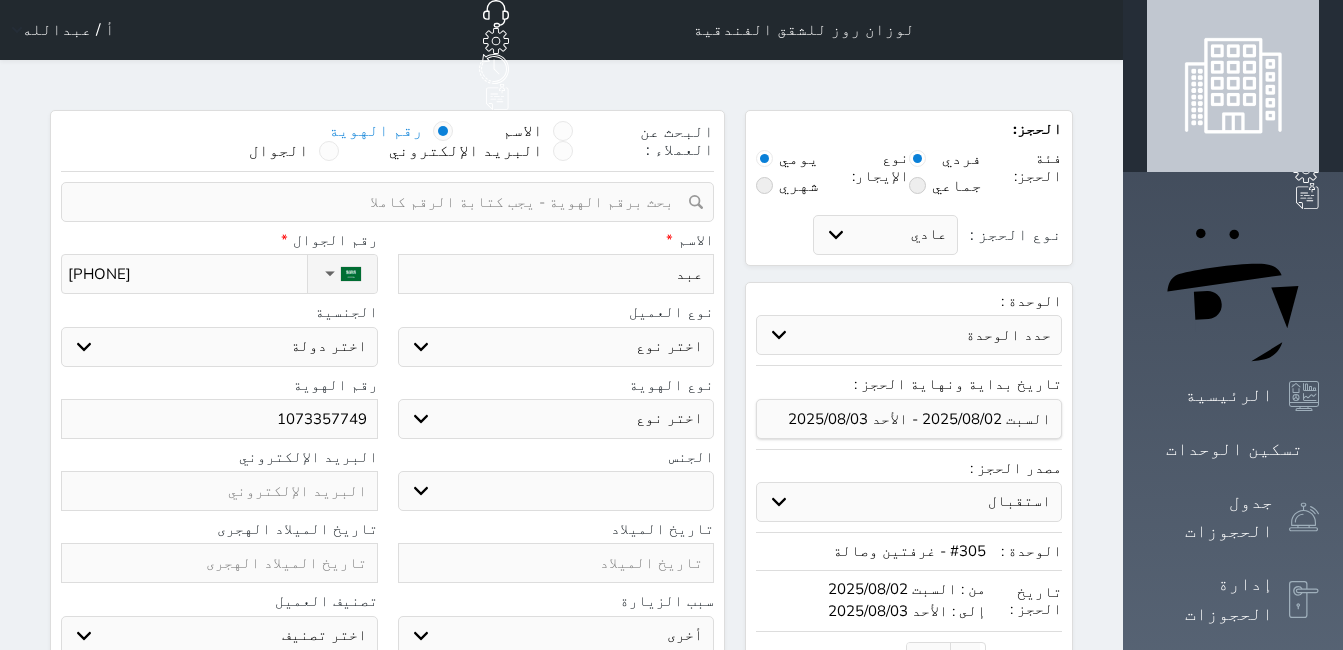type on "عبدا" 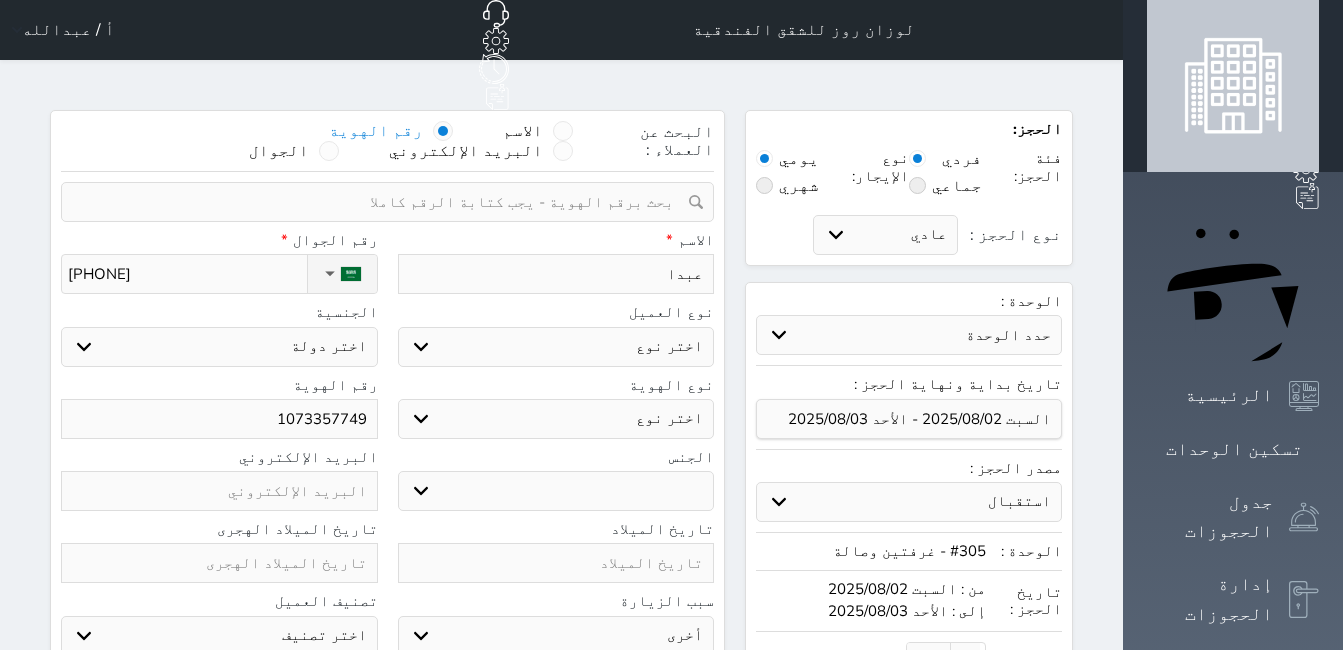 type on "عبدال" 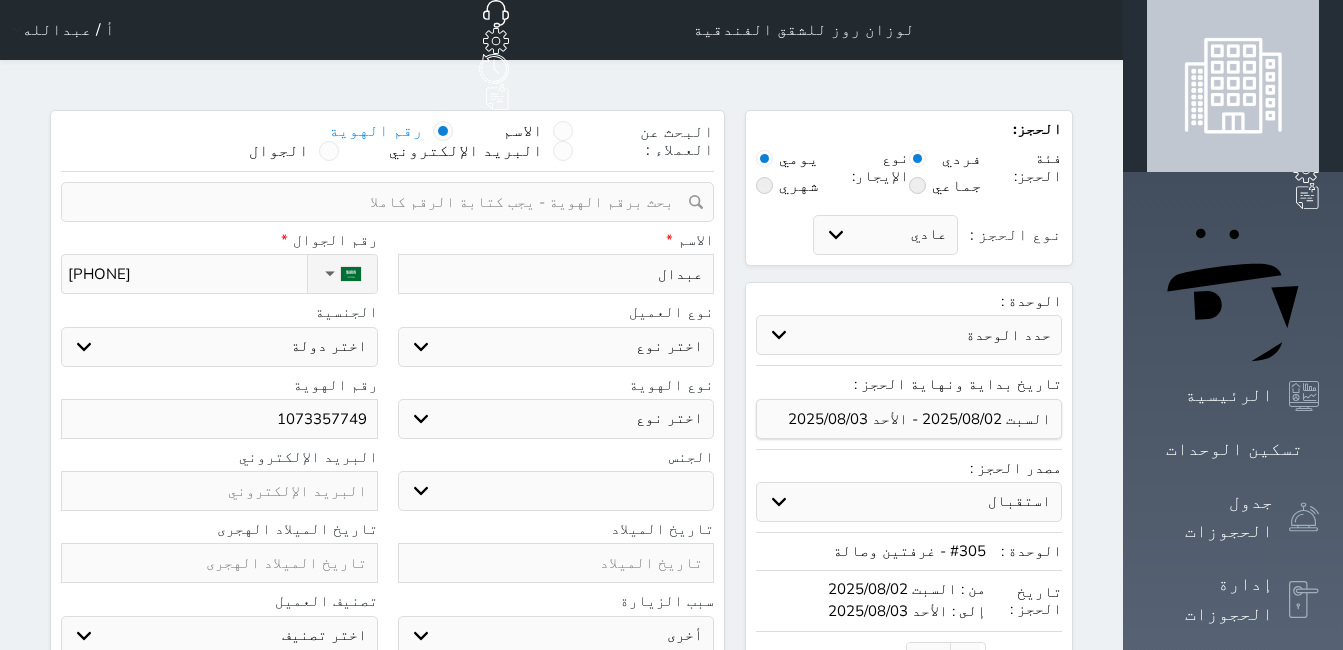 type on "عبدالع" 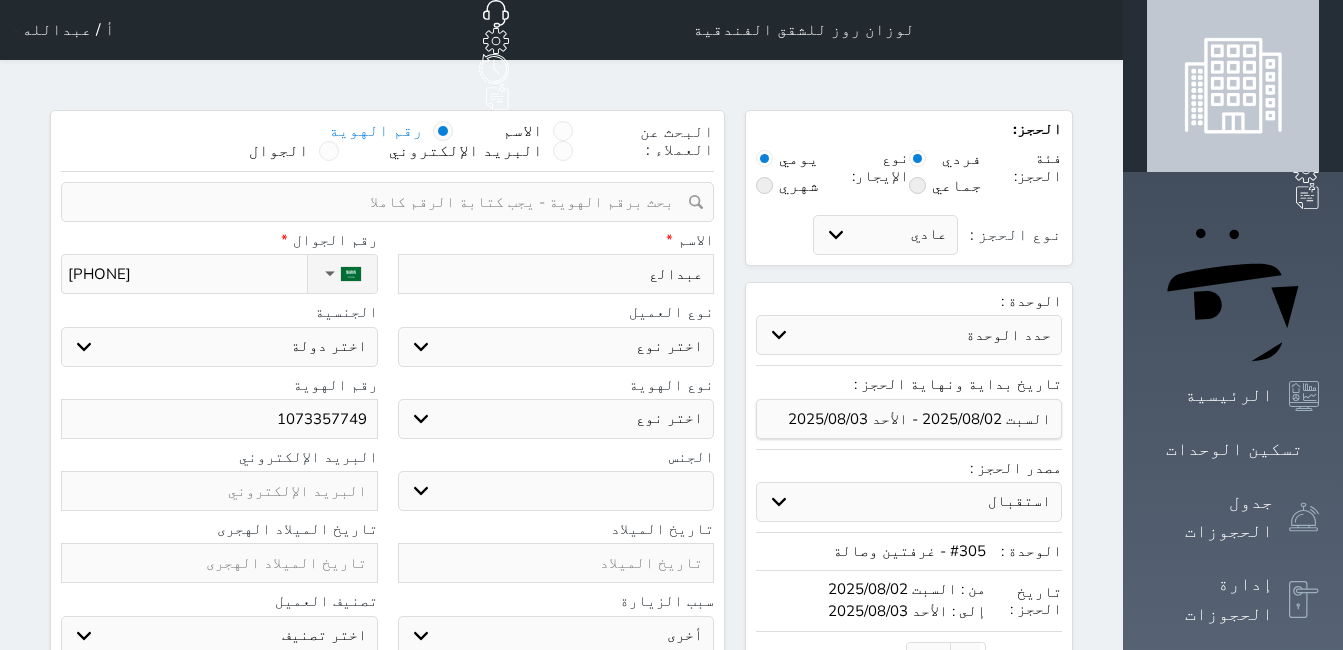 select 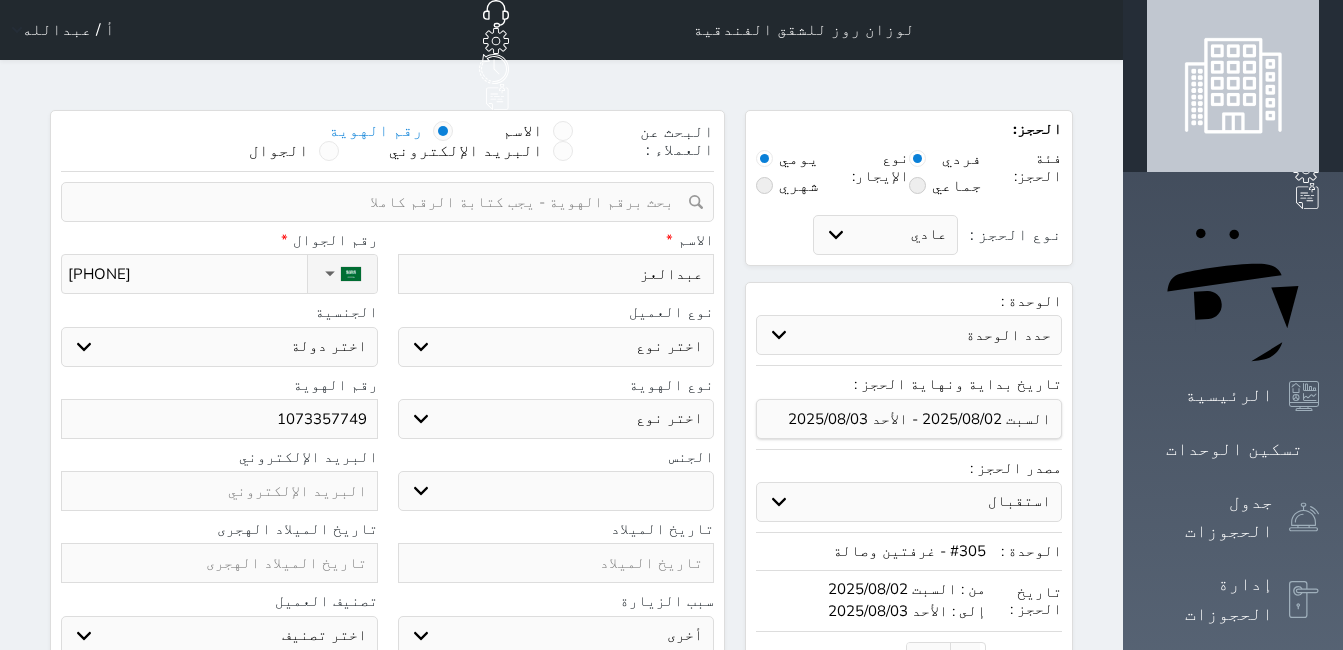 type on "عبدالعزي" 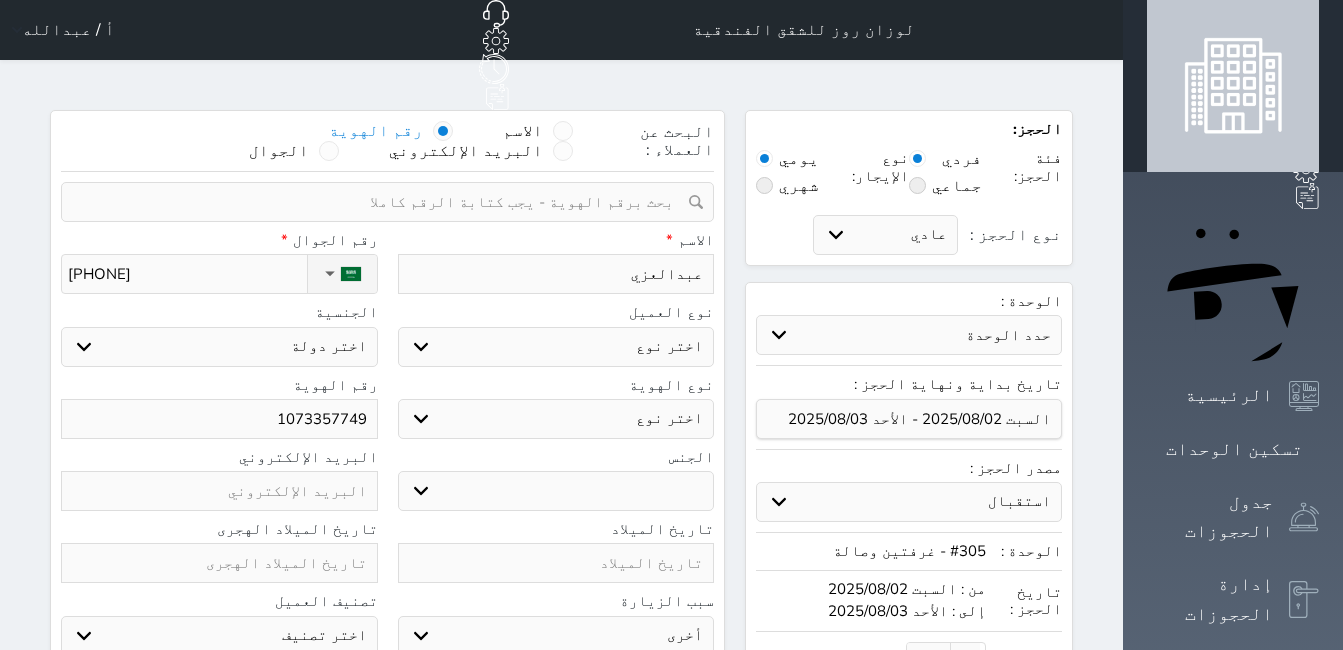 select 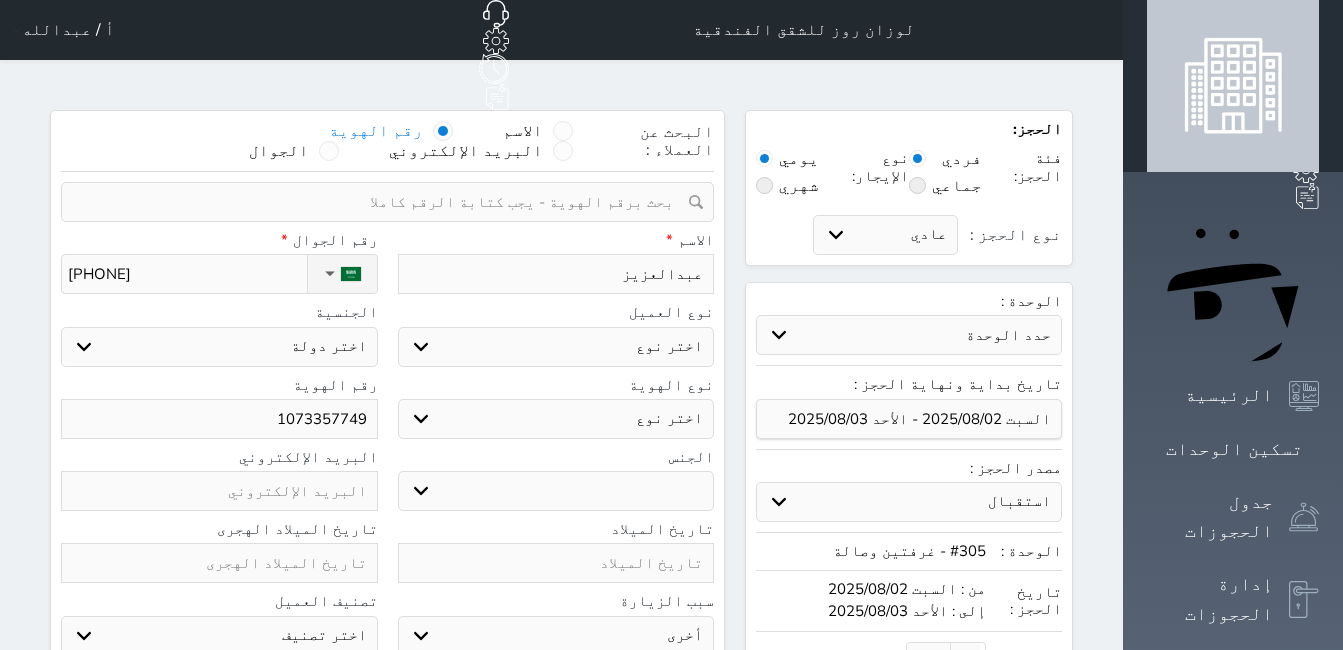 type on "عبدالعزيز" 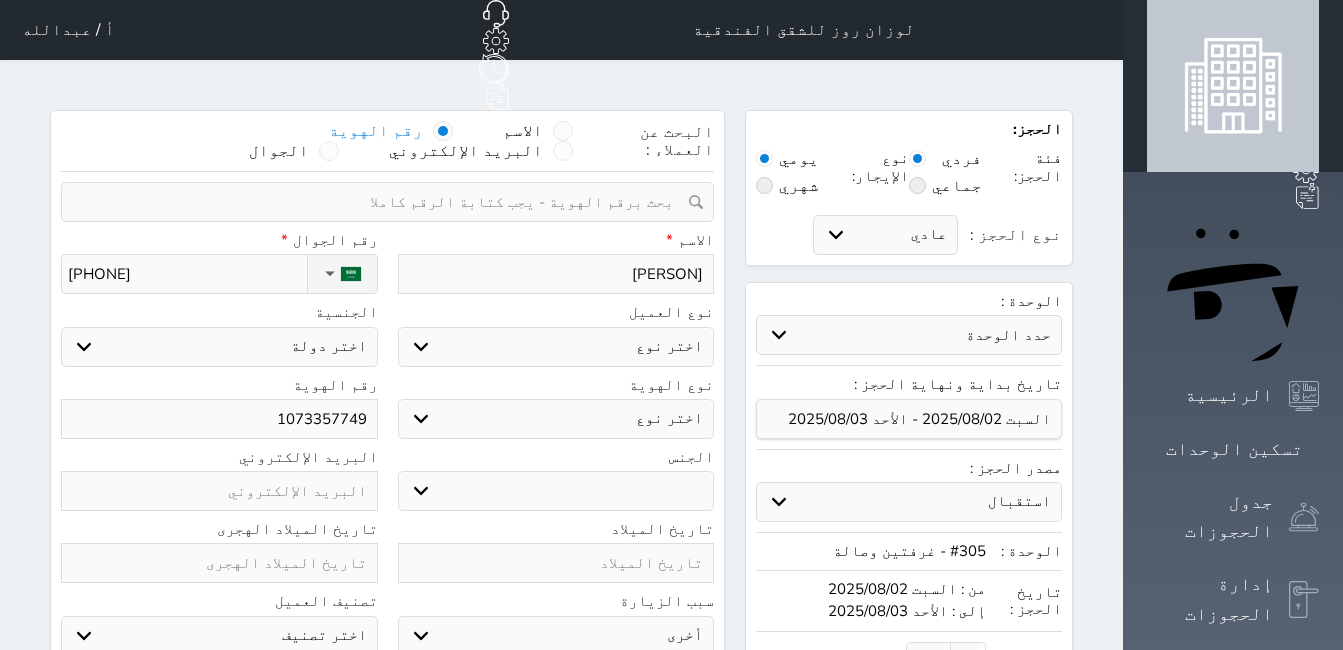 type on "عبدالعزيز" 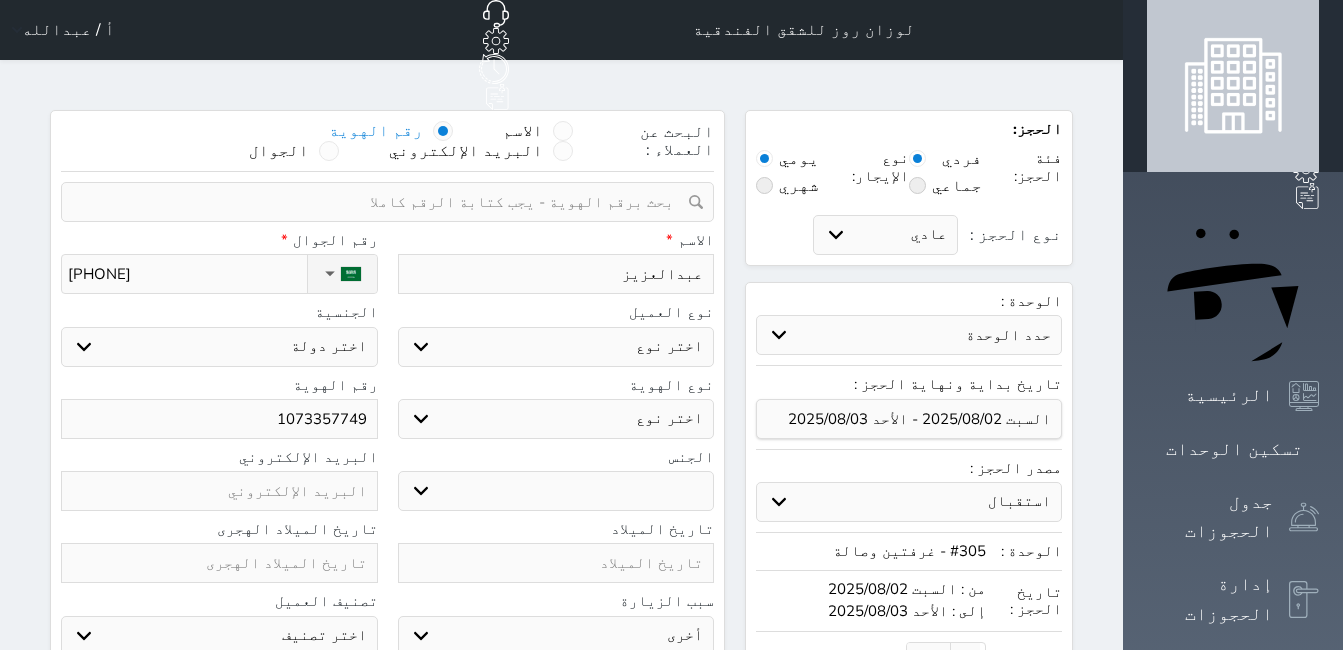 type on "[PERSON]" 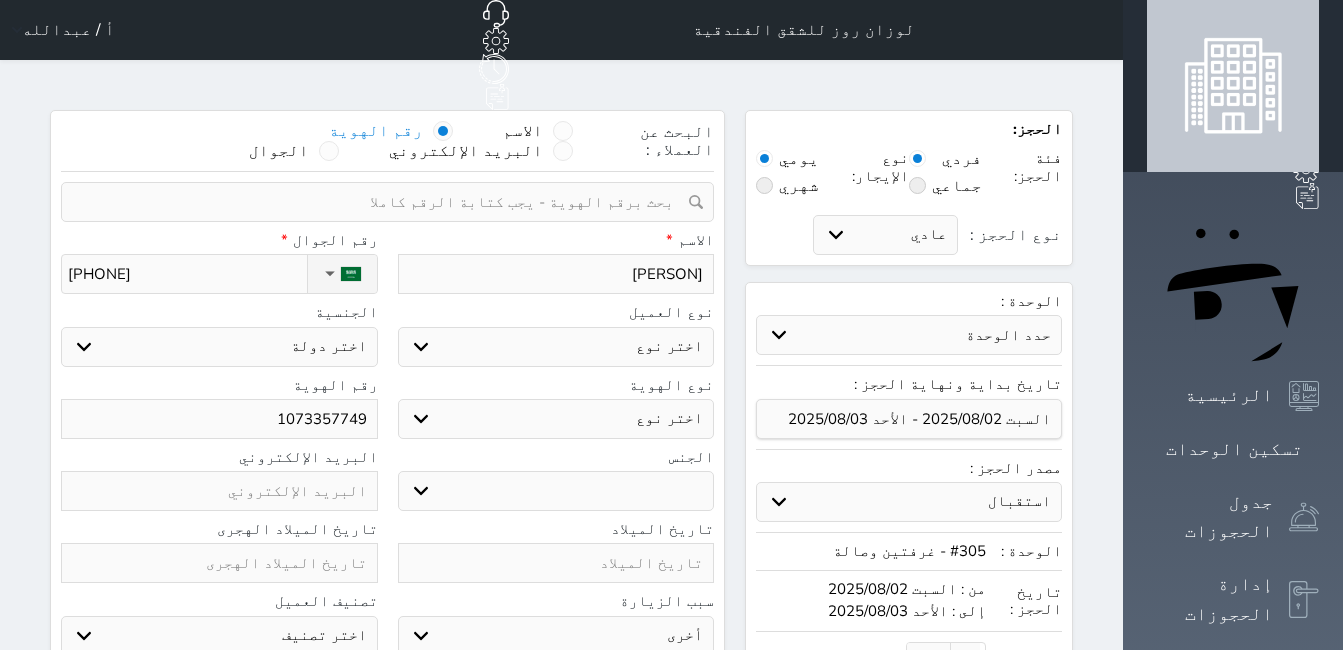 type on "[PERSON]" 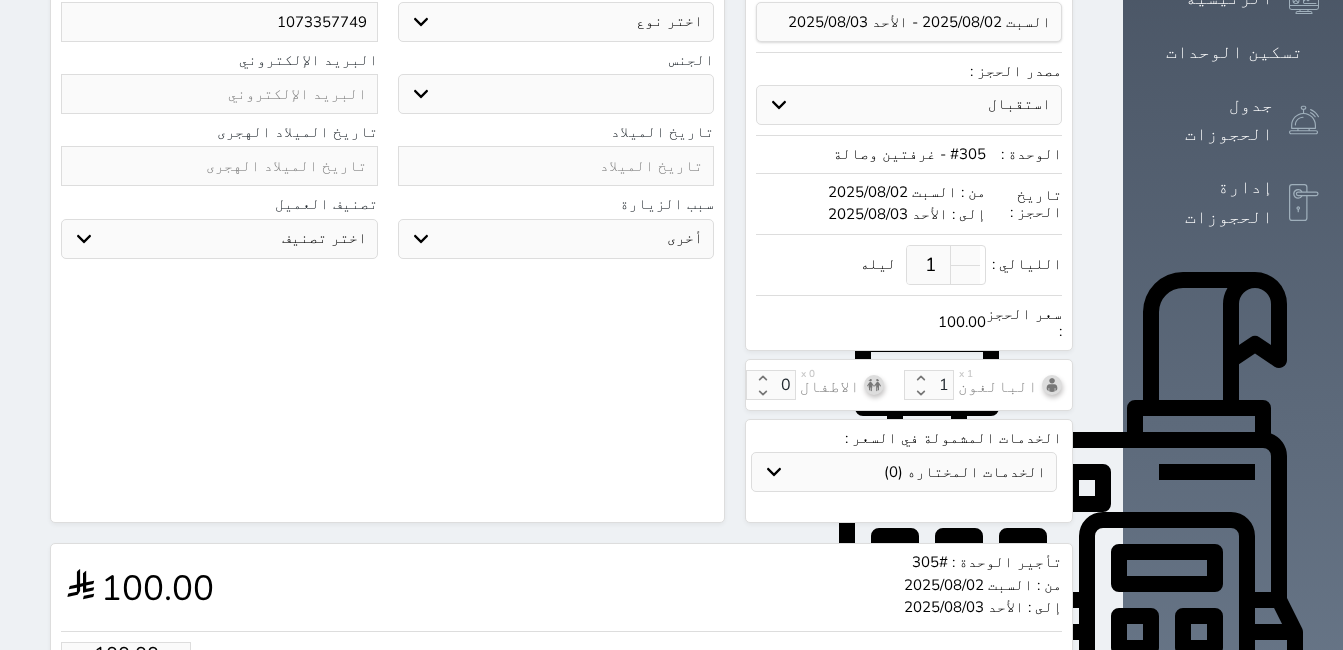 scroll, scrollTop: 536, scrollLeft: 0, axis: vertical 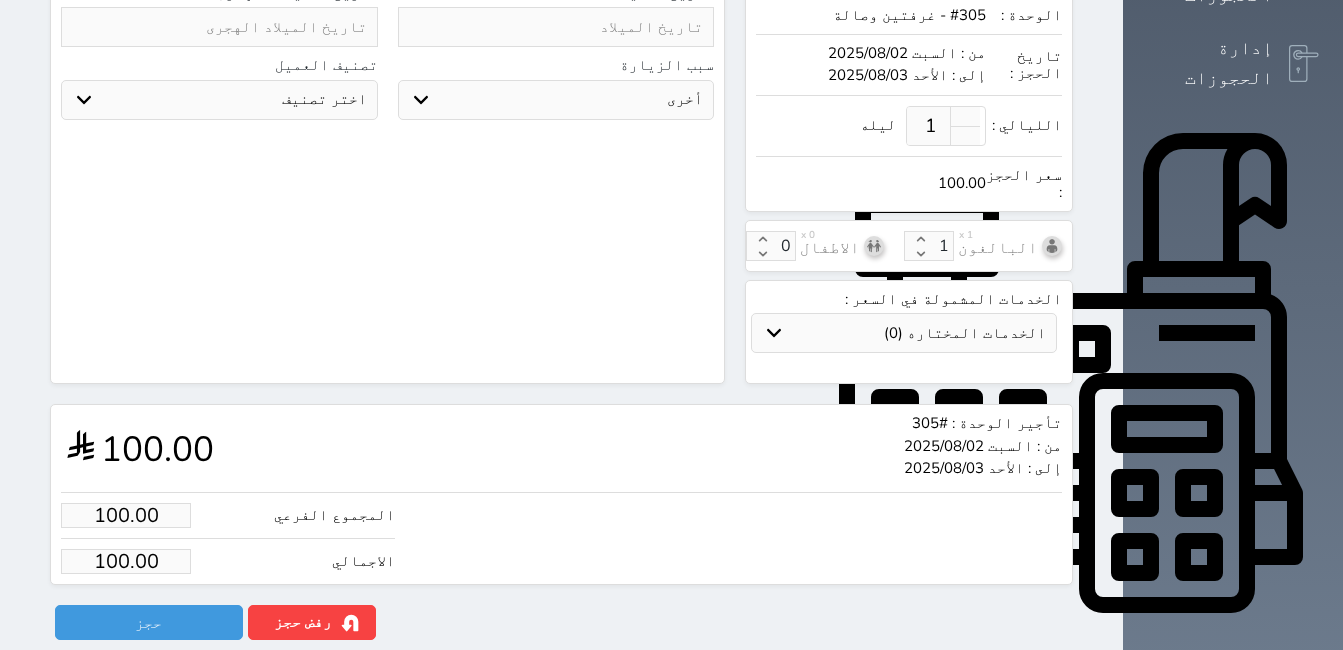 type on "[PERSON]" 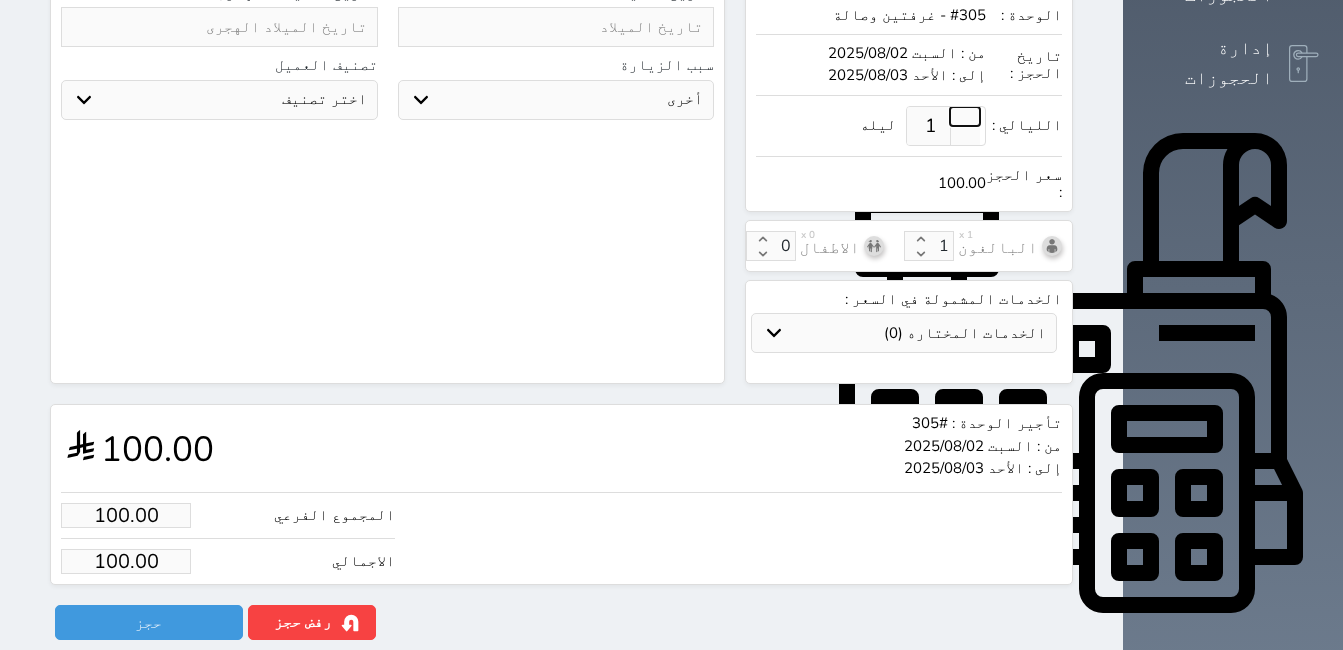 click at bounding box center (965, 116) 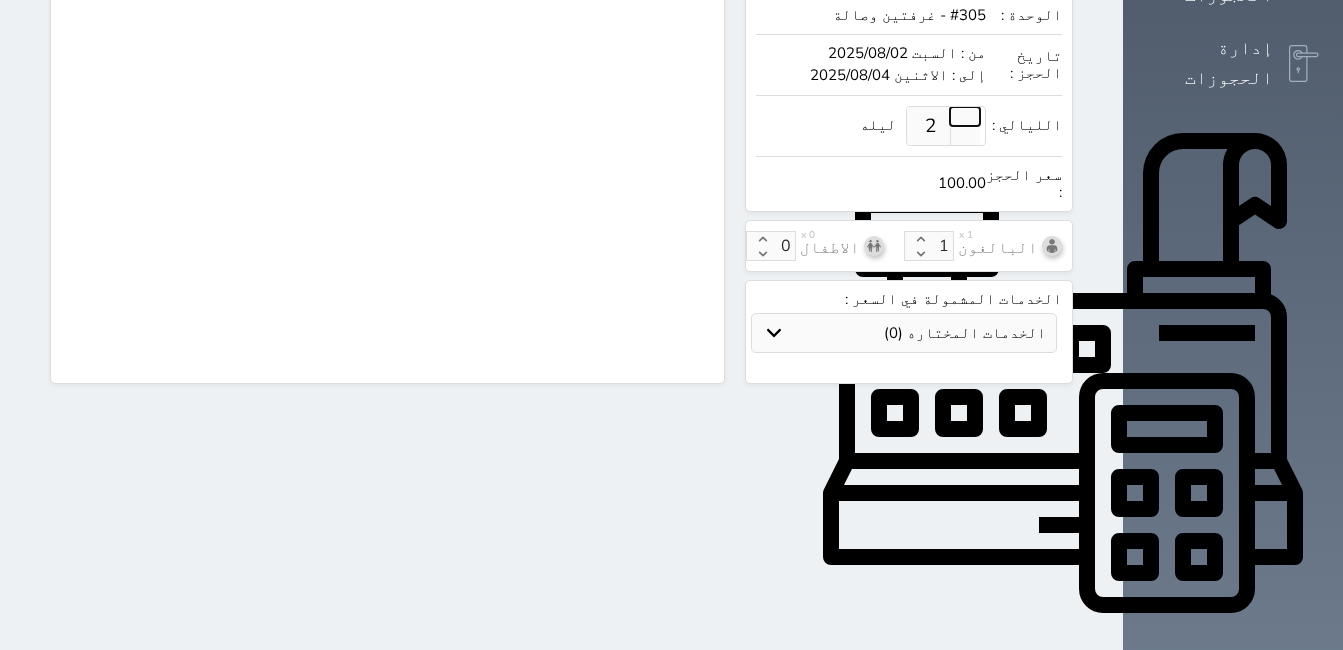 select 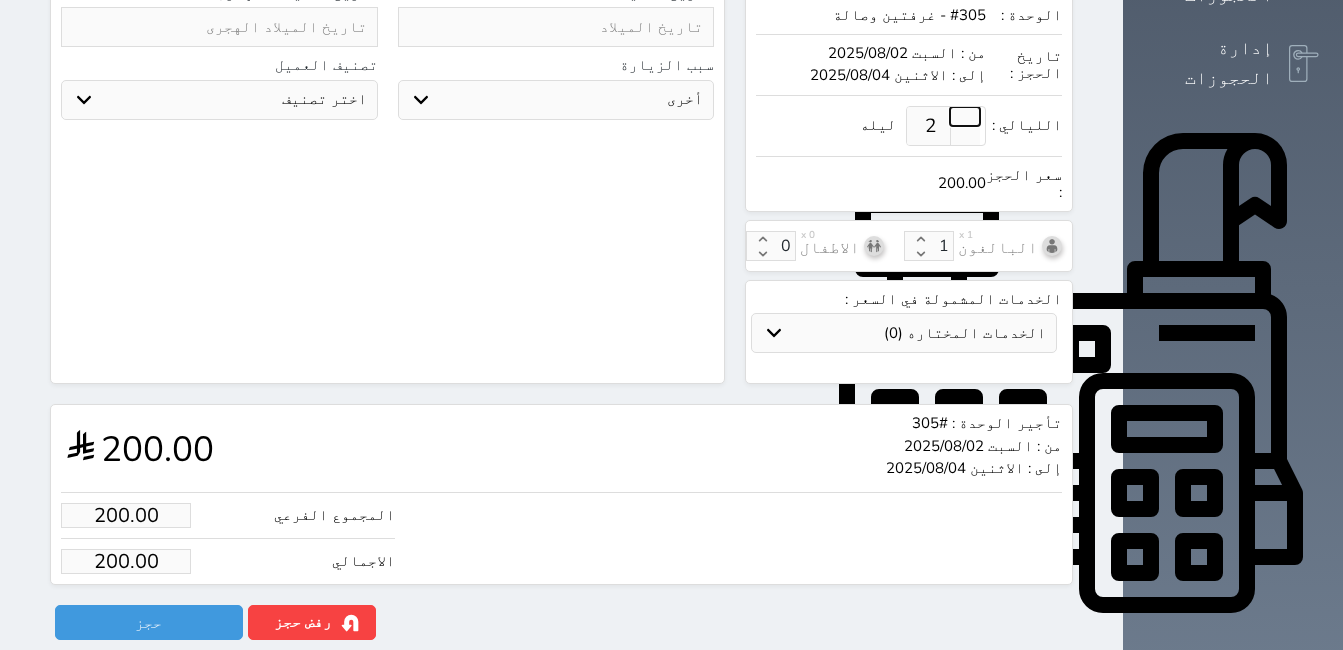 click at bounding box center [965, 116] 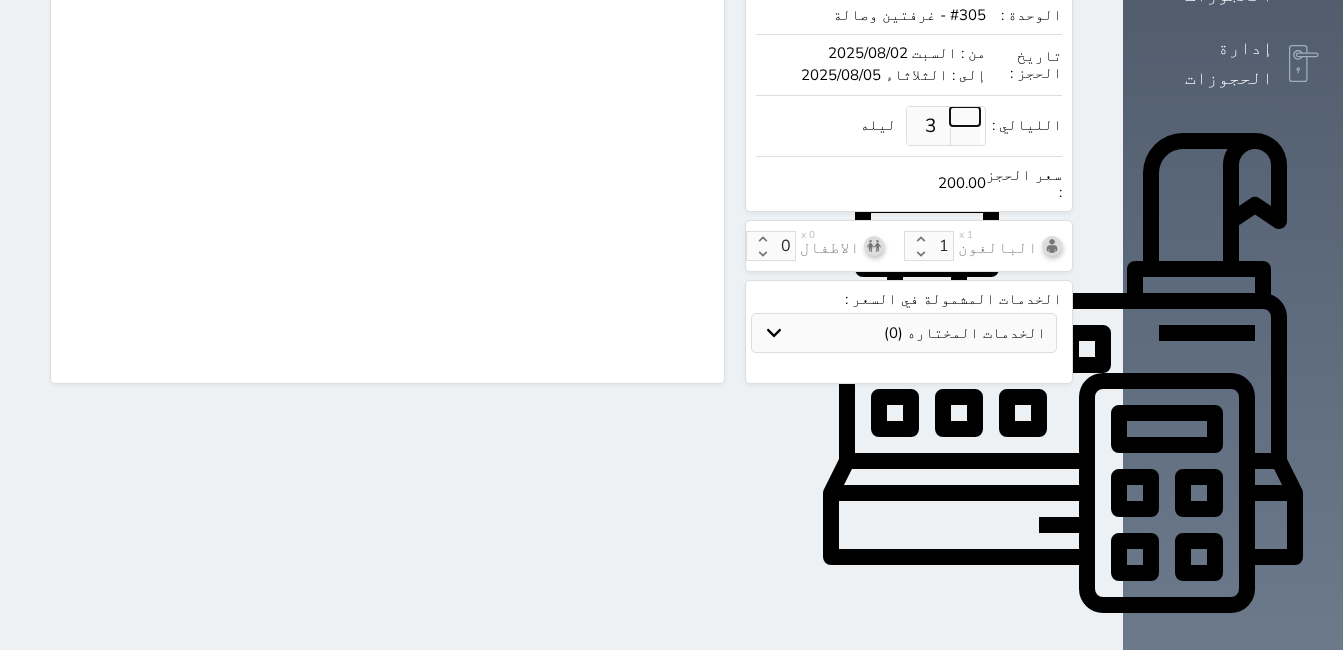 select 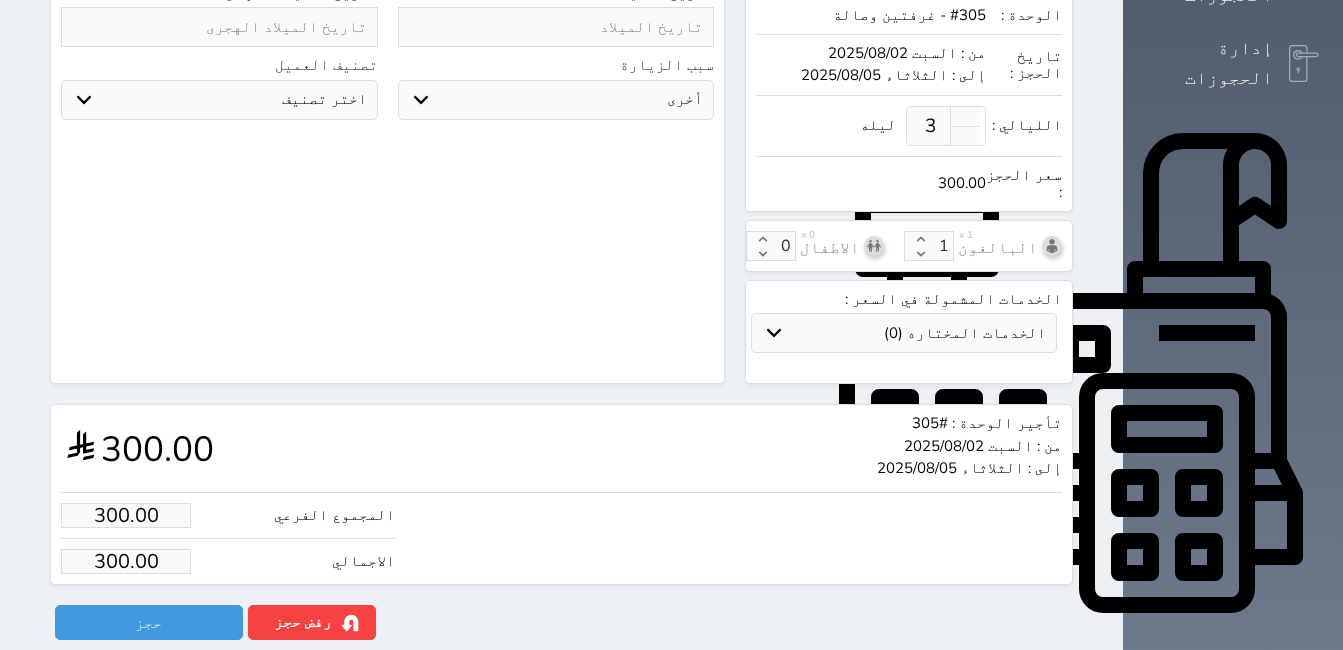 click on "300.00" at bounding box center [126, 561] 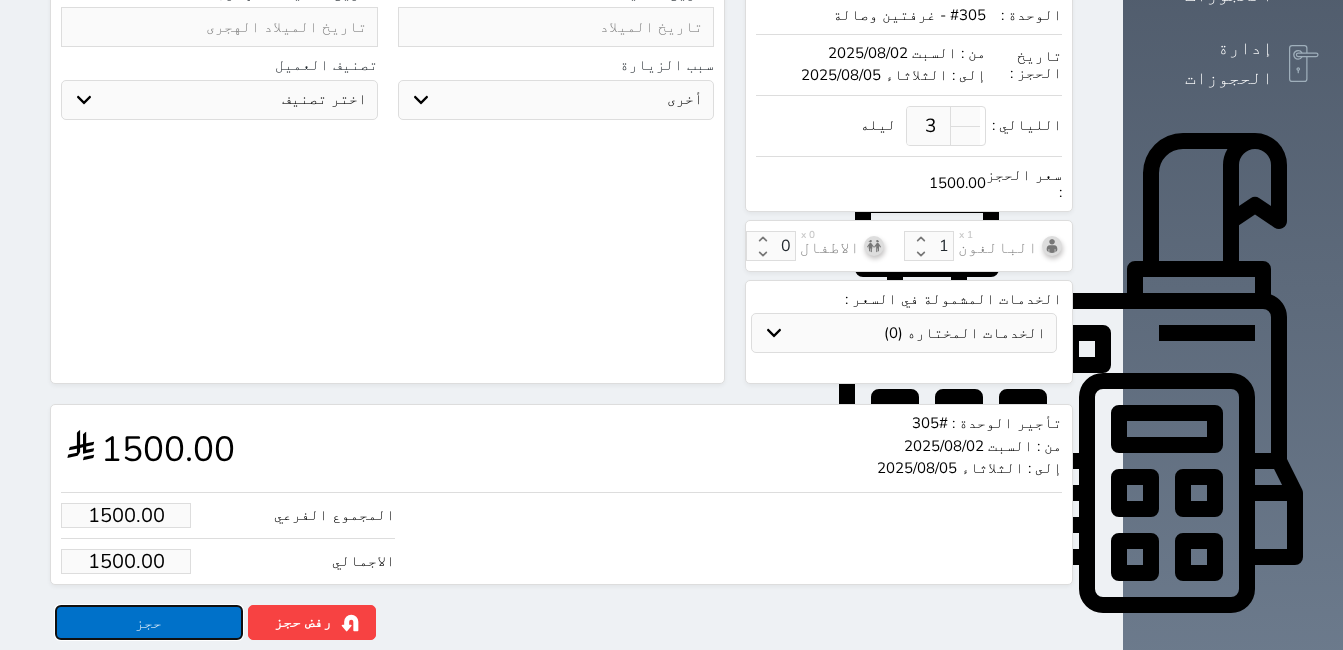 click on "حجز" at bounding box center [149, 622] 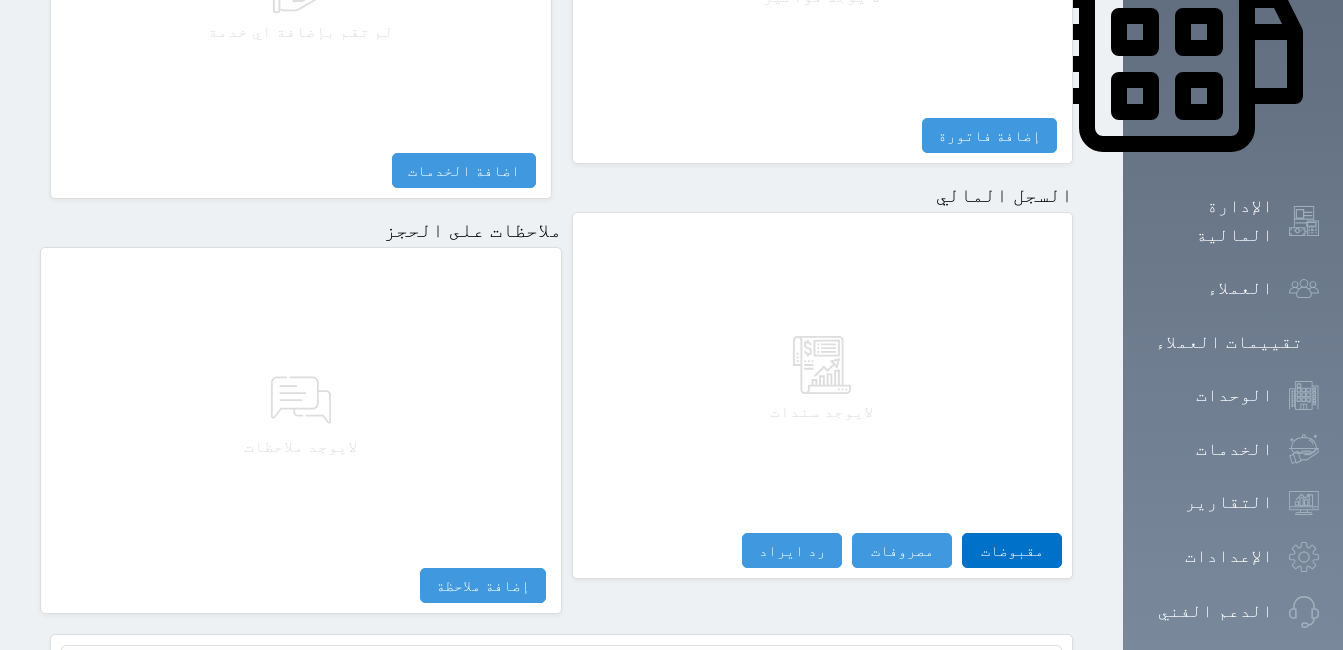 scroll, scrollTop: 998, scrollLeft: 0, axis: vertical 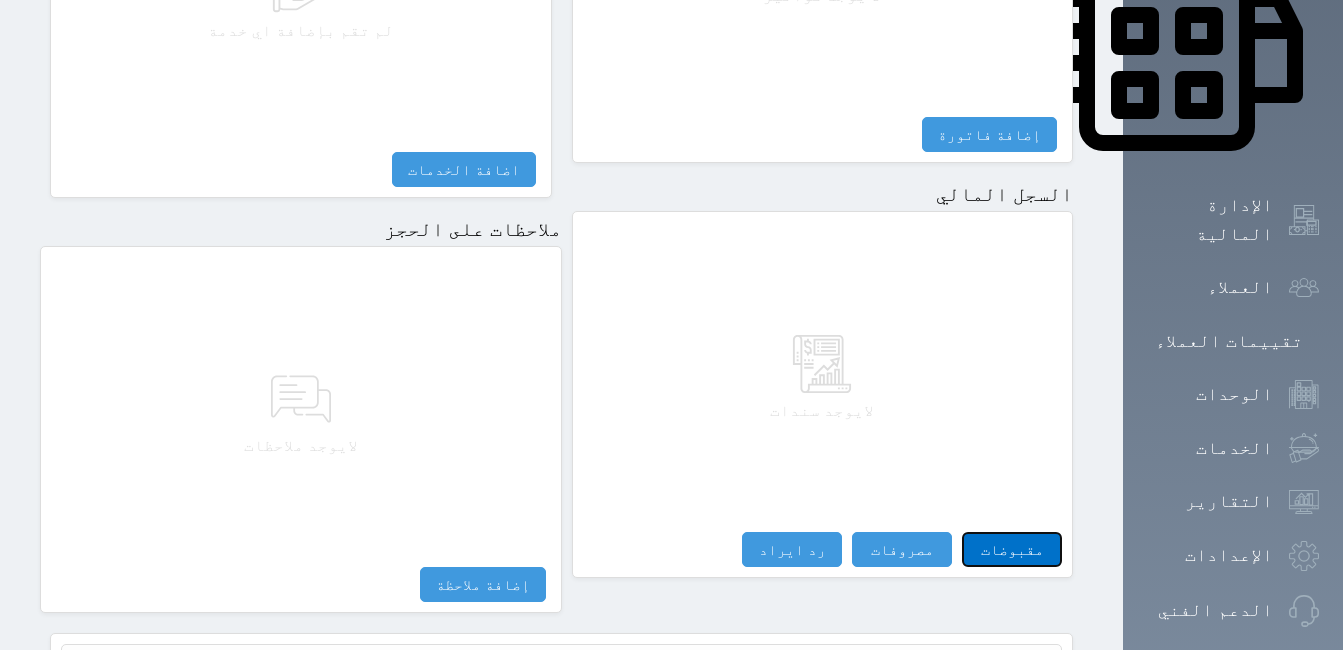 click on "مقبوضات" at bounding box center (1012, 549) 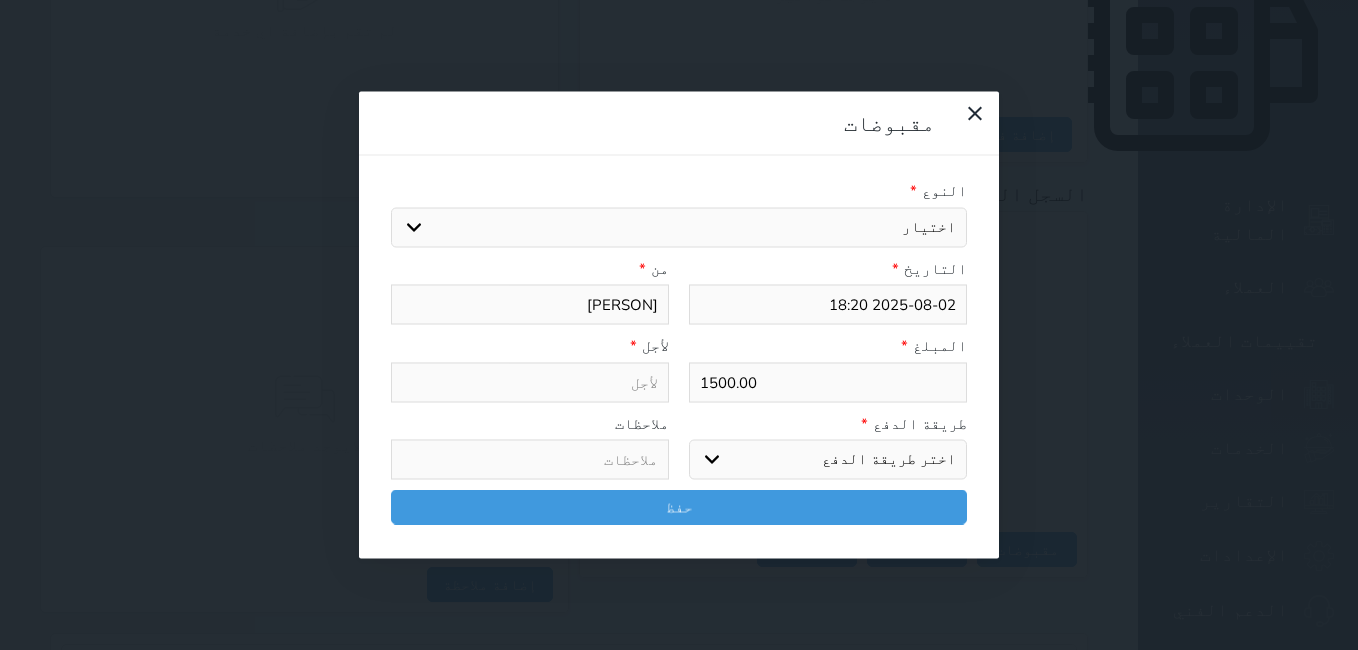 click on "اختيار   مقبوضات عامة قيمة إيجار فواتير تامين عربون لا ينطبق آخر مغسلة واي فاي - الإنترنت مواقف السيارات طعام الأغذية والمشروبات مشروبات المشروبات الباردة المشروبات الساخنة الإفطار غداء عشاء مخبز و كعك حمام سباحة الصالة الرياضية سبا و خدمات الجمال اختيار وإسقاط (خدمات النقل) ميني بار كابل - تلفزيون سرير إضافي تصفيف الشعر التسوق خدمات الجولات السياحية المنظمة خدمات الدليل السياحي" at bounding box center [679, 227] 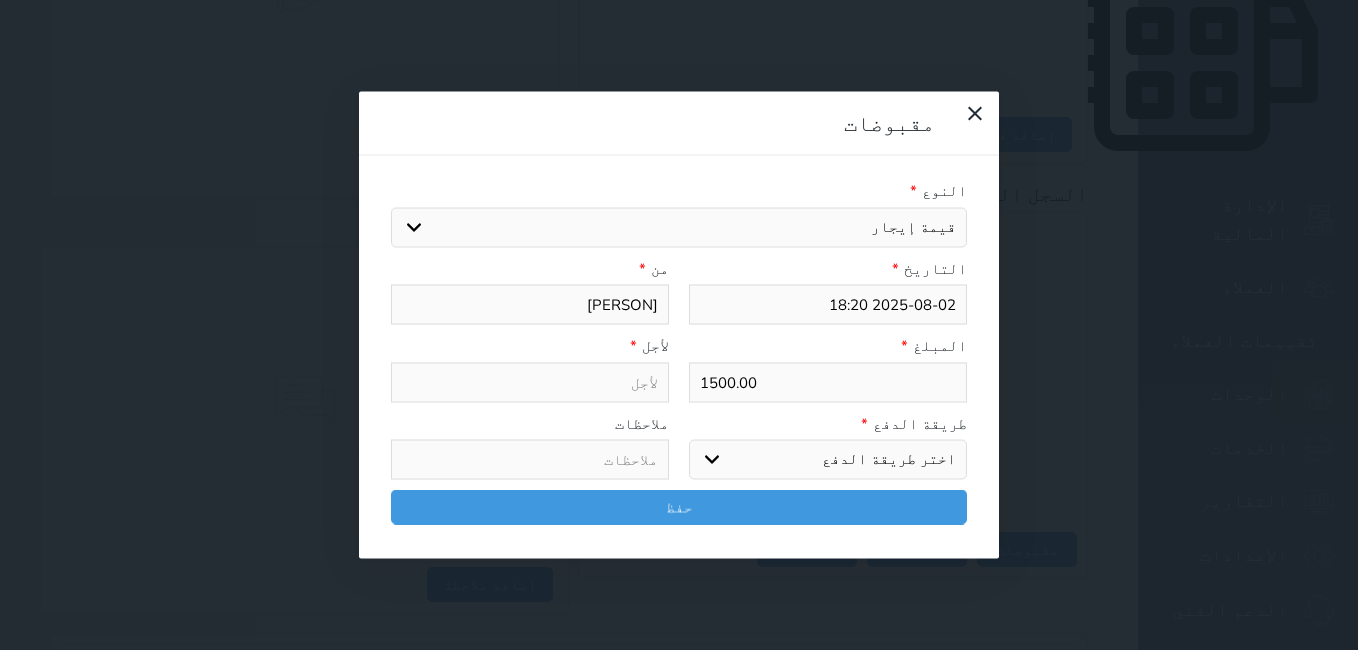 click on "اختيار   مقبوضات عامة قيمة إيجار فواتير تامين عربون لا ينطبق آخر مغسلة واي فاي - الإنترنت مواقف السيارات طعام الأغذية والمشروبات مشروبات المشروبات الباردة المشروبات الساخنة الإفطار غداء عشاء مخبز و كعك حمام سباحة الصالة الرياضية سبا و خدمات الجمال اختيار وإسقاط (خدمات النقل) ميني بار كابل - تلفزيون سرير إضافي تصفيف الشعر التسوق خدمات الجولات السياحية المنظمة خدمات الدليل السياحي" at bounding box center (679, 227) 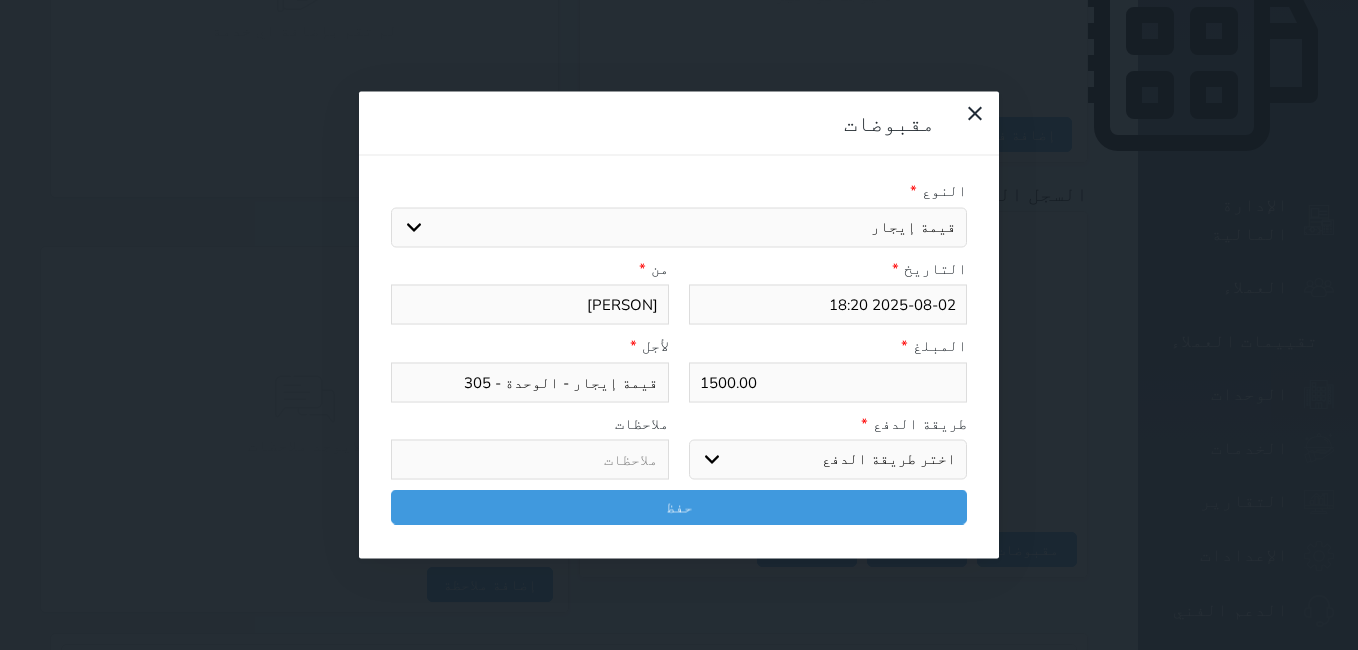 click on "اختر طريقة الدفع   دفع نقدى   تحويل بنكى   مدى   بطاقة ائتمان   آجل" at bounding box center (828, 460) 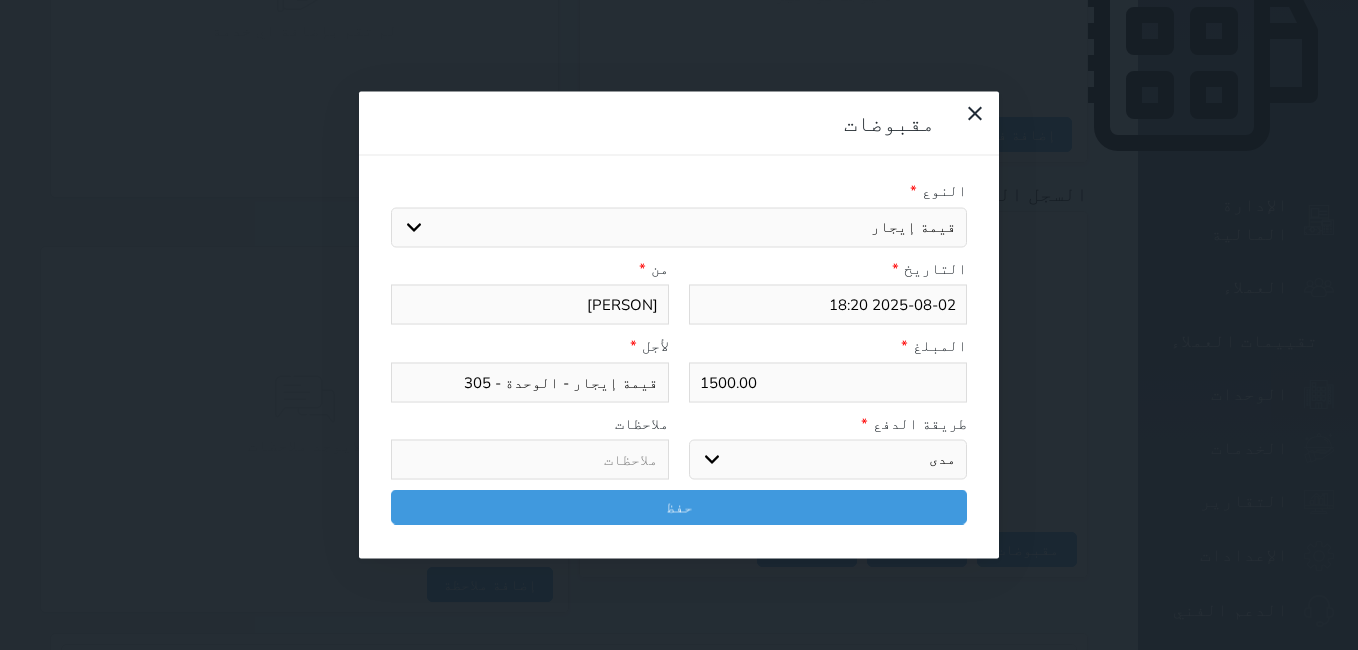click on "اختر طريقة الدفع   دفع نقدى   تحويل بنكى   مدى   بطاقة ائتمان   آجل" at bounding box center [828, 460] 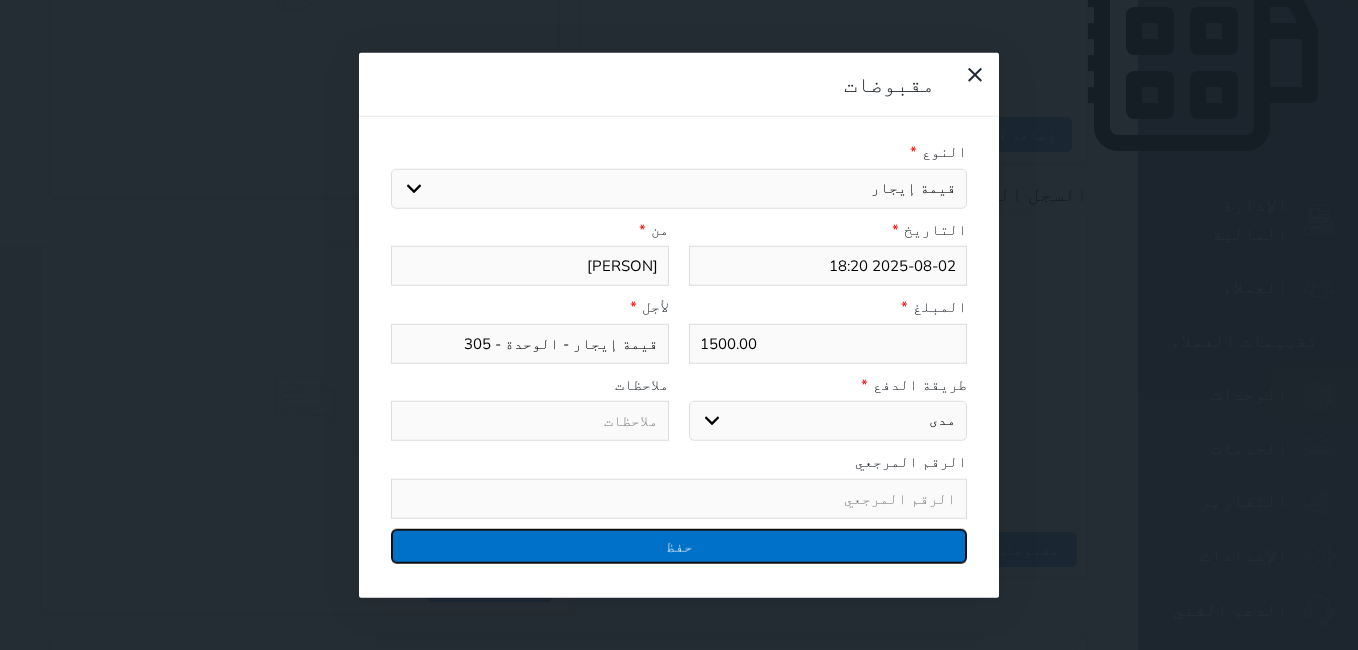 click on "حفظ" at bounding box center [679, 545] 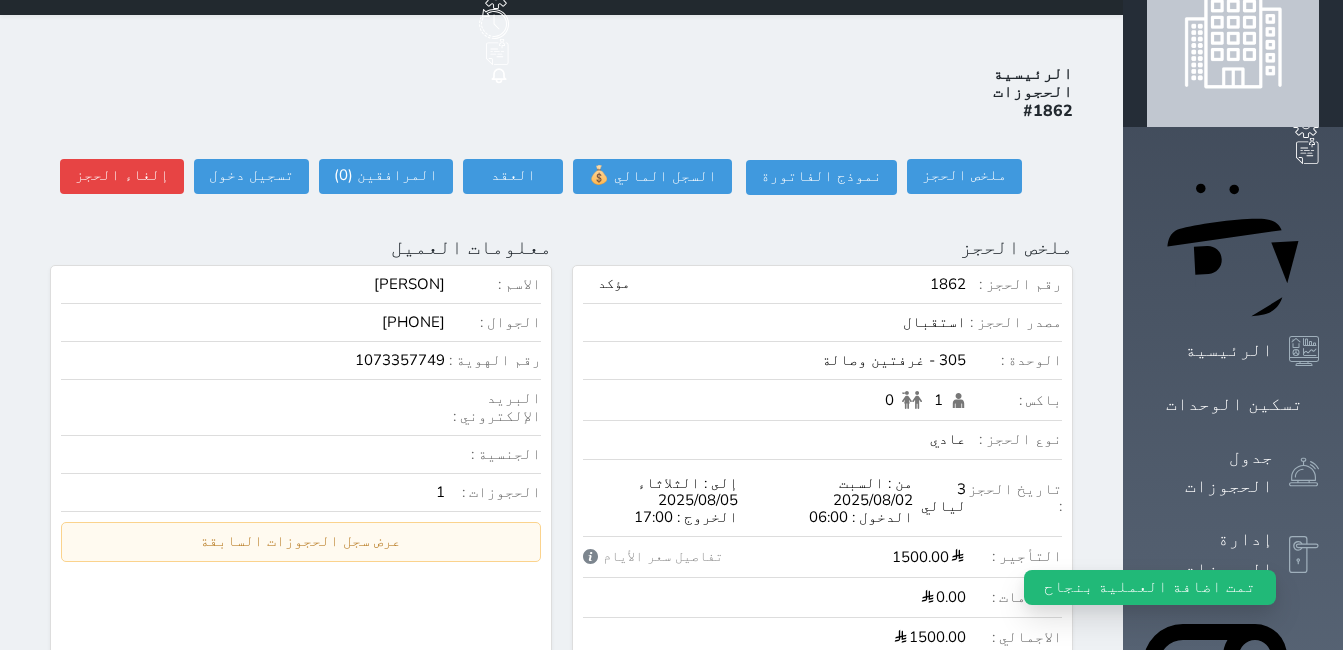 scroll, scrollTop: 0, scrollLeft: 0, axis: both 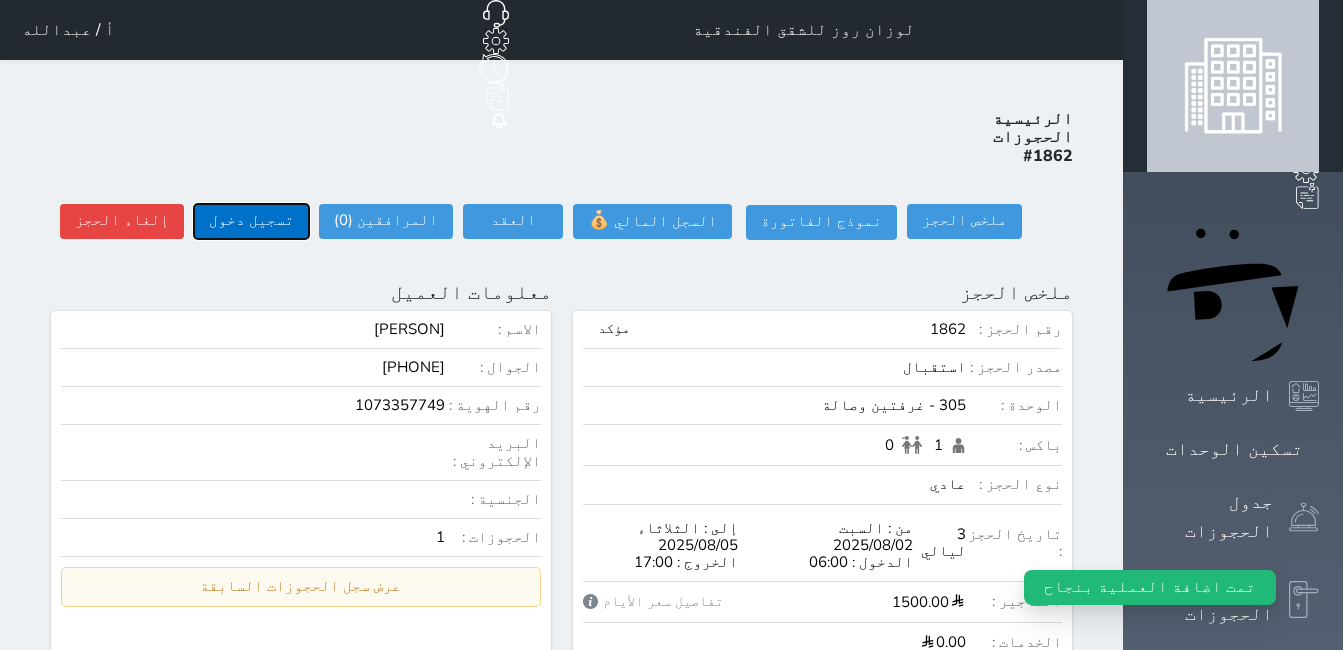 drag, startPoint x: 158, startPoint y: 145, endPoint x: 181, endPoint y: 146, distance: 23.021729 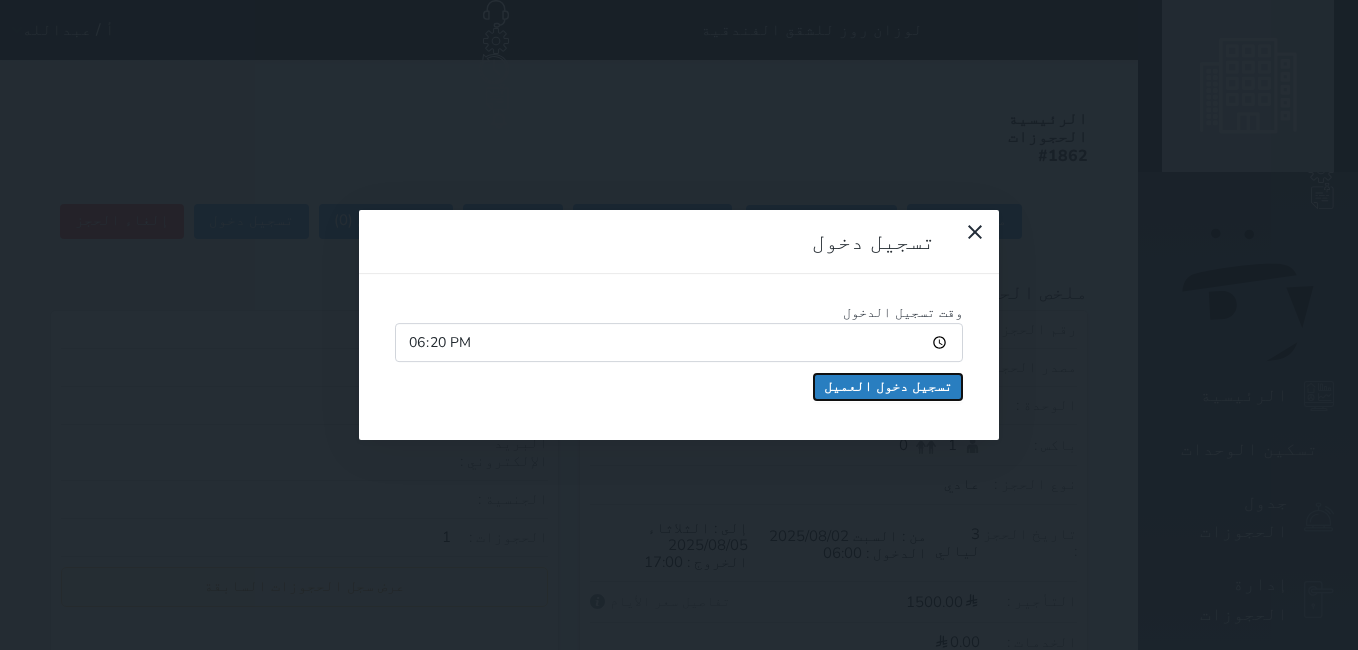 click on "تسجيل دخول العميل" at bounding box center [888, 387] 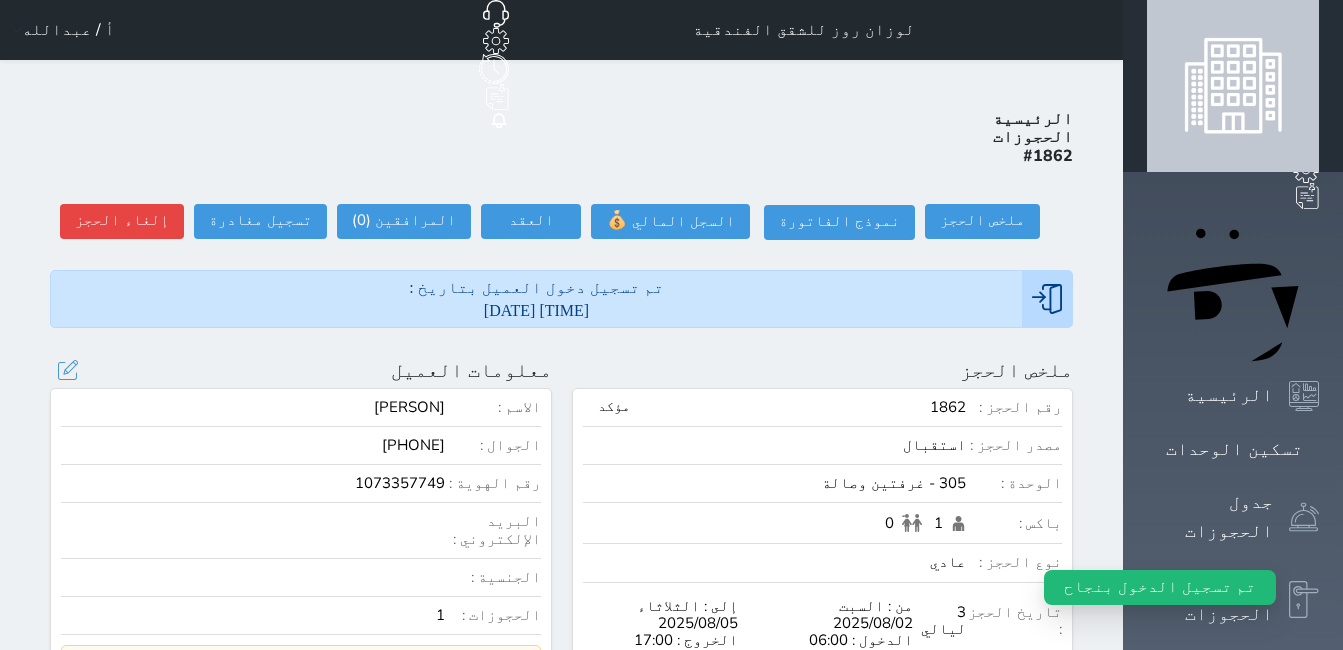 click on "1073357749" at bounding box center [253, 483] 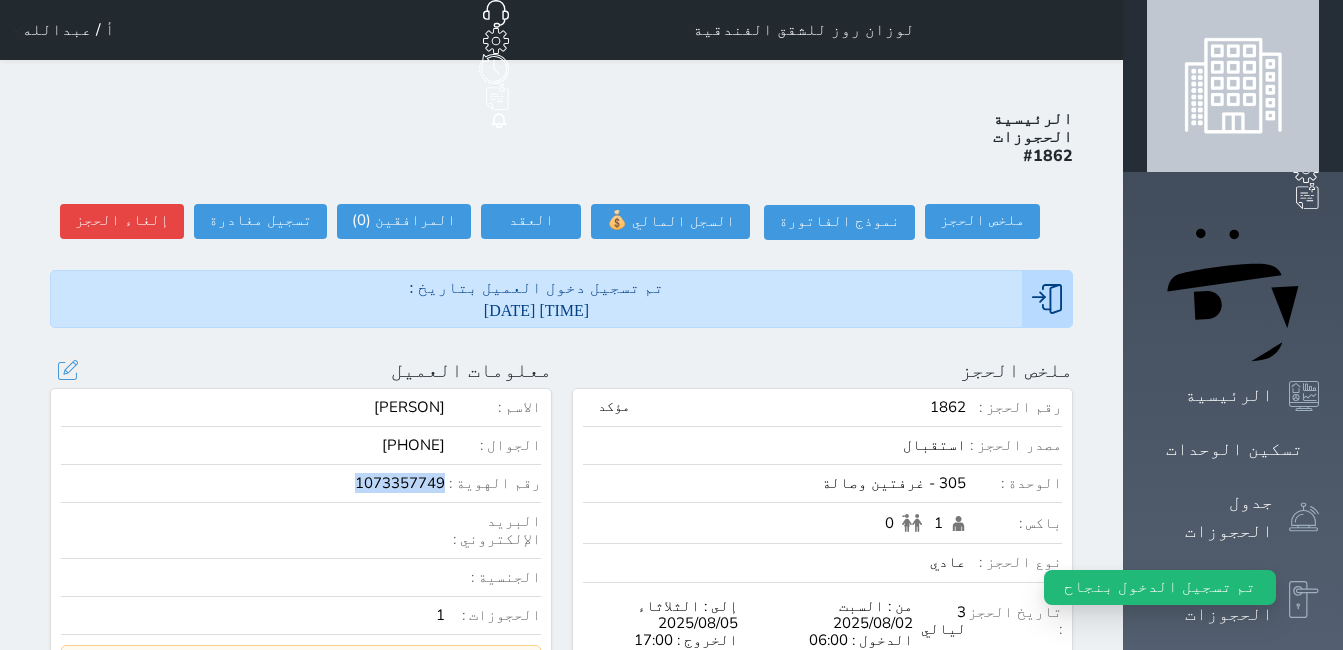 click on "1073357749" at bounding box center [253, 483] 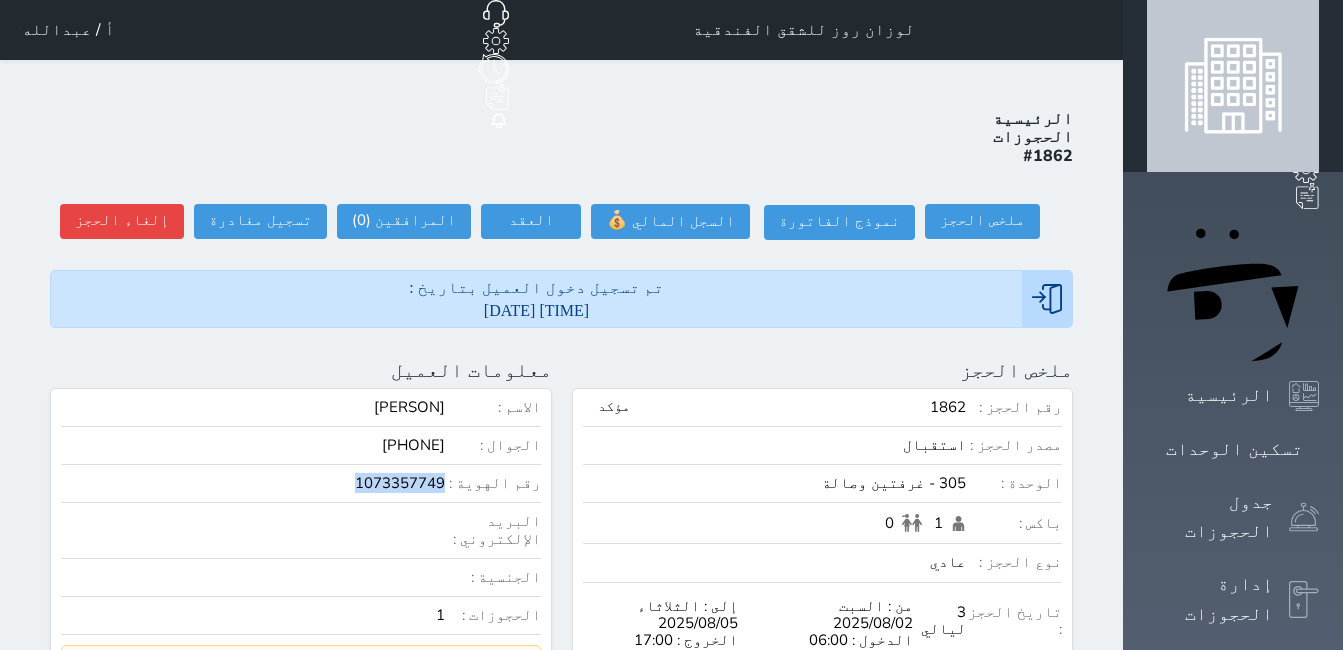 click on "أ / عبدالله" at bounding box center (68, 30) 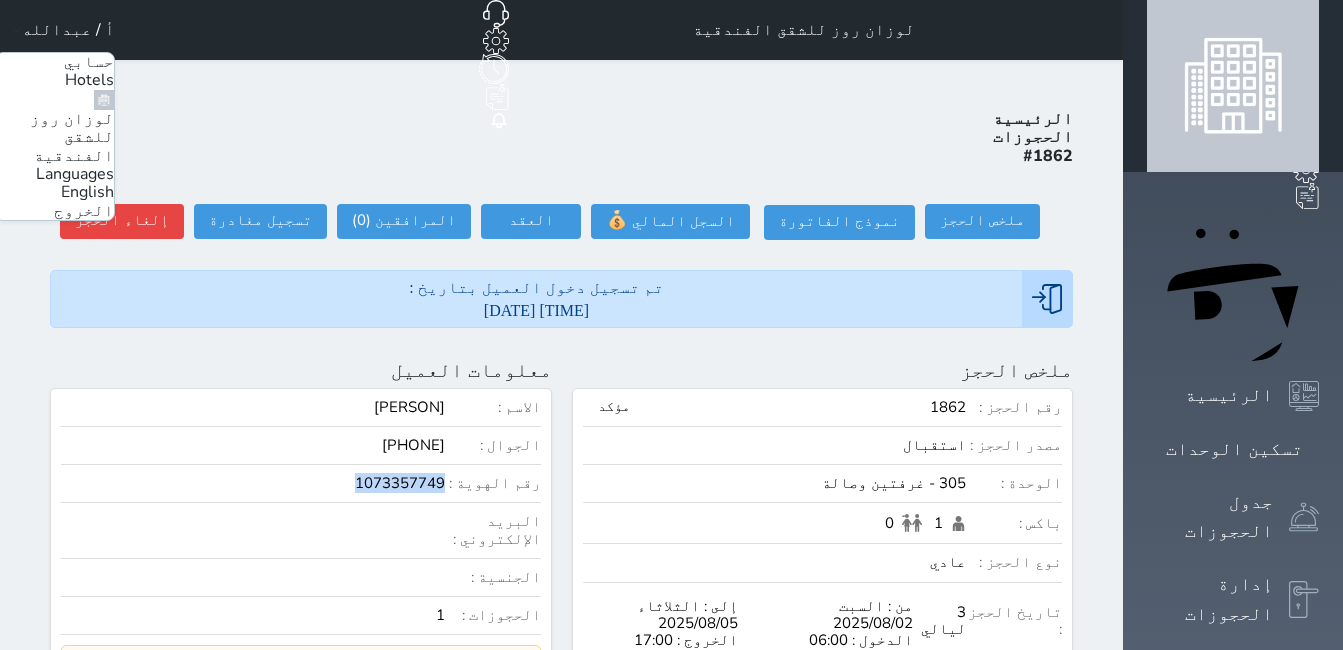 click on "الخروج" at bounding box center [84, 211] 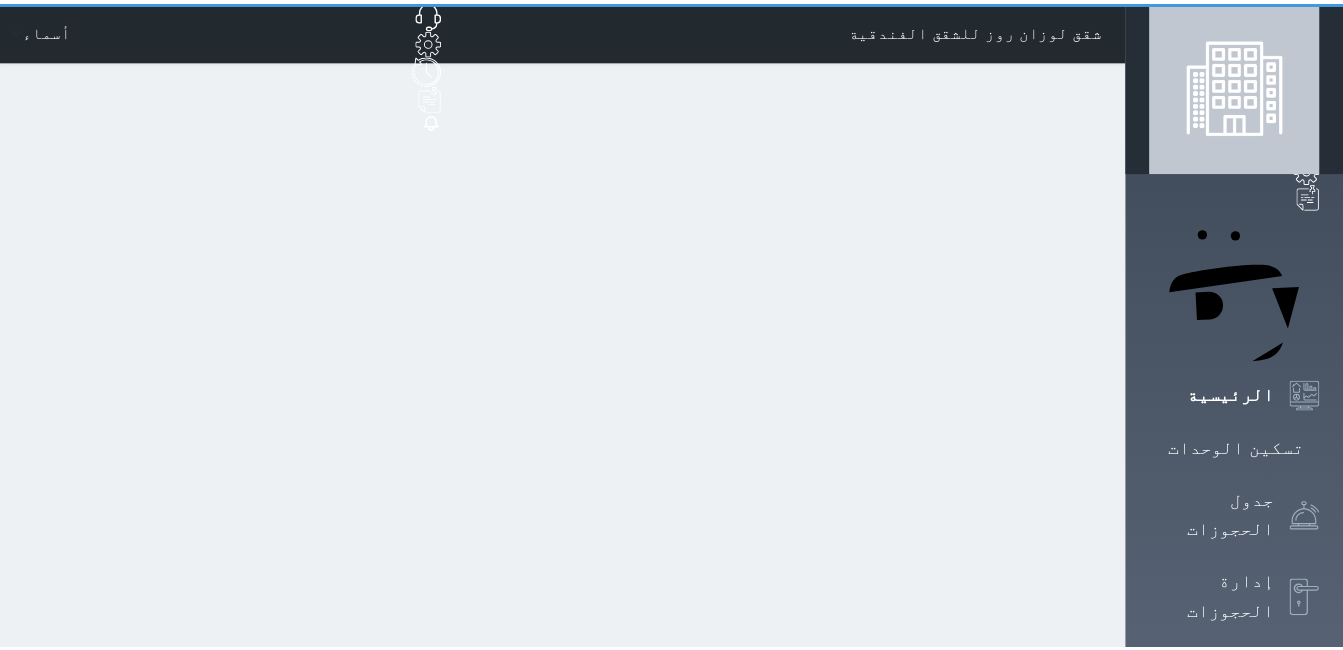 scroll, scrollTop: 0, scrollLeft: 0, axis: both 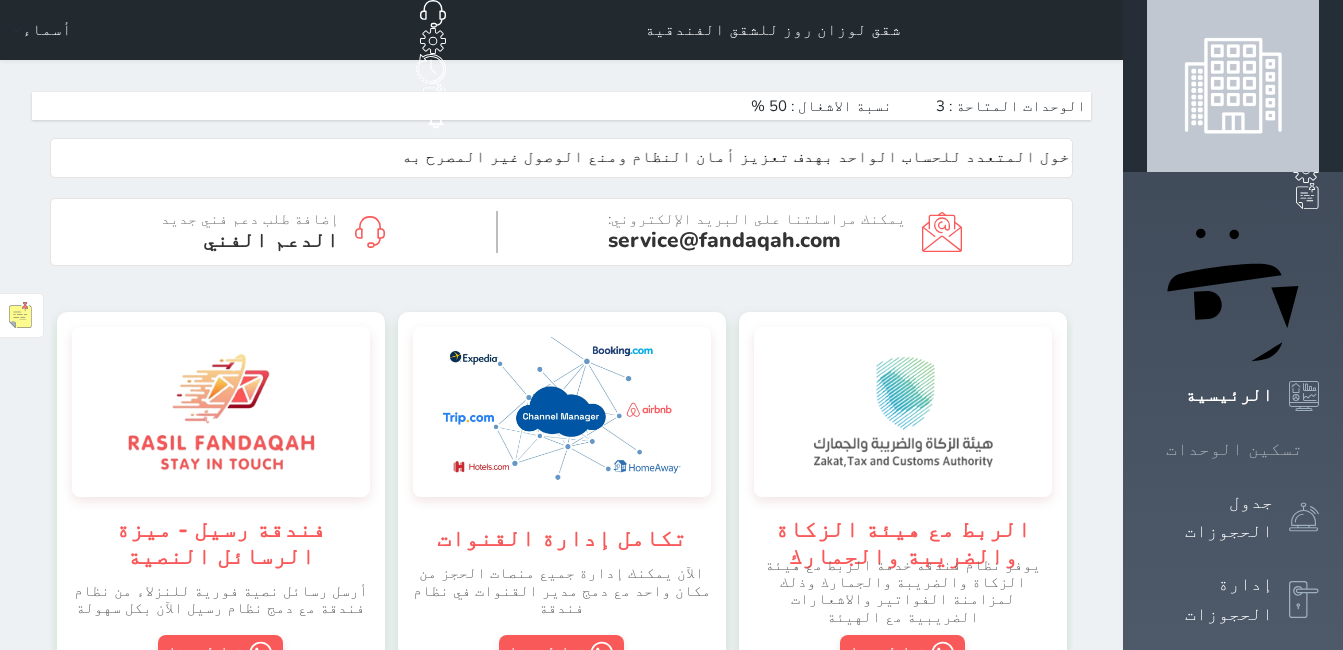 click on "تسكين الوحدات" at bounding box center [1234, 449] 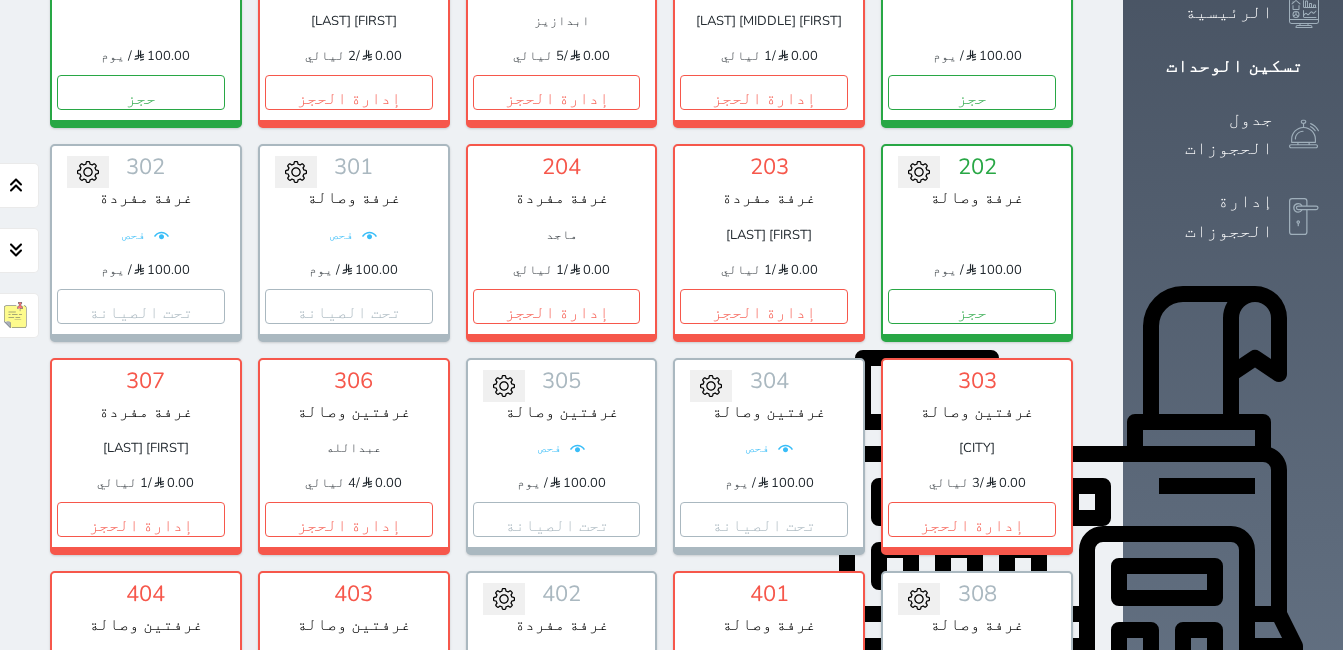 scroll, scrollTop: 478, scrollLeft: 0, axis: vertical 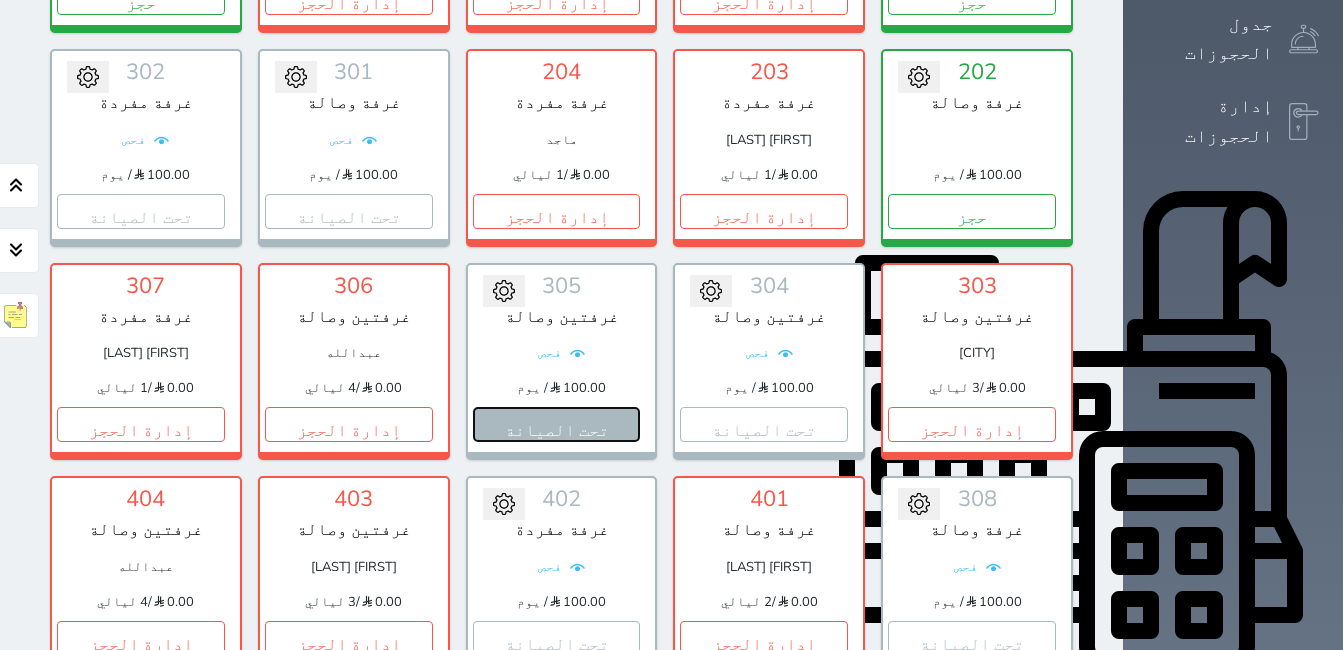 click on "تحت الصيانة" at bounding box center (557, 424) 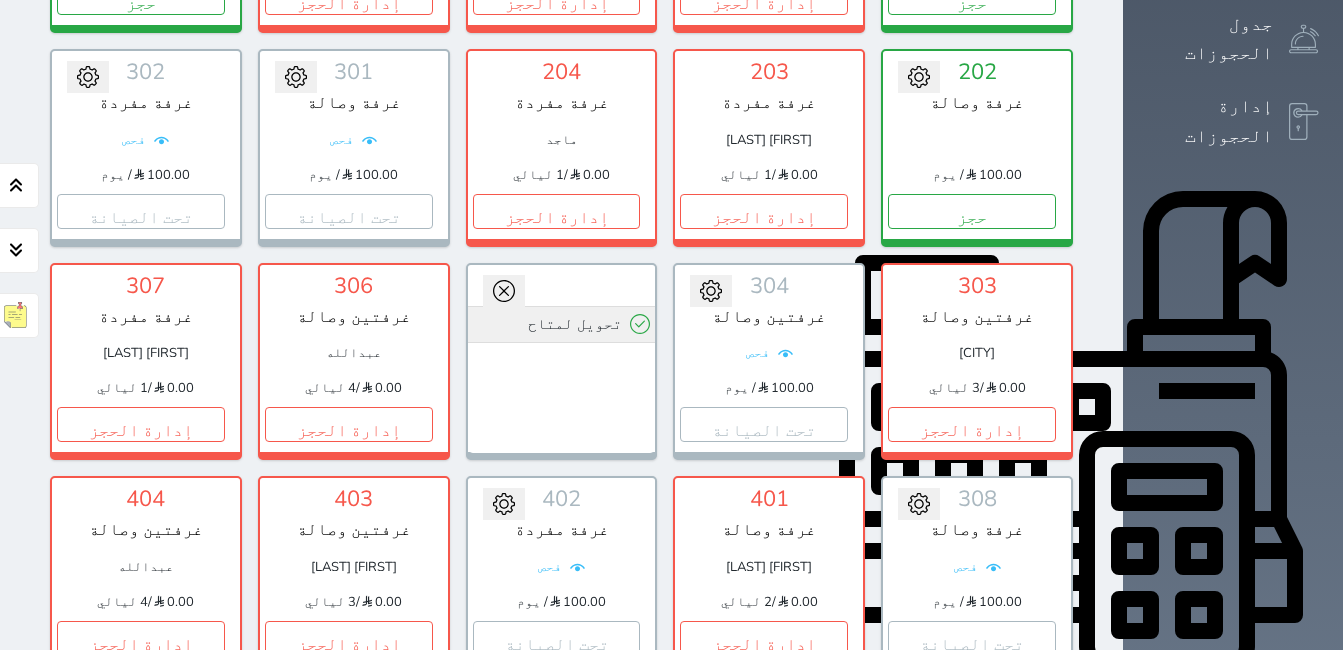 click on "تحويل لمتاح" at bounding box center (562, 324) 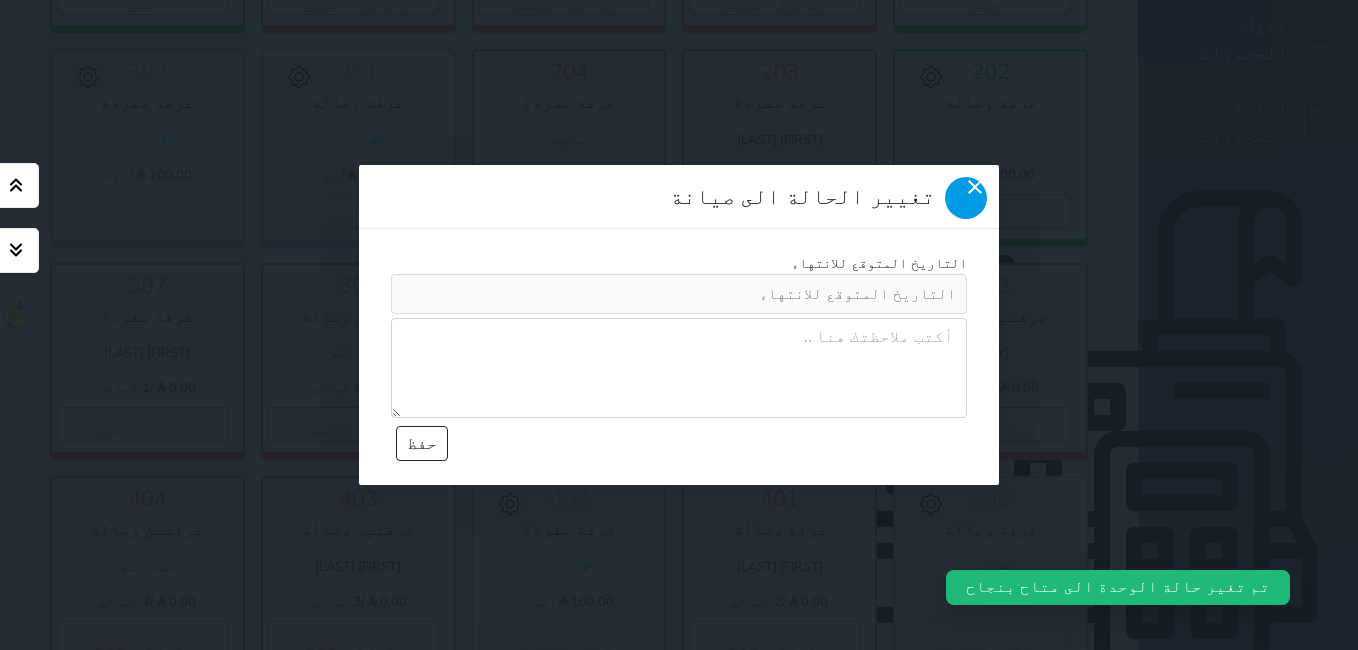 click at bounding box center (966, 198) 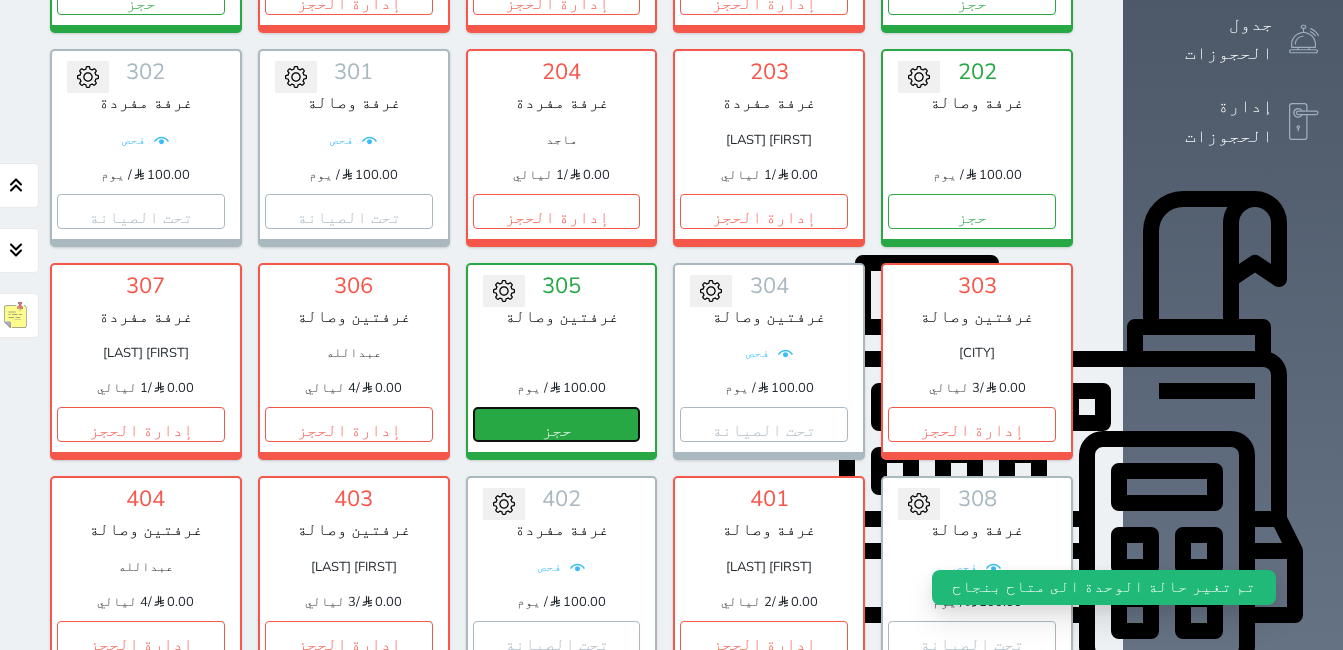 click on "حجز" at bounding box center [557, 424] 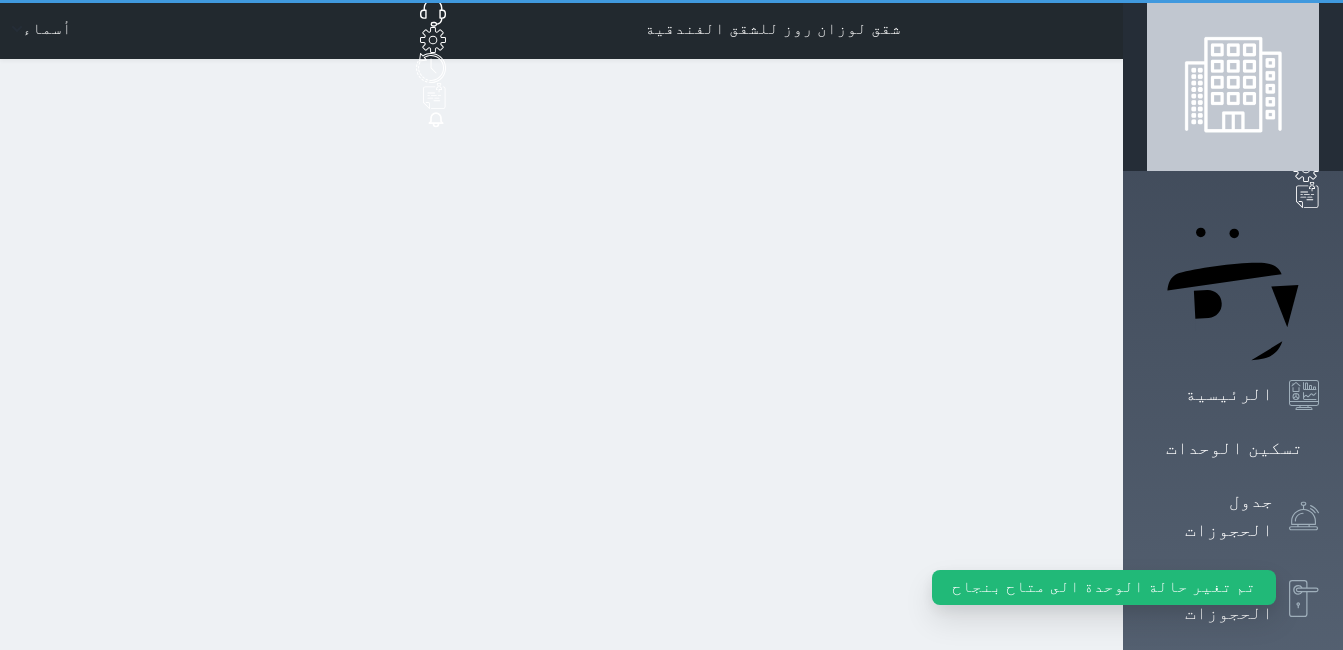 scroll, scrollTop: 0, scrollLeft: 0, axis: both 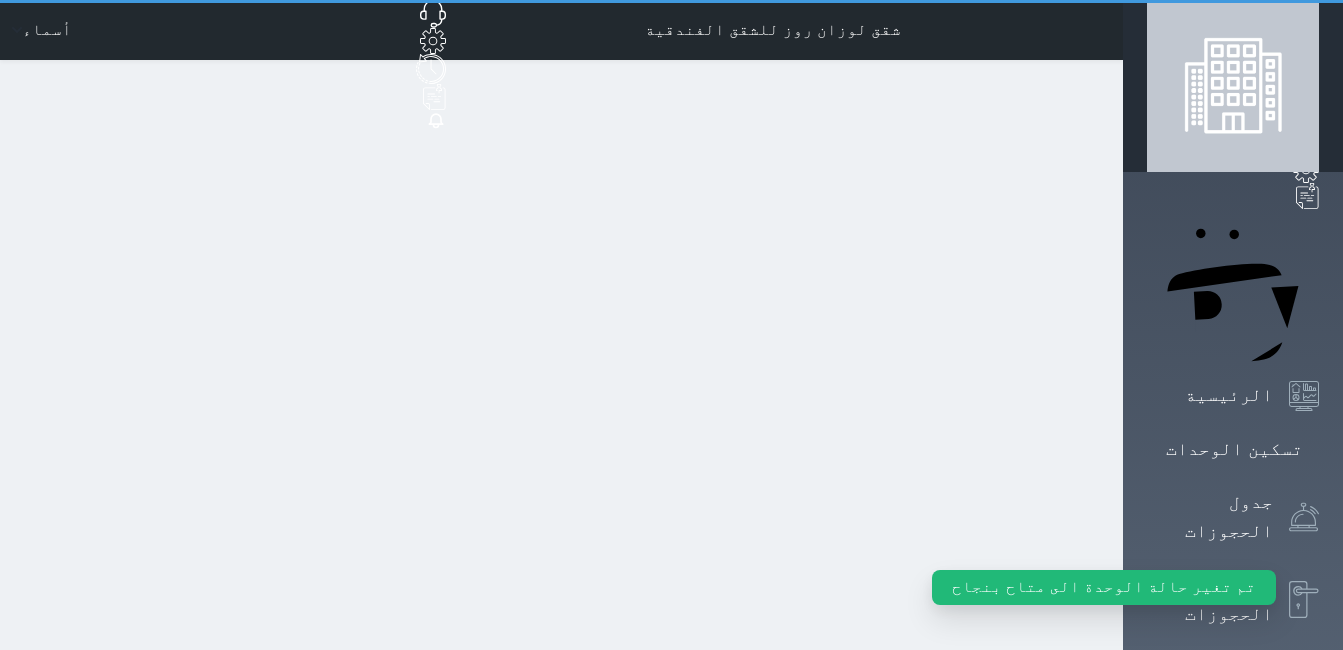 select on "1" 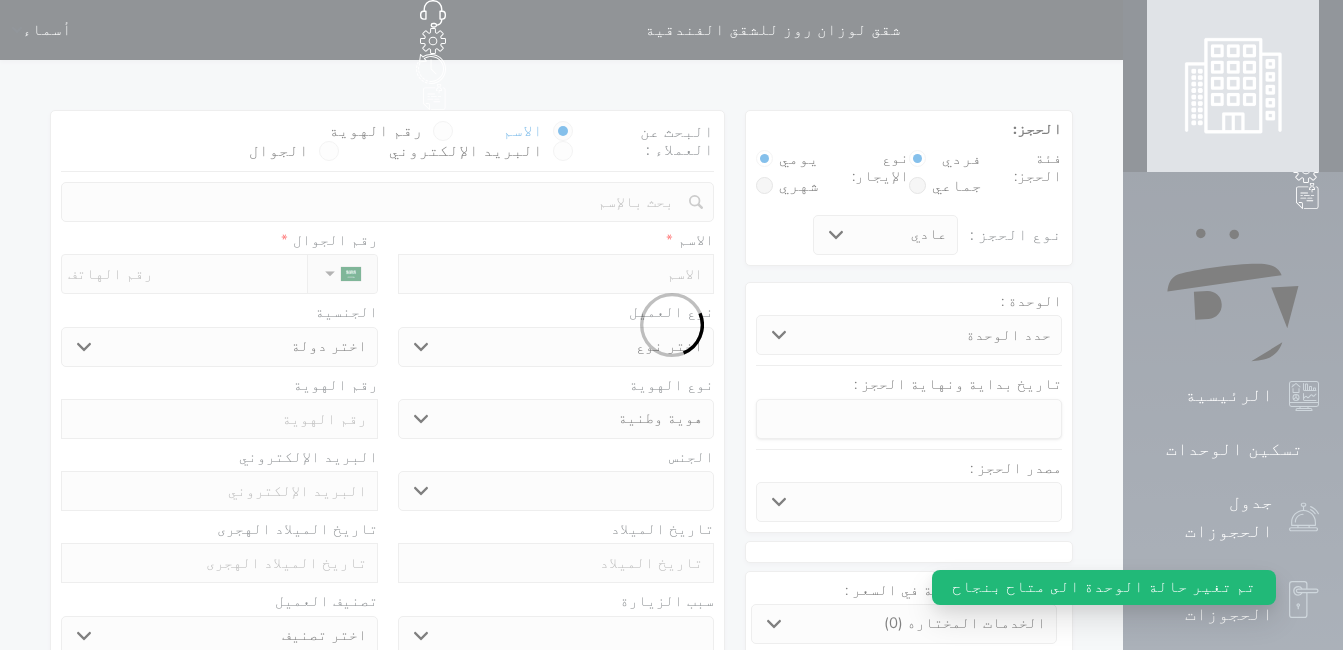 select 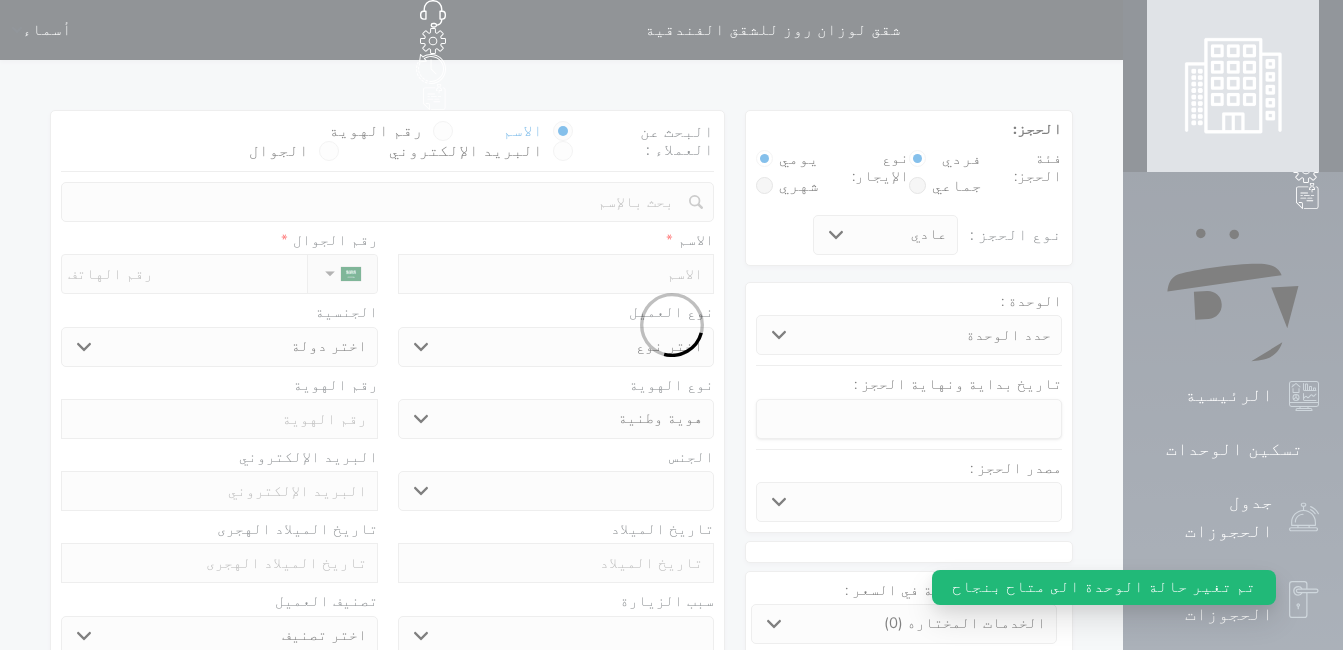 select 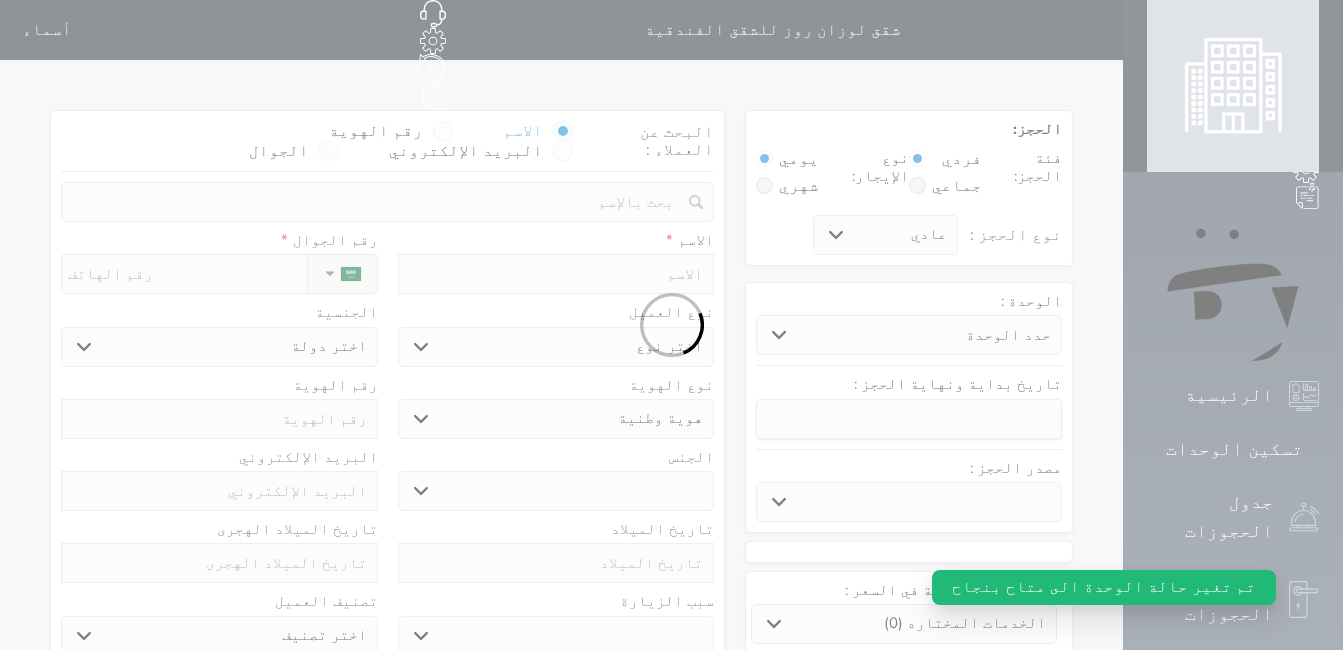 select 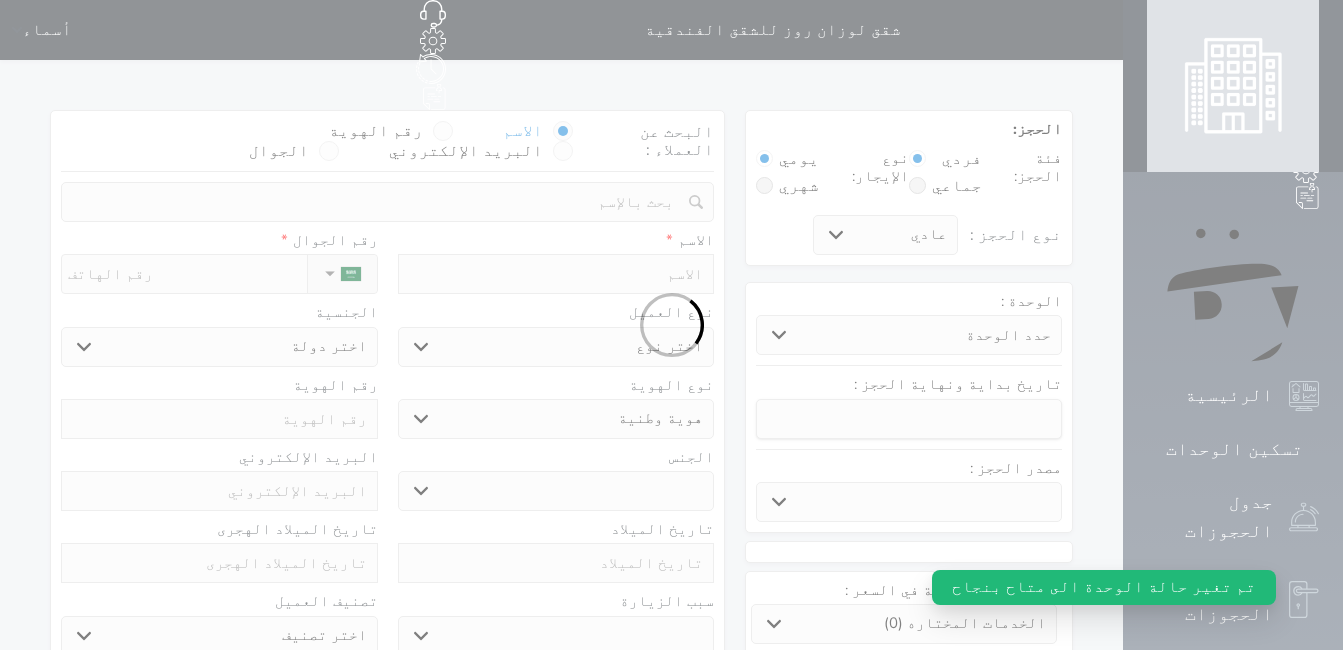 select 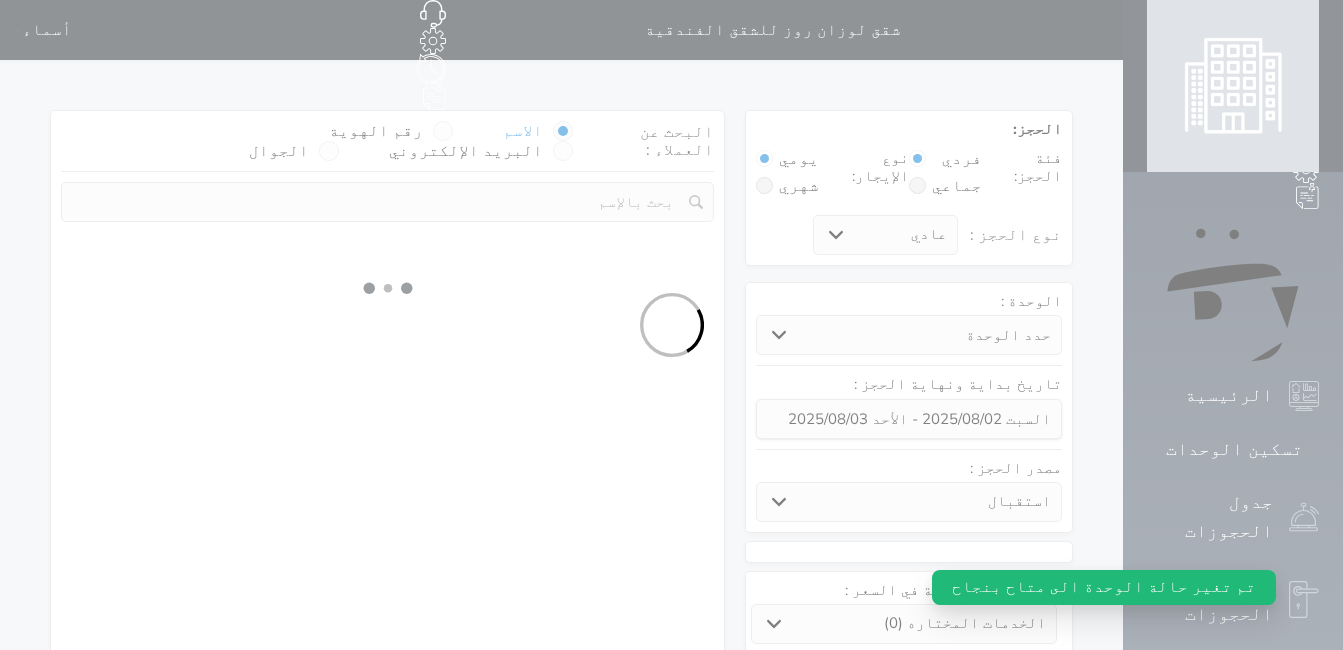 select 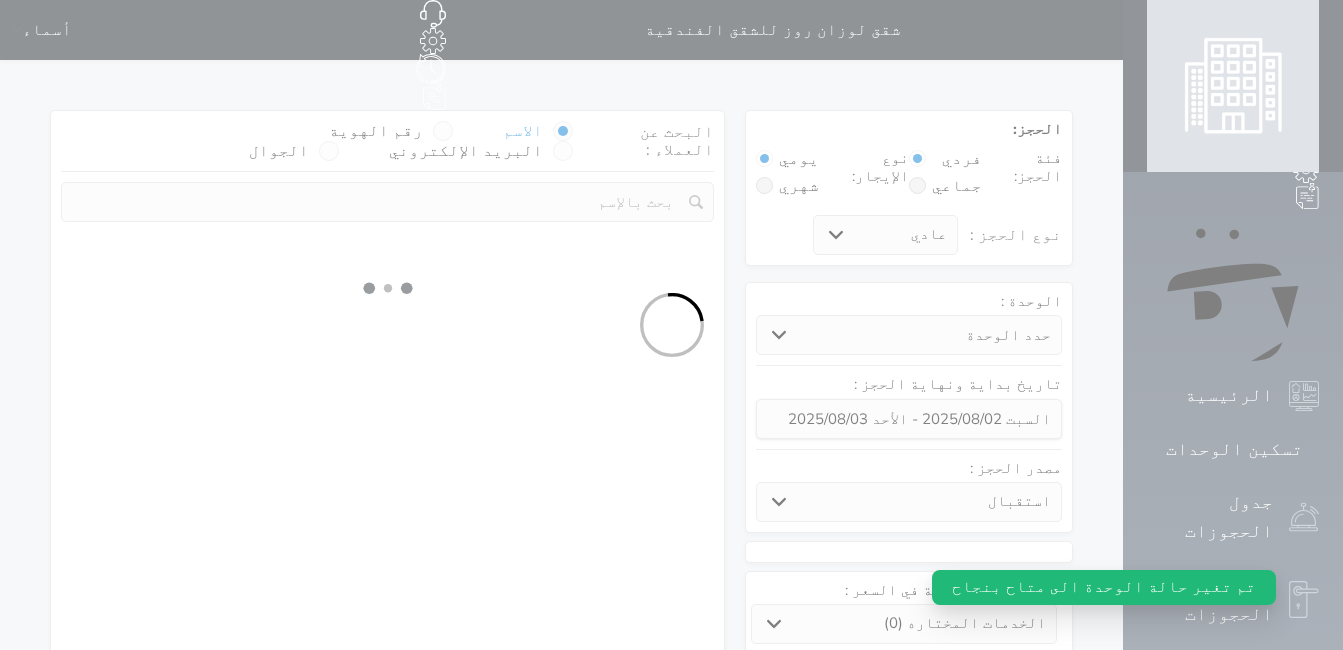 select on "1" 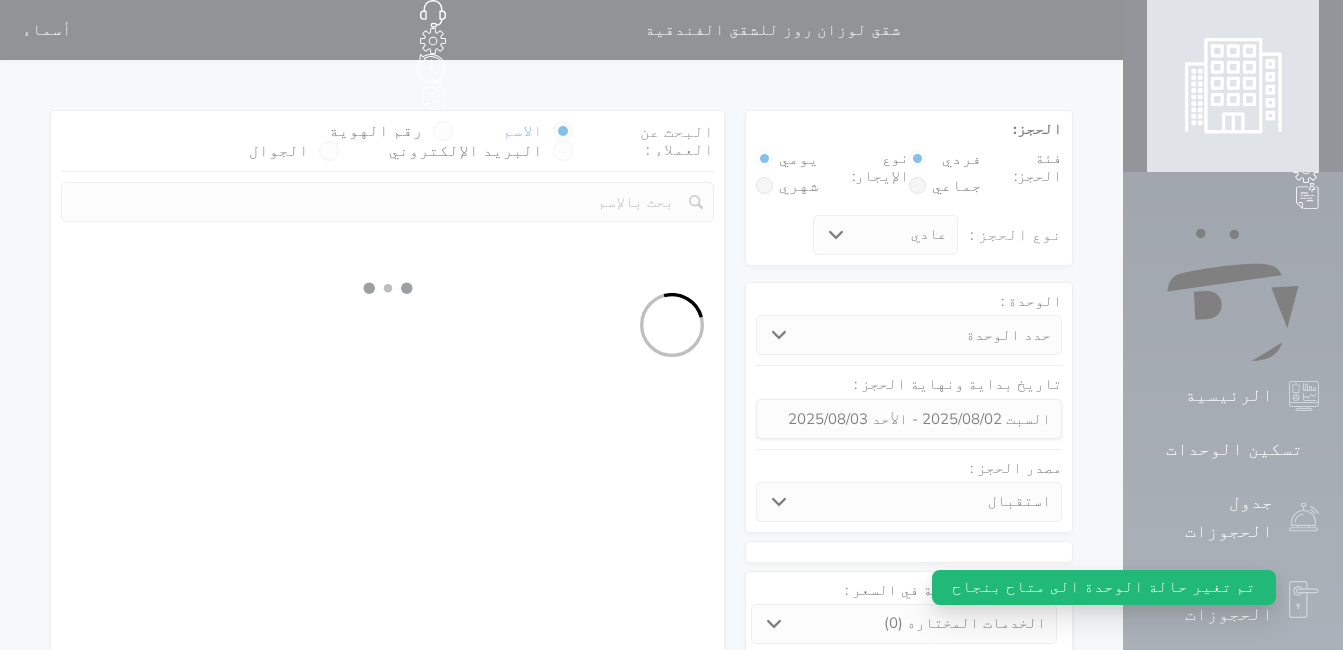select on "113" 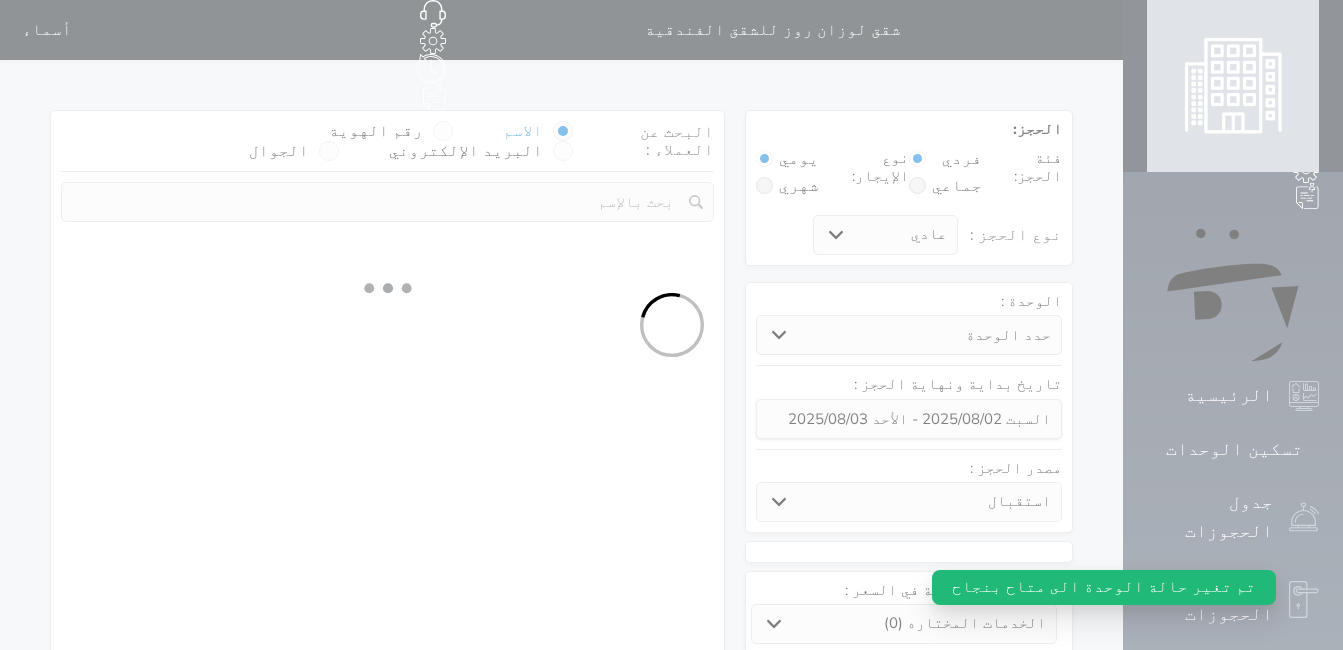 select on "1" 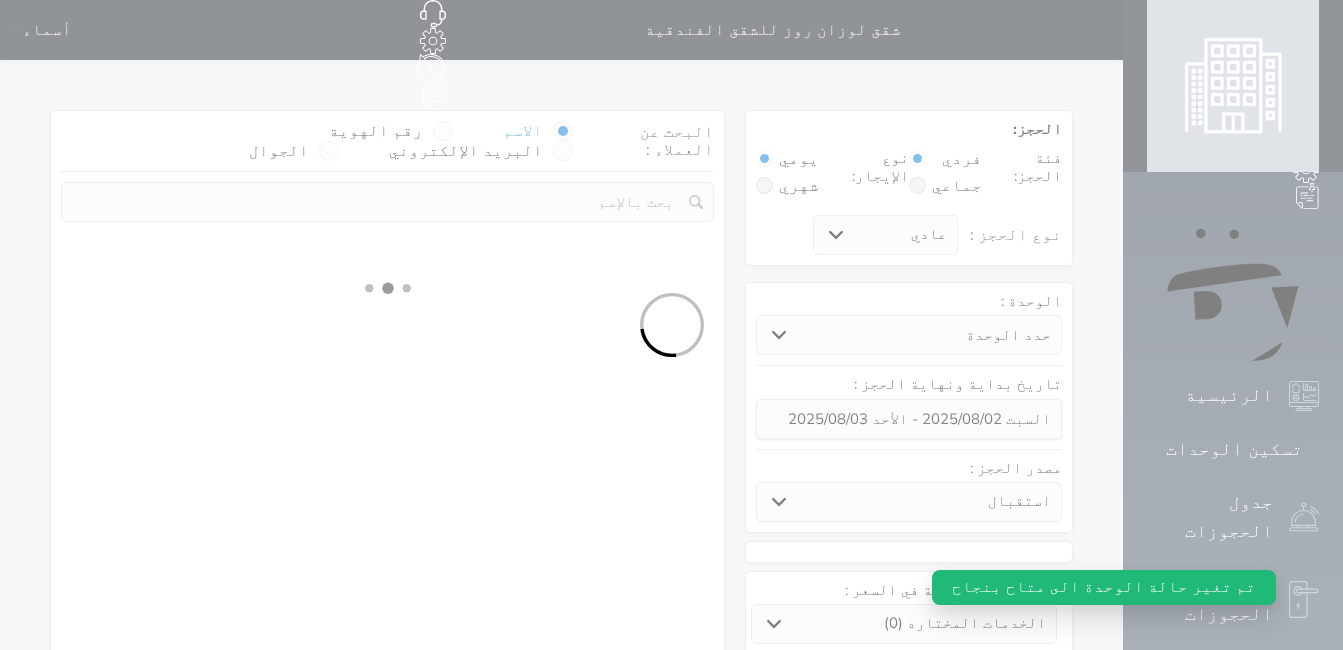 select 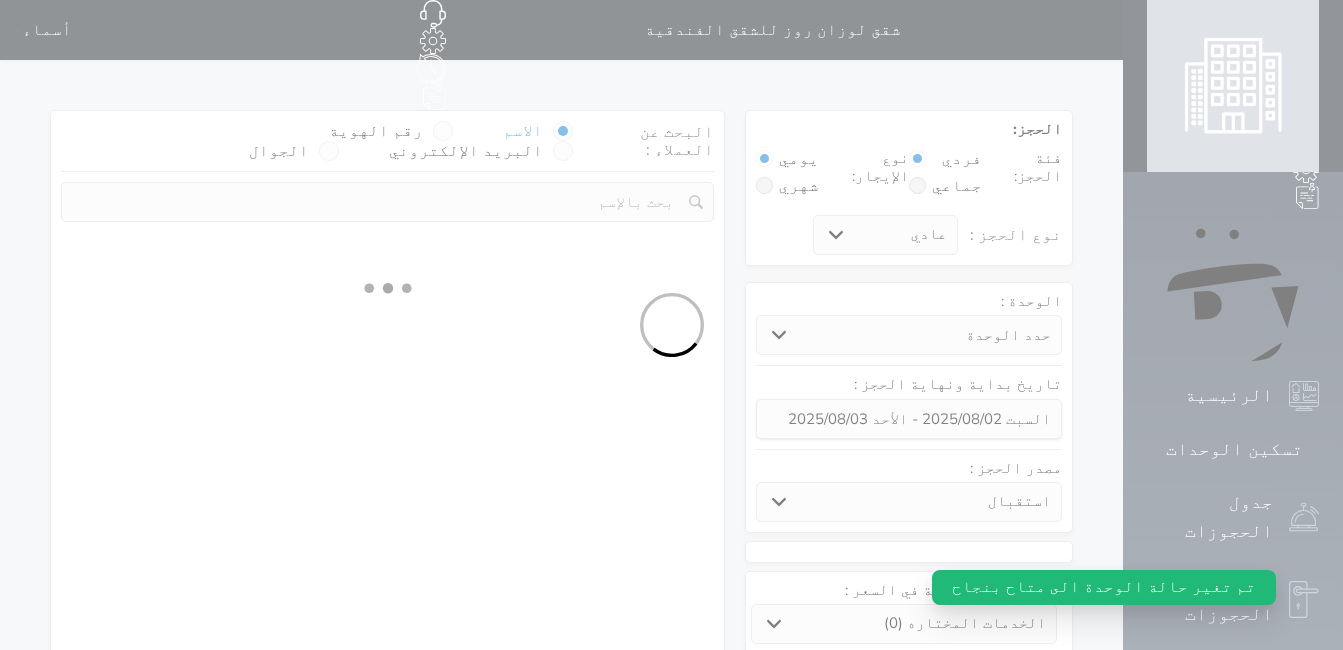 select on "7" 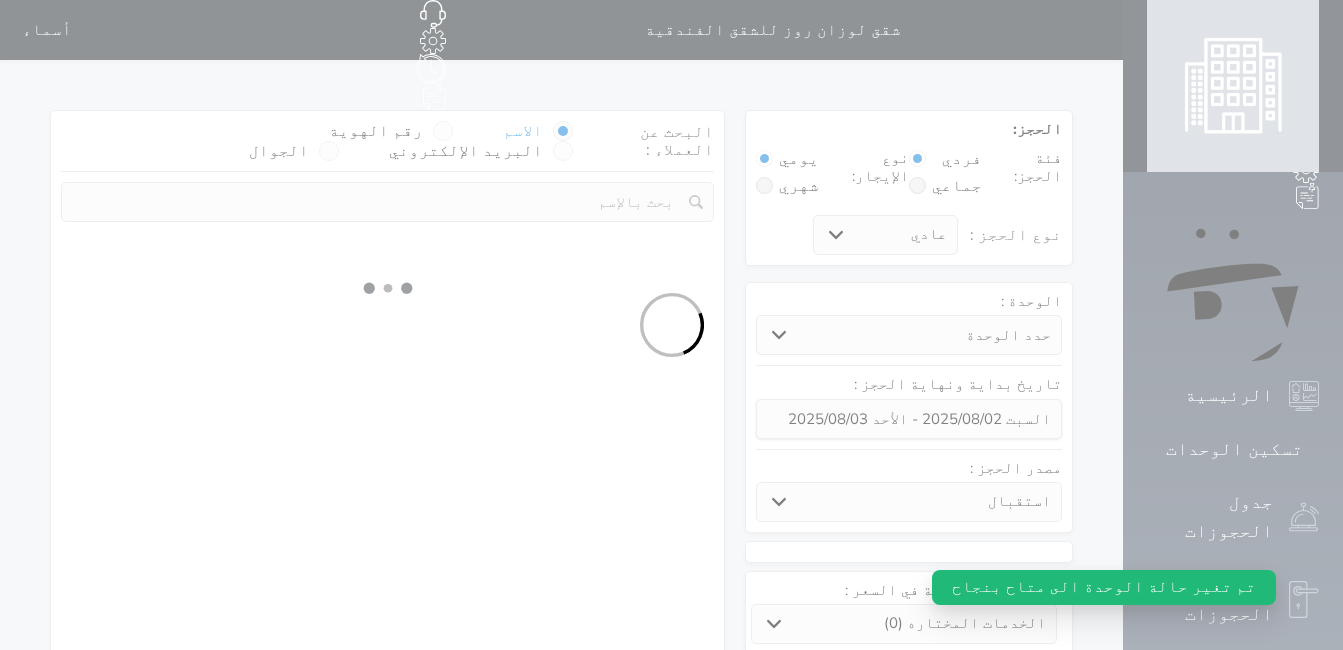 select 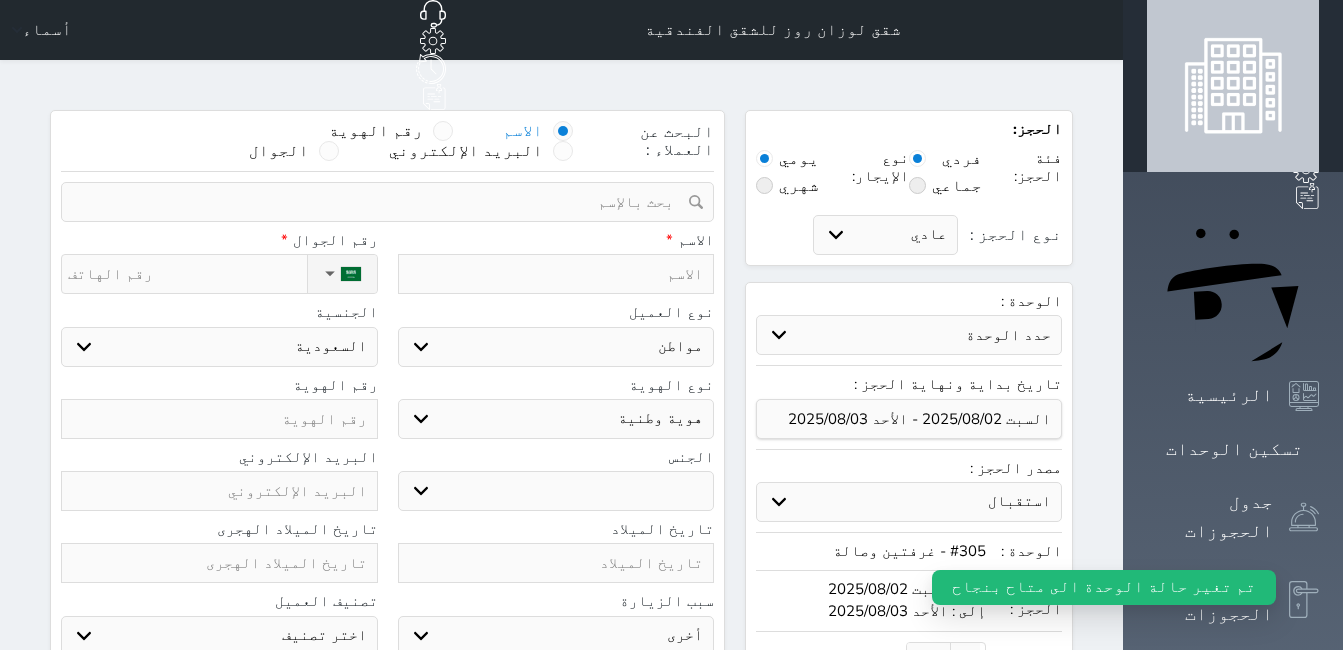select 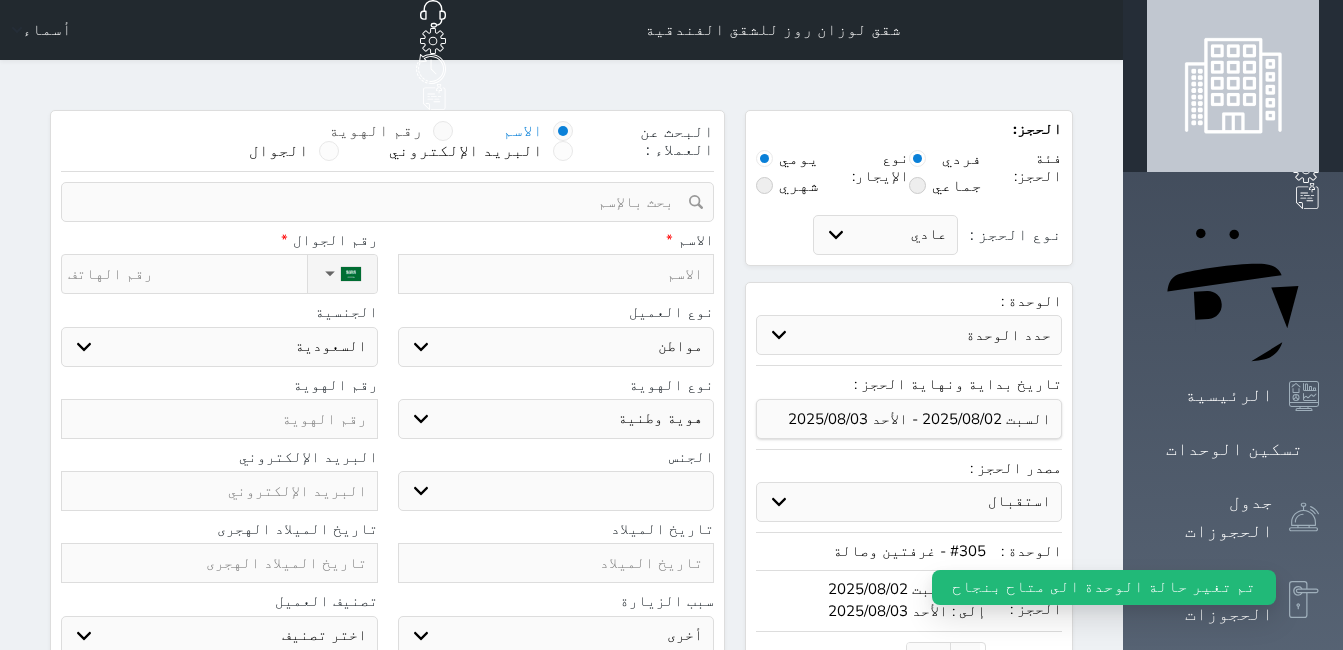 select 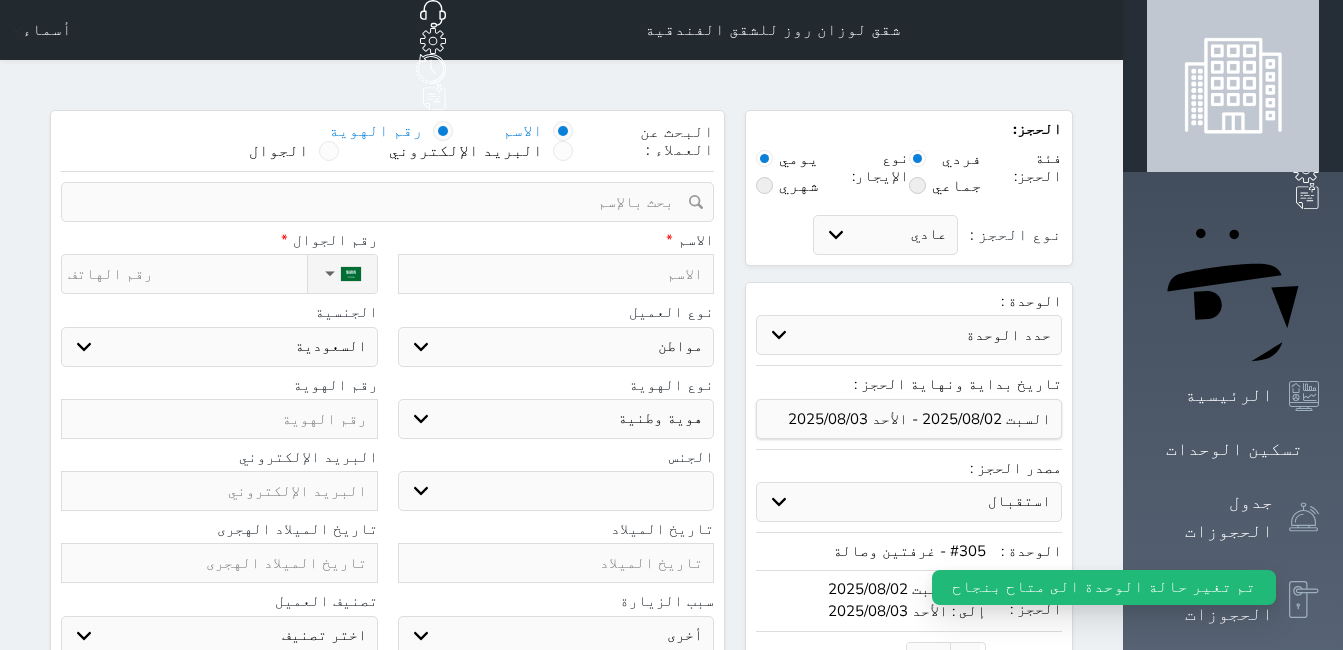 select 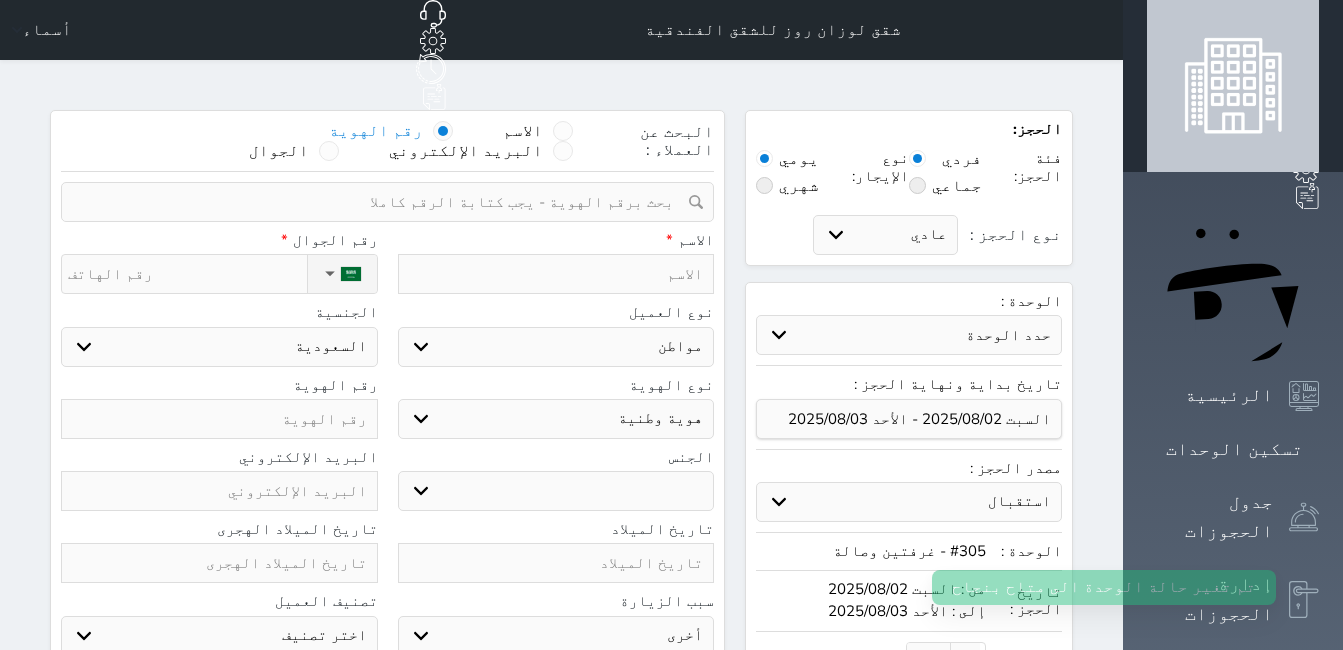 click at bounding box center [380, 202] 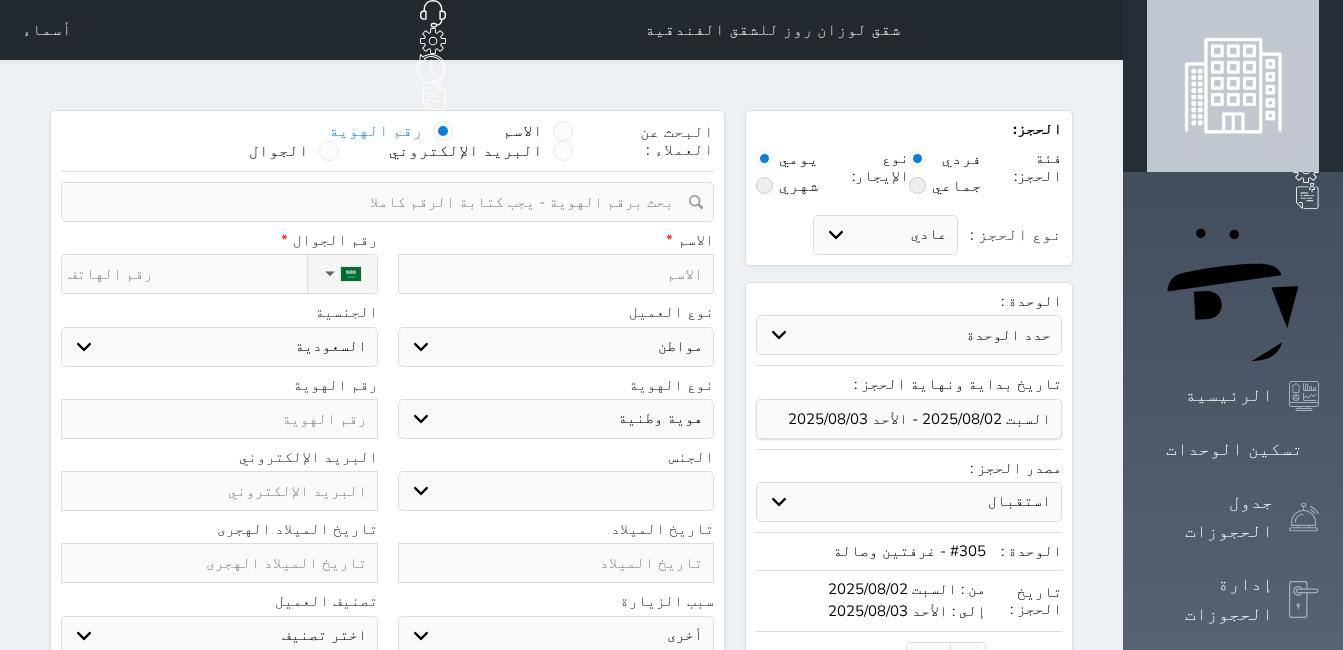 paste on "1073357749" 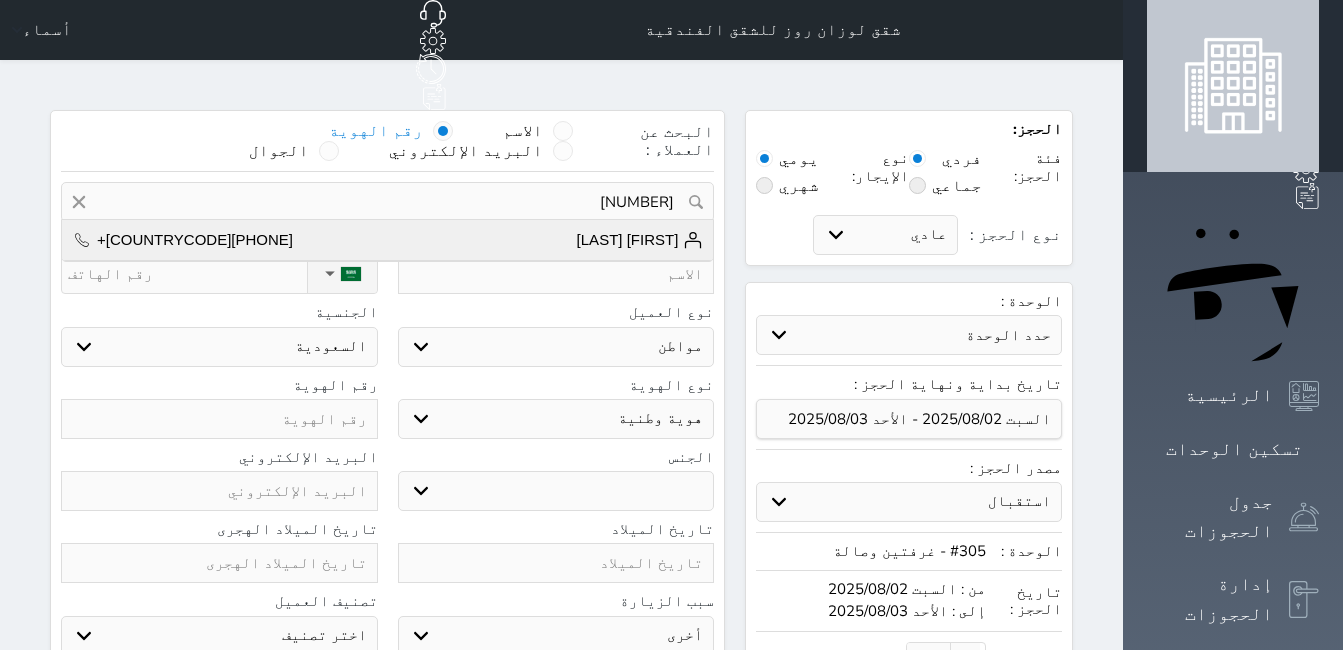 click on "عبدالعزيز الحربي   +966597780809" at bounding box center (387, 240) 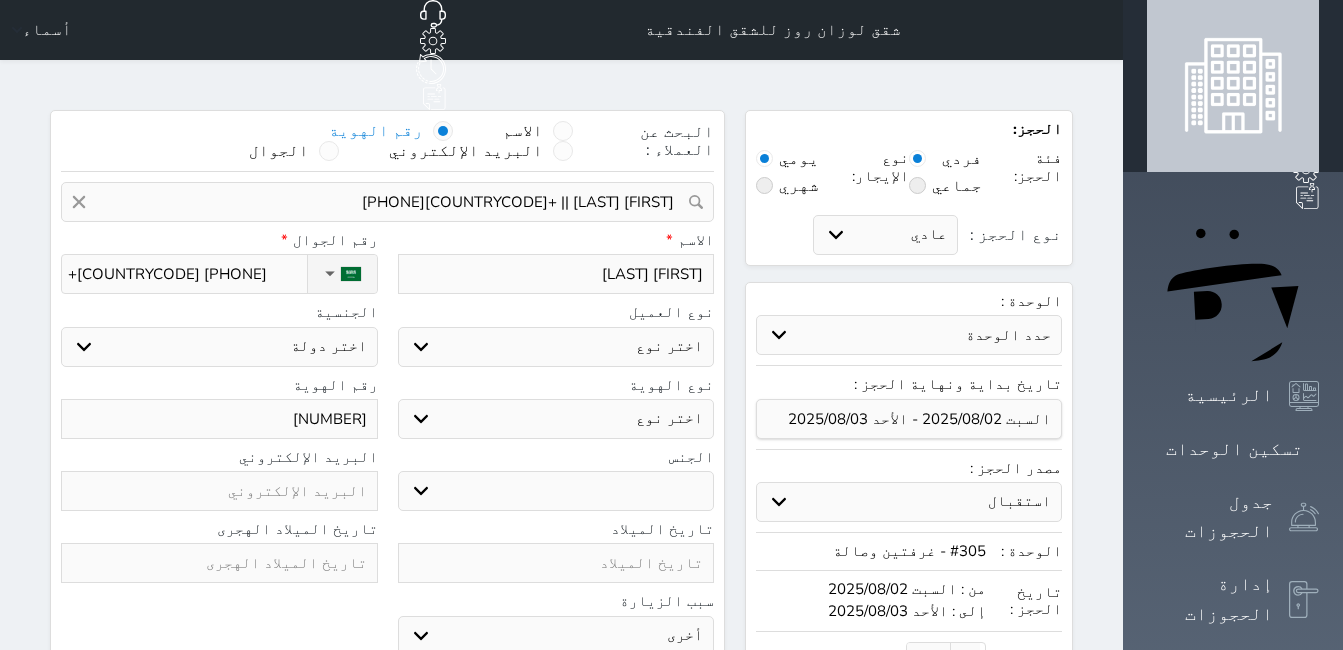 select 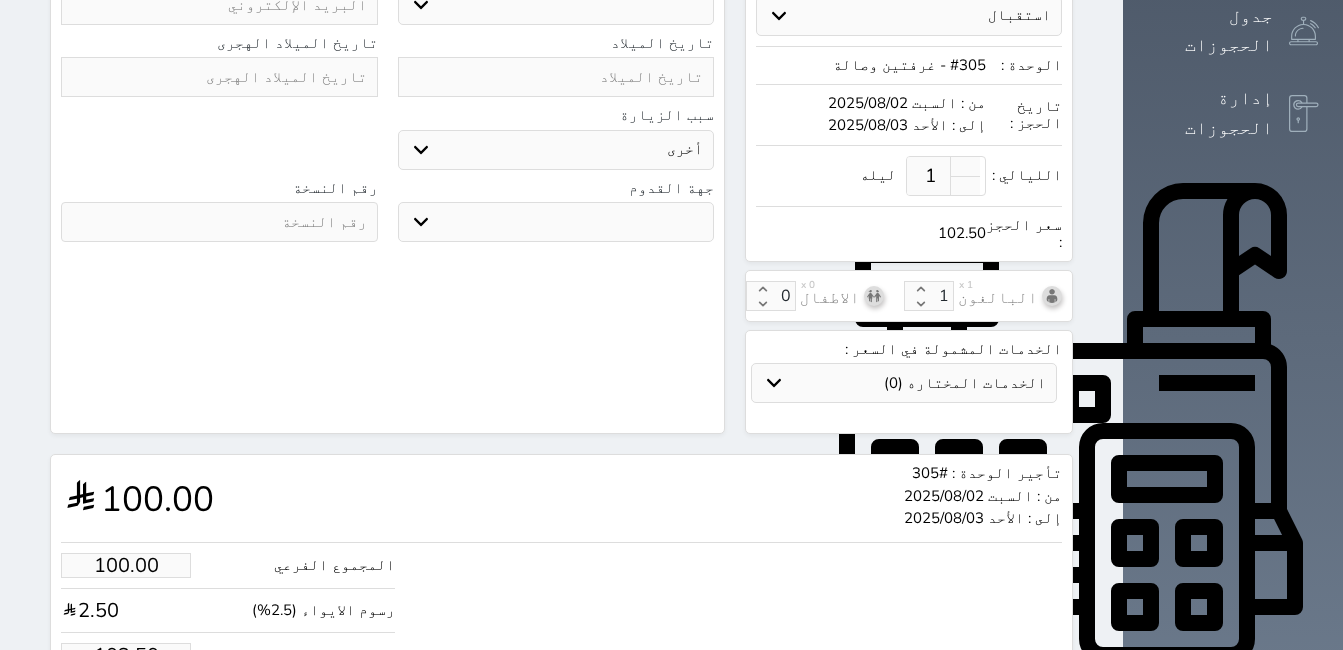 scroll, scrollTop: 539, scrollLeft: 0, axis: vertical 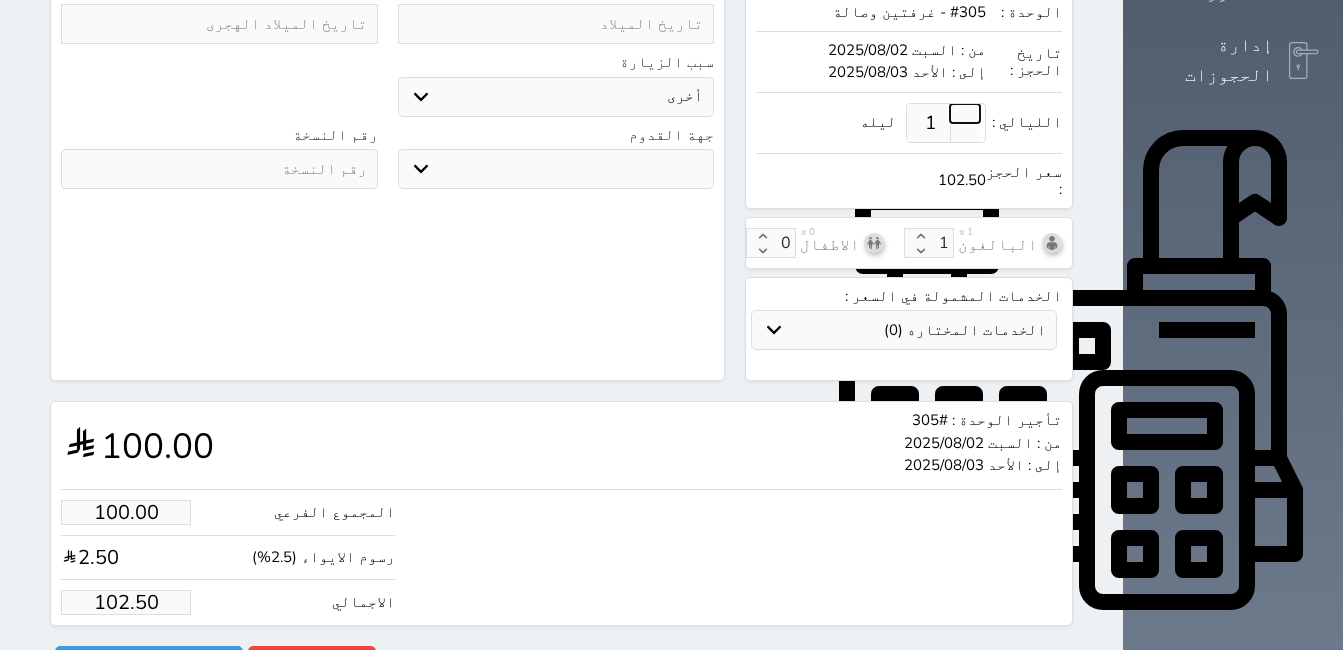 click at bounding box center (965, 113) 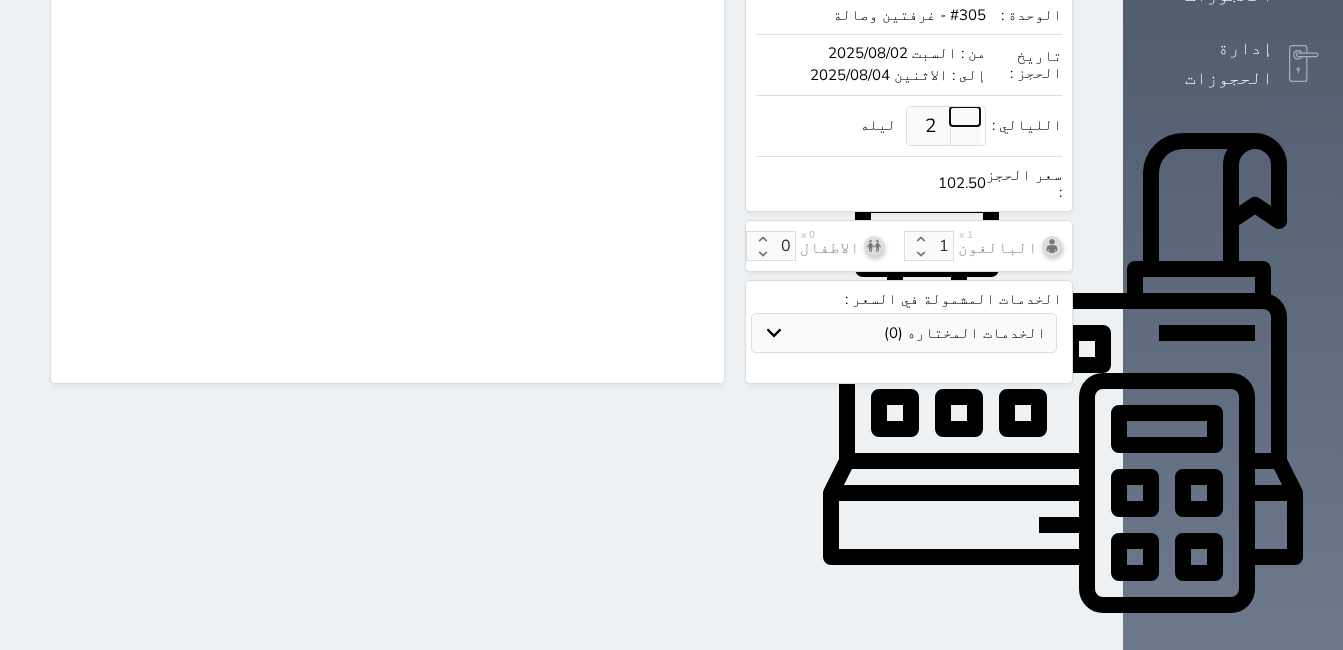 scroll, scrollTop: 539, scrollLeft: 0, axis: vertical 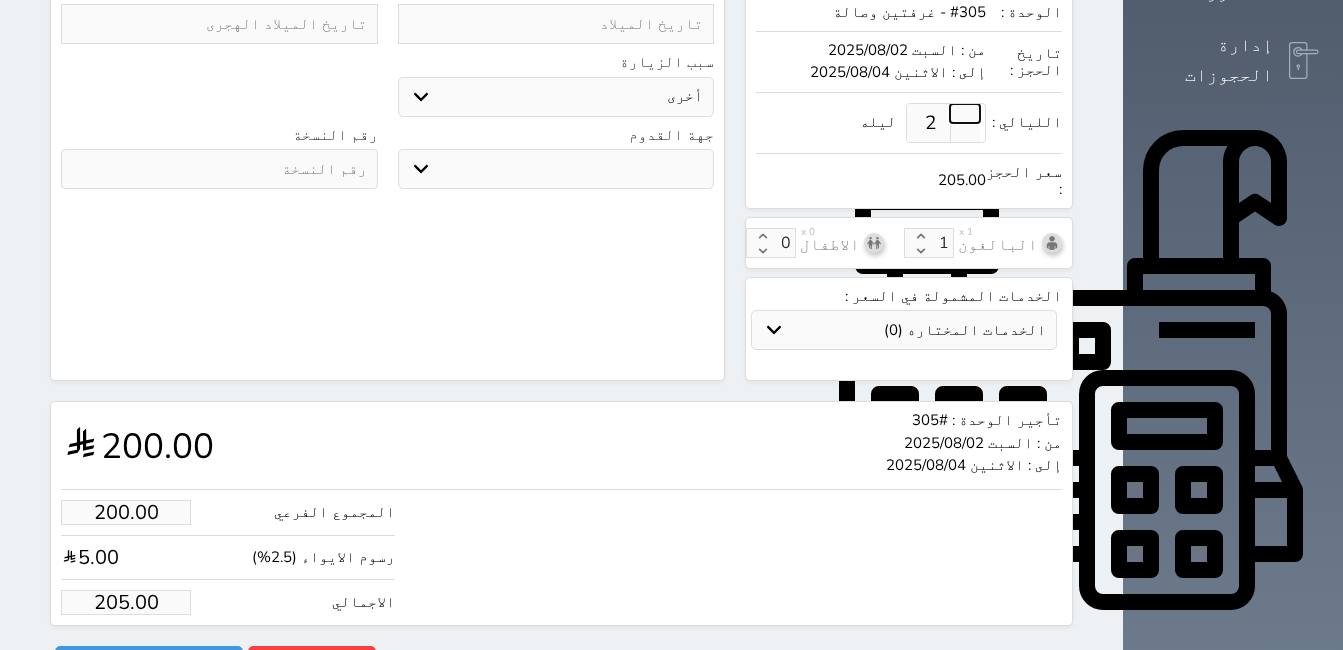 click at bounding box center (965, 113) 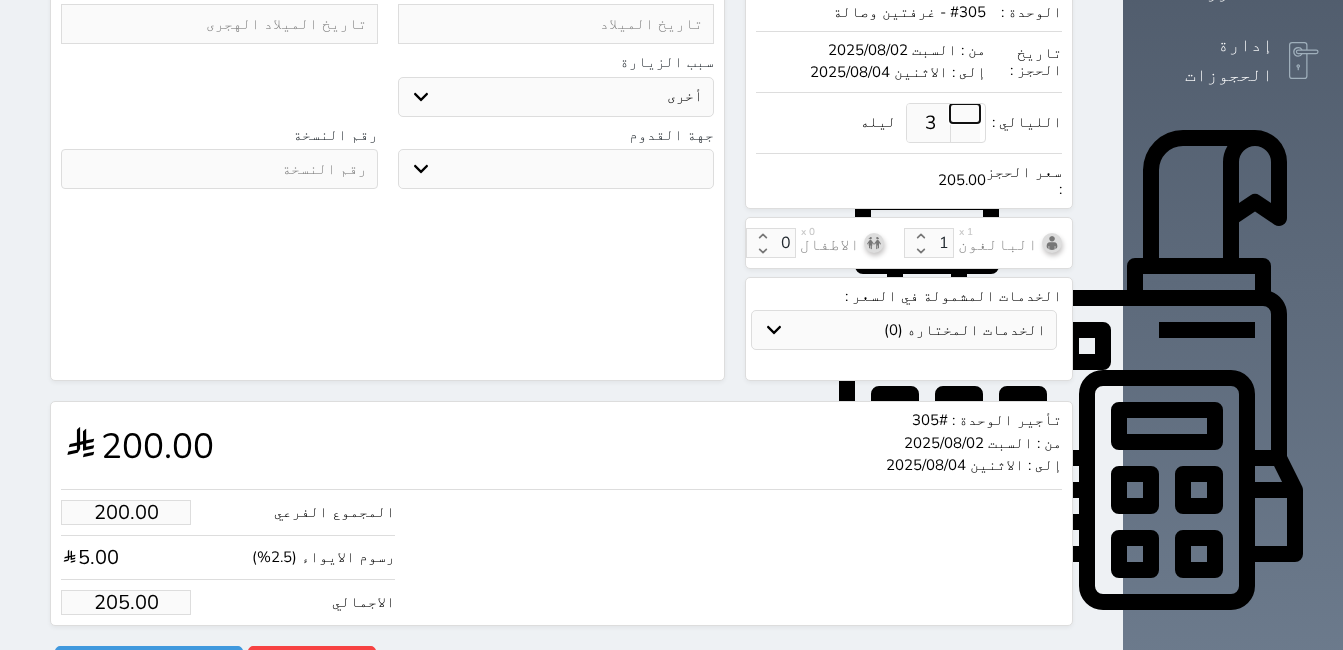 type on "2" 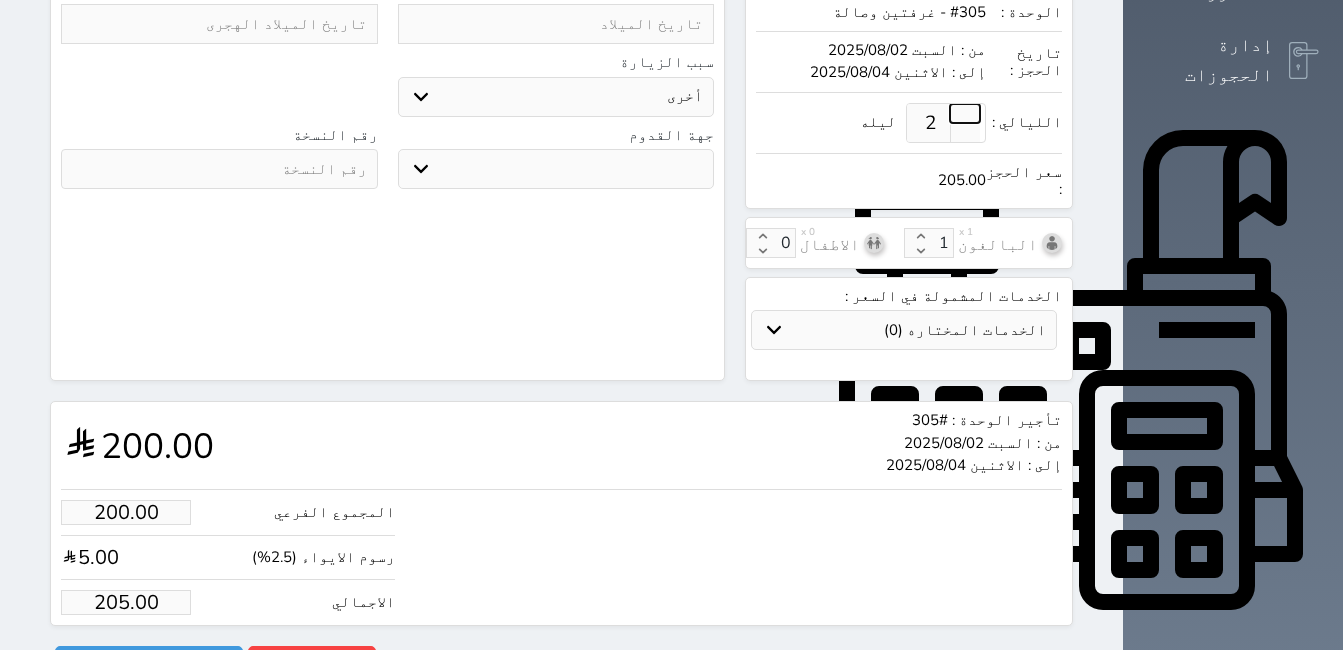 select 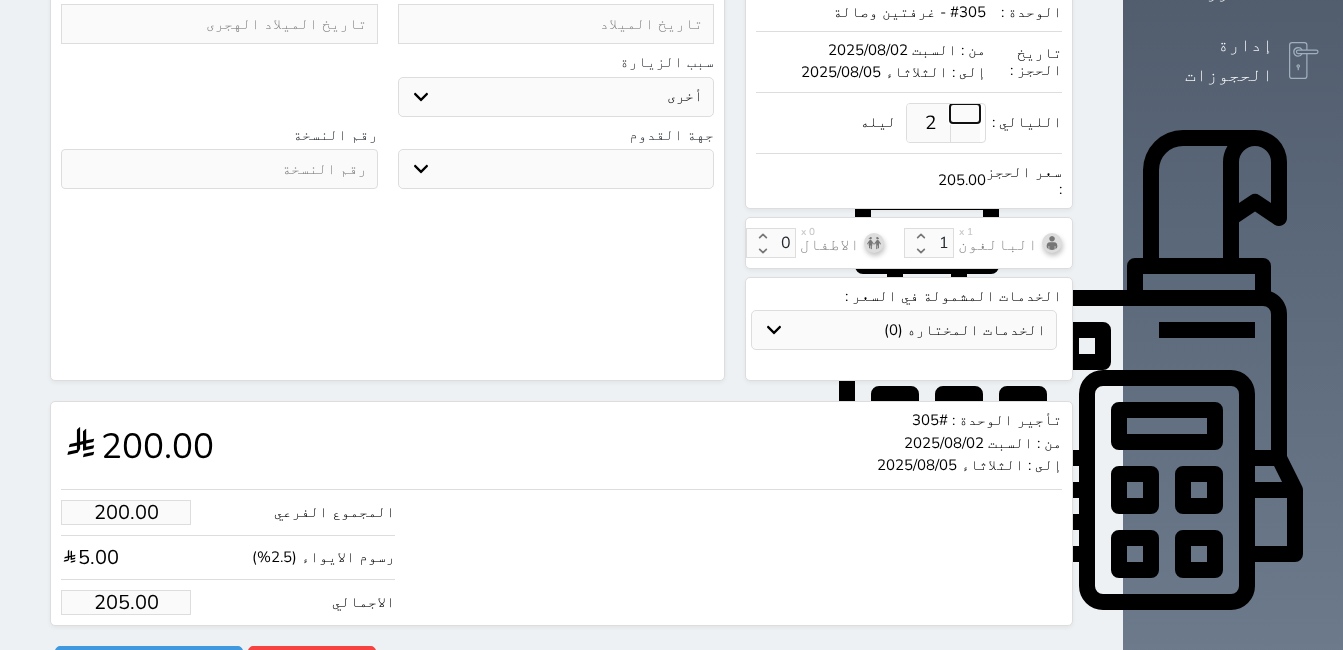 type on "3" 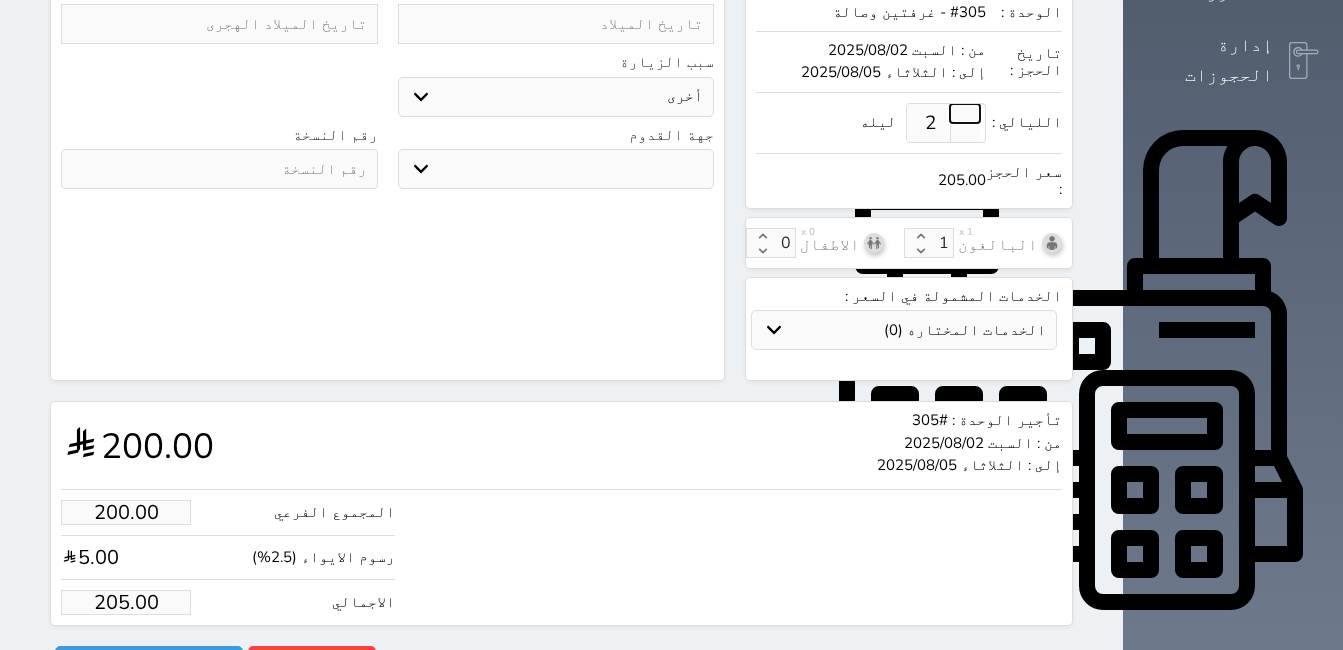 type on "300.00" 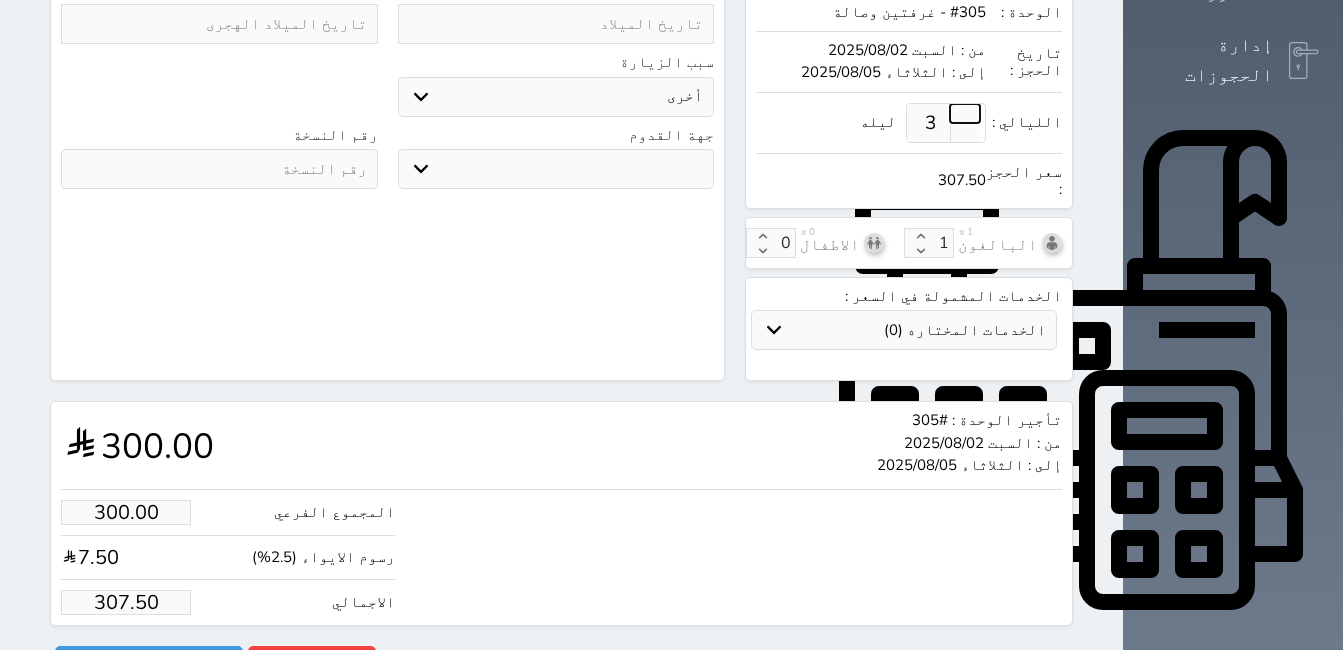 select 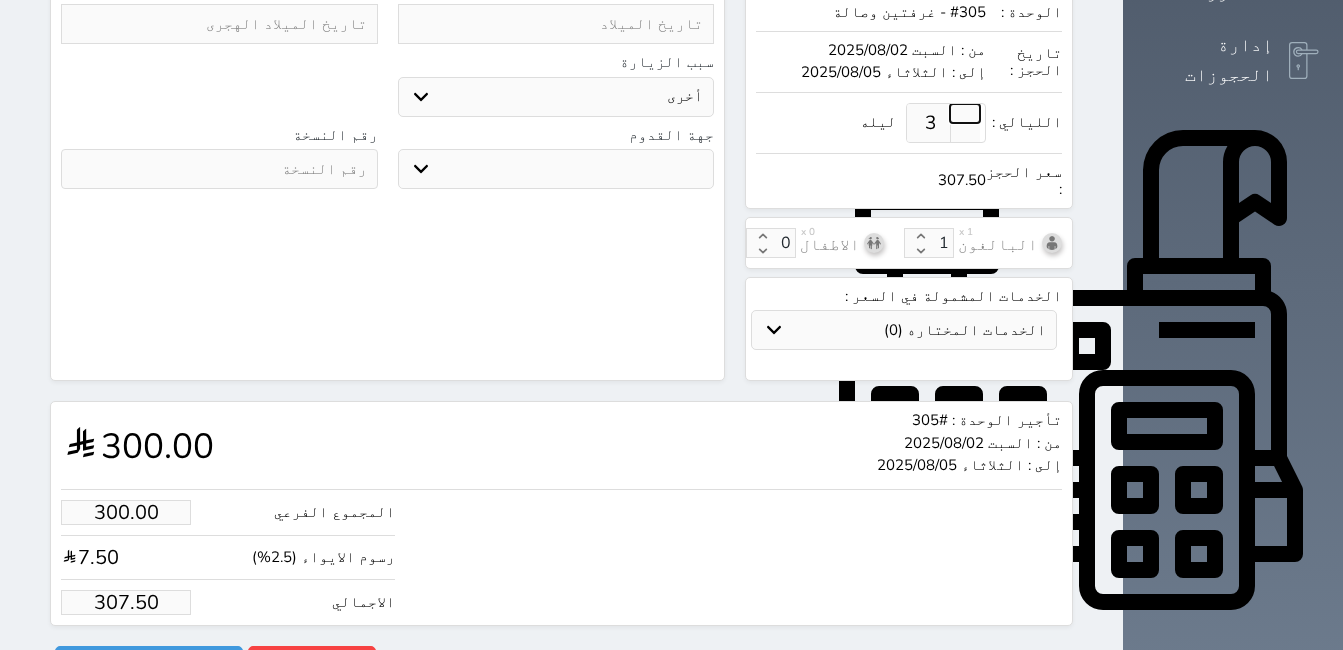 select 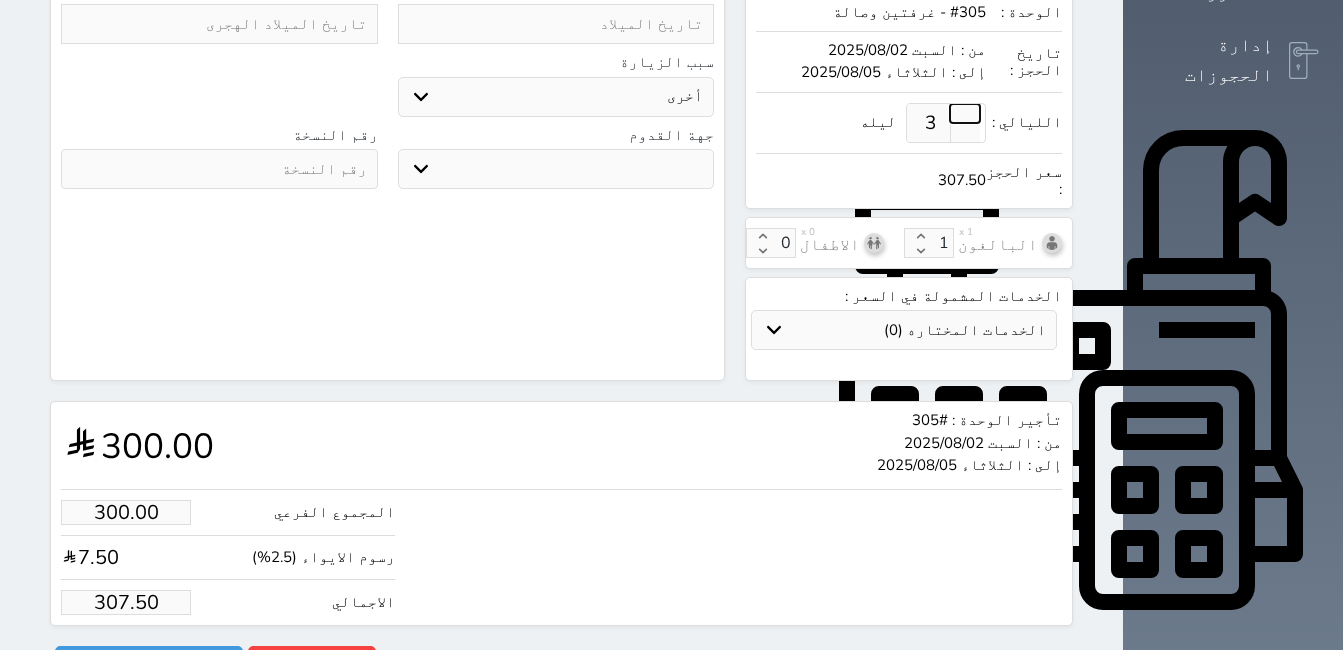 select 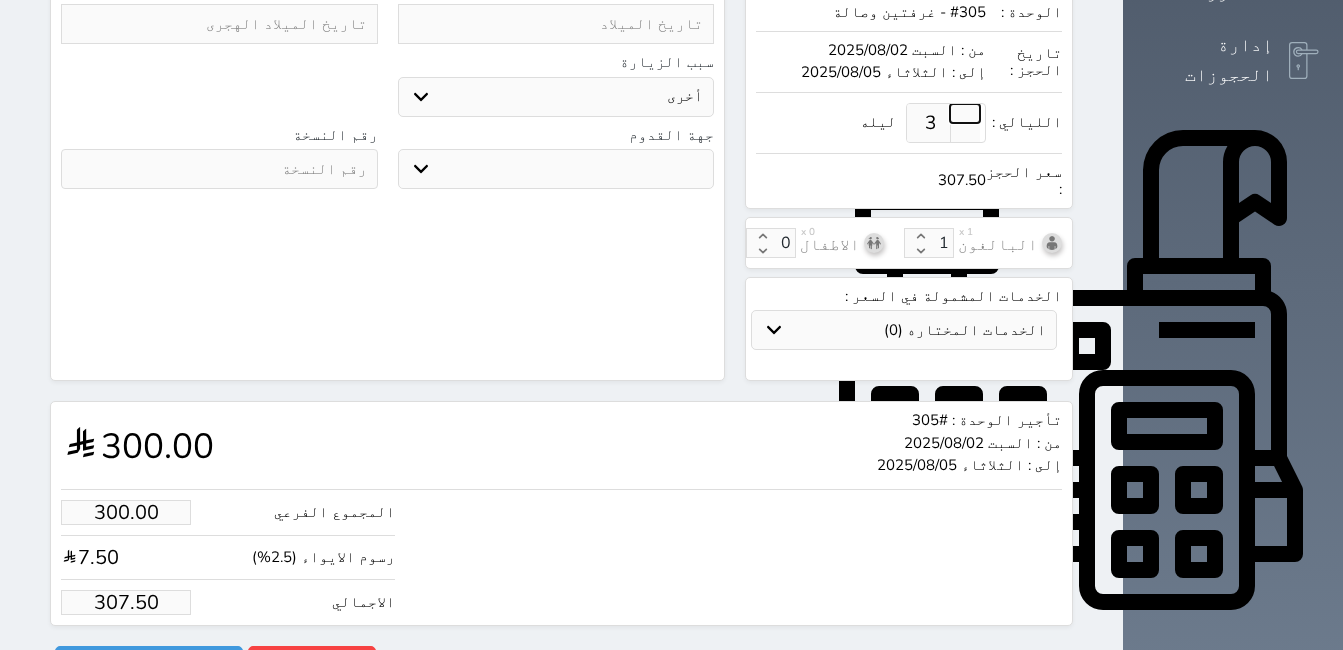 select 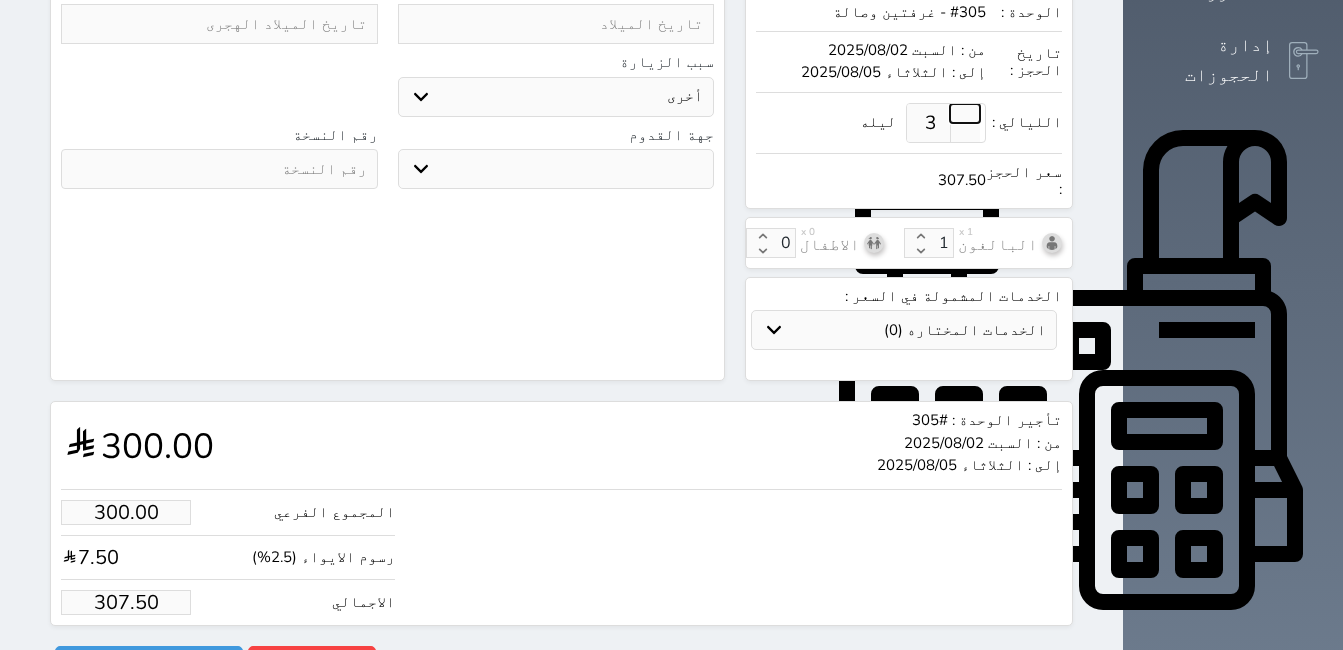 select 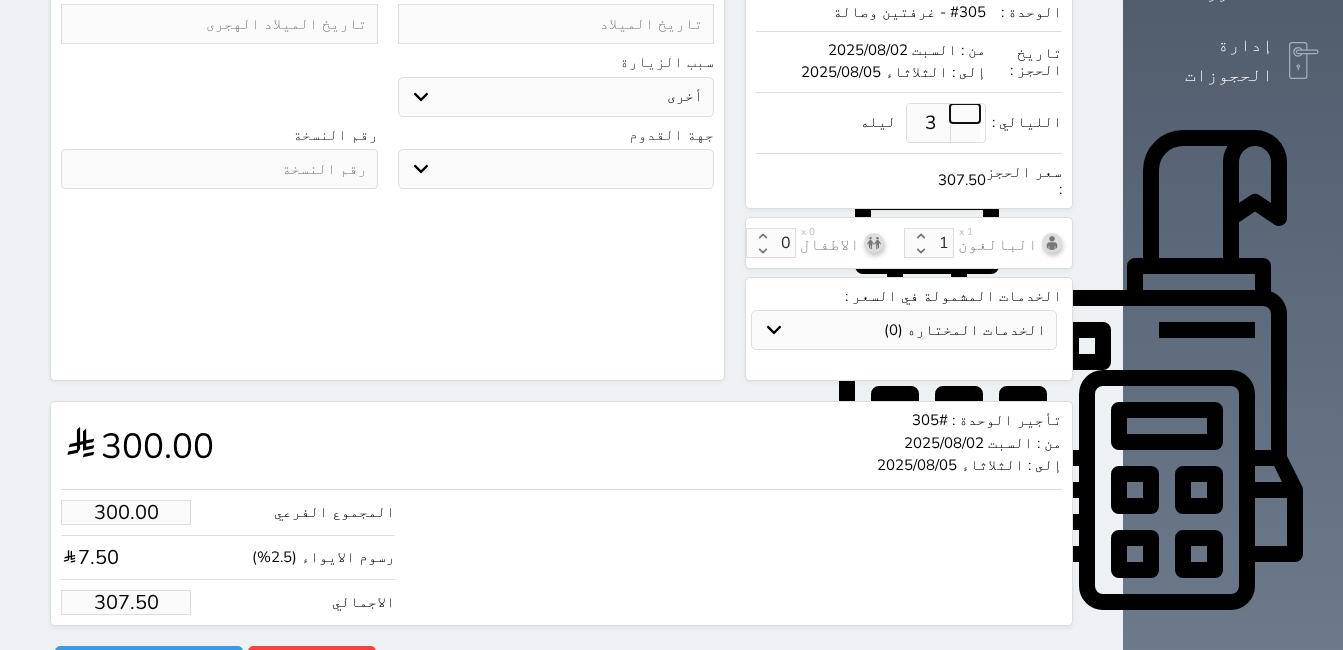 select 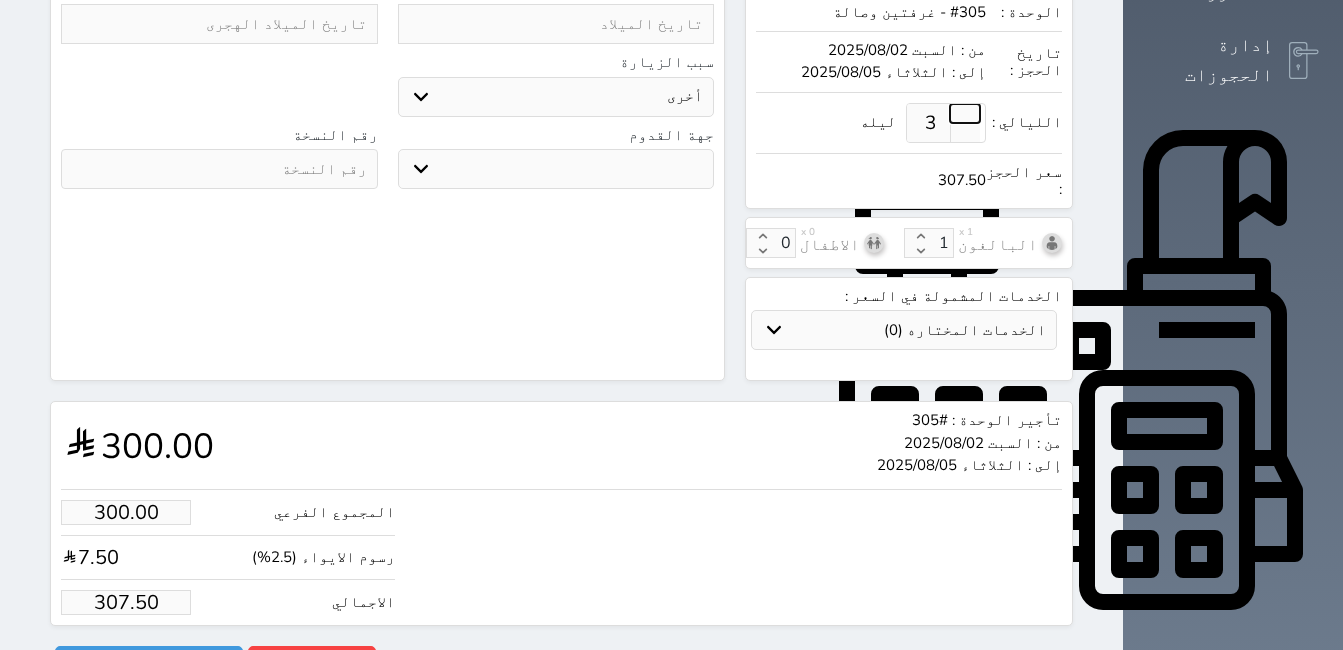 select 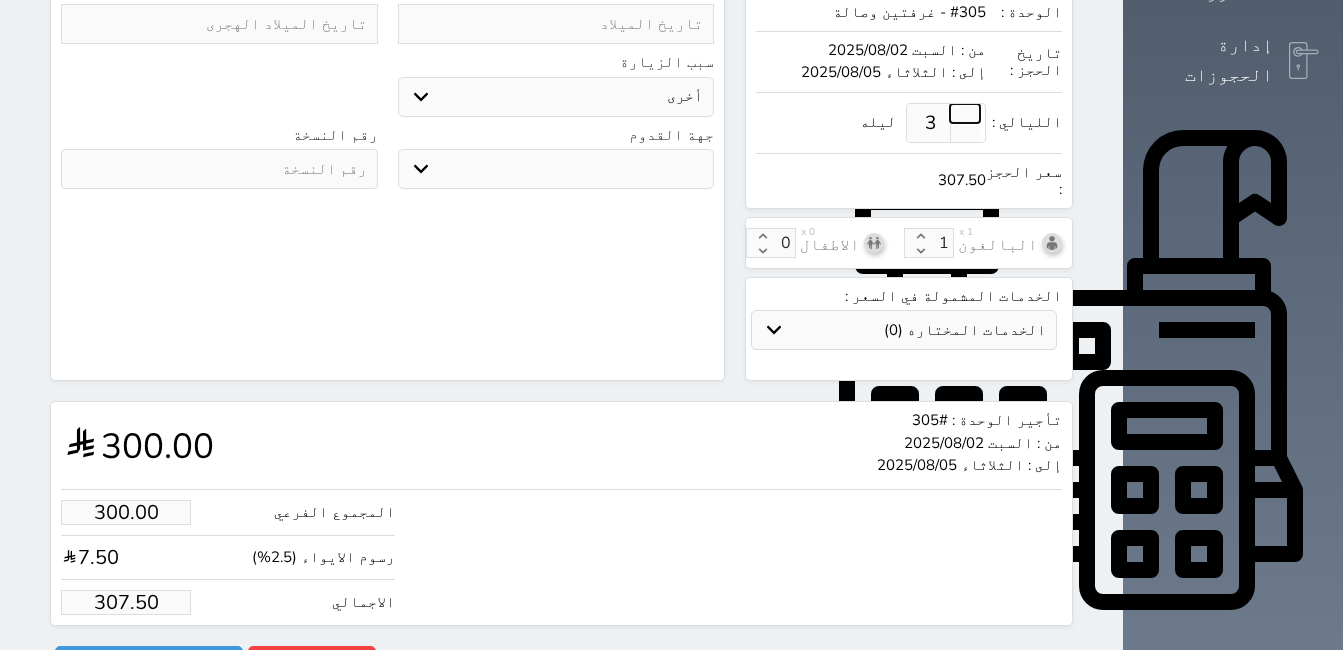 select 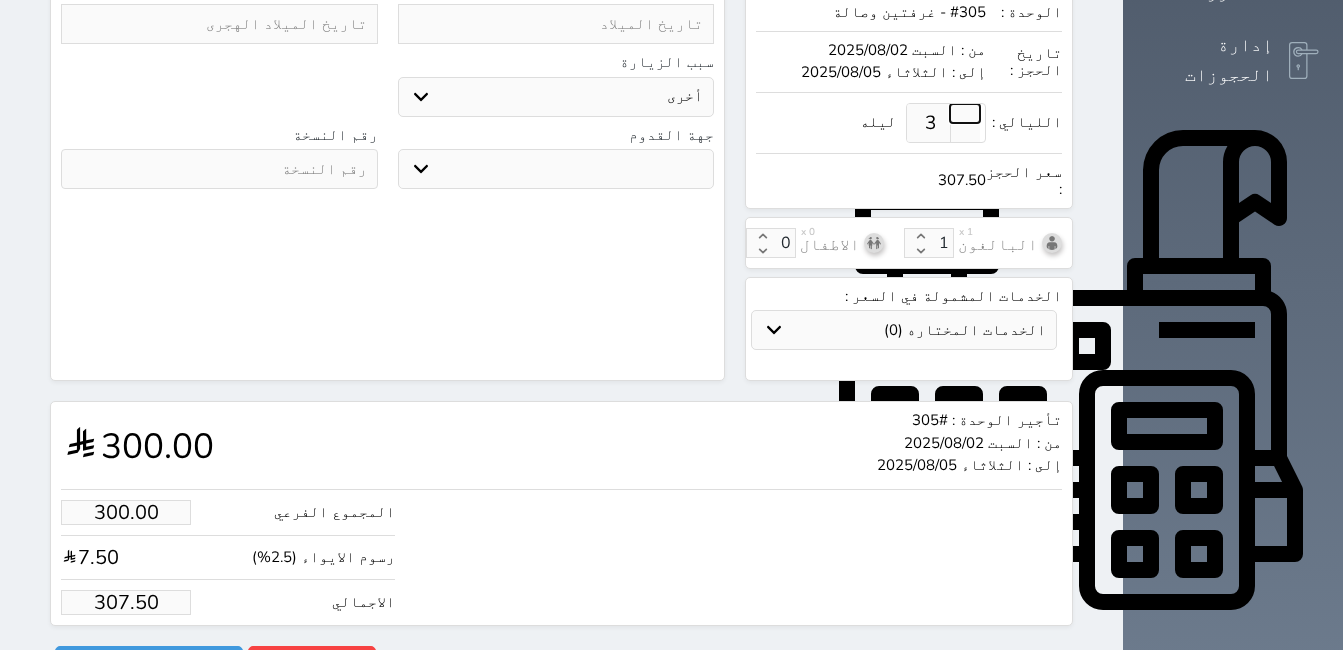 select 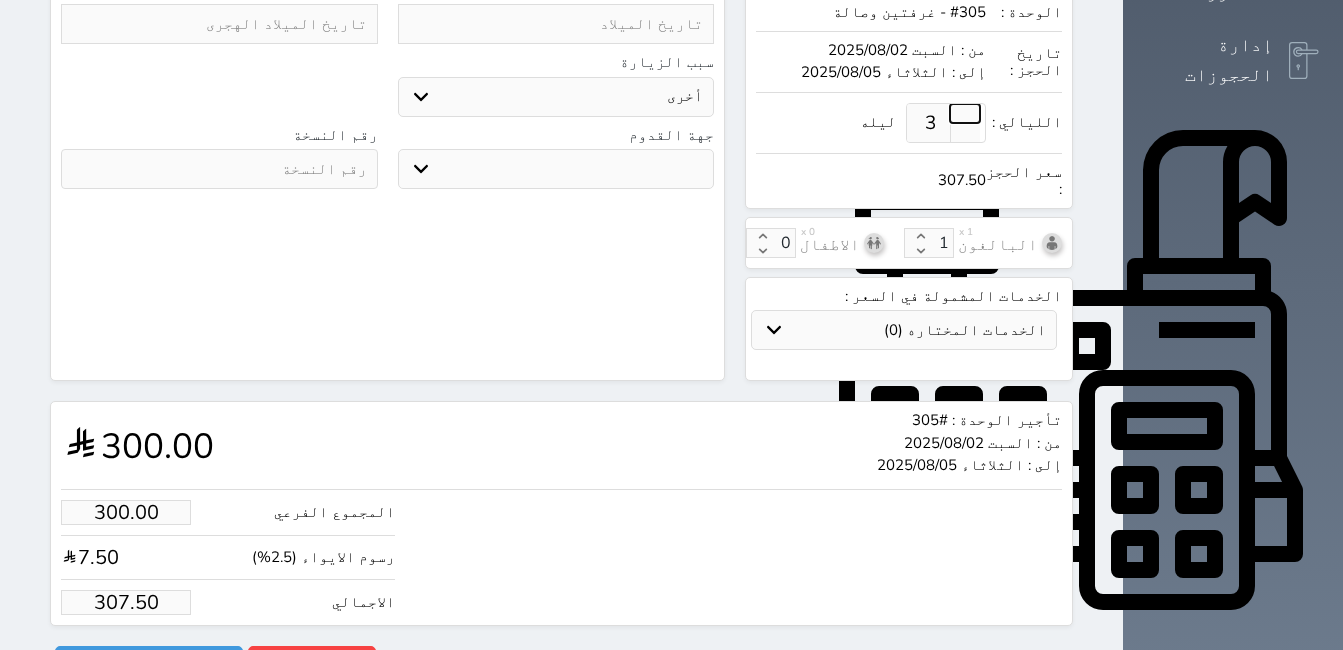 select 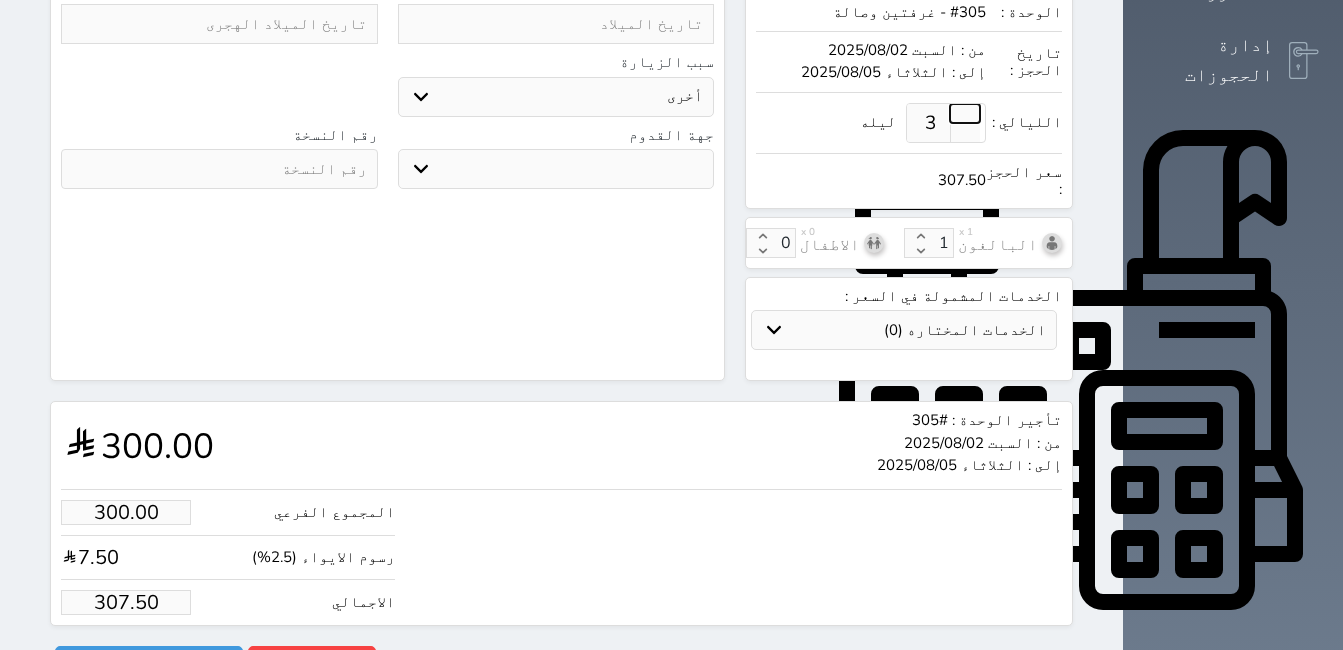 select 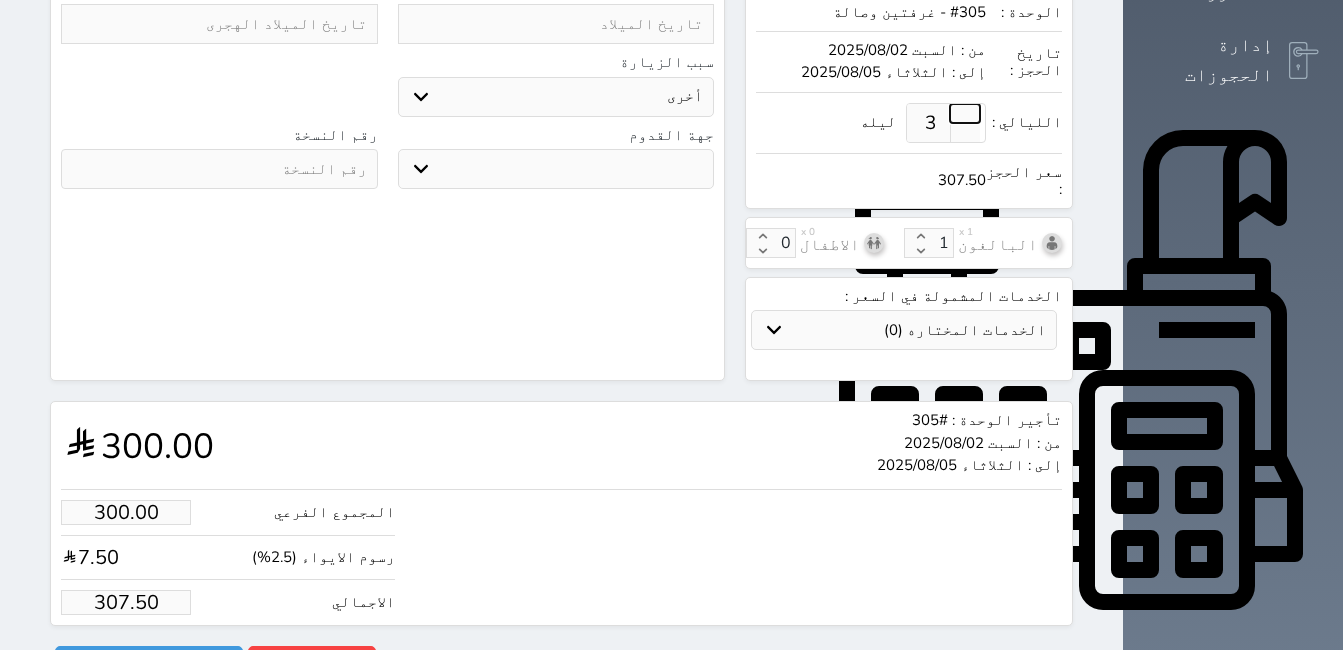 select 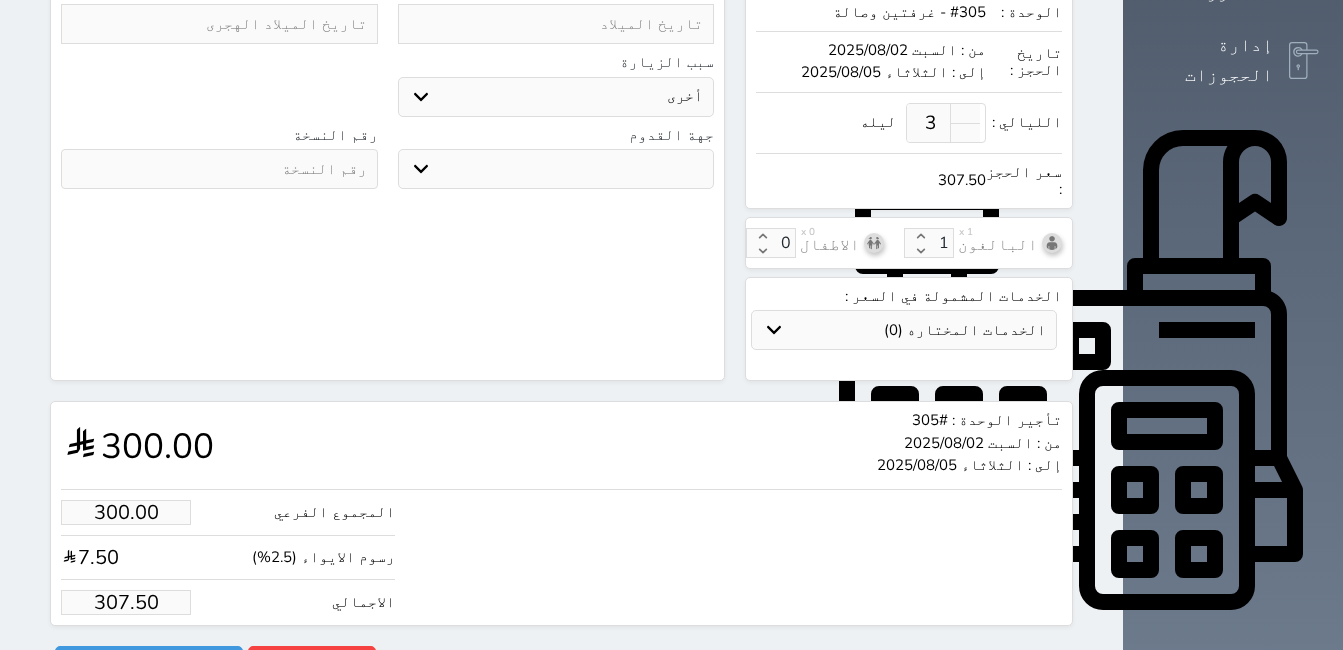 click on "307.50" at bounding box center [126, 602] 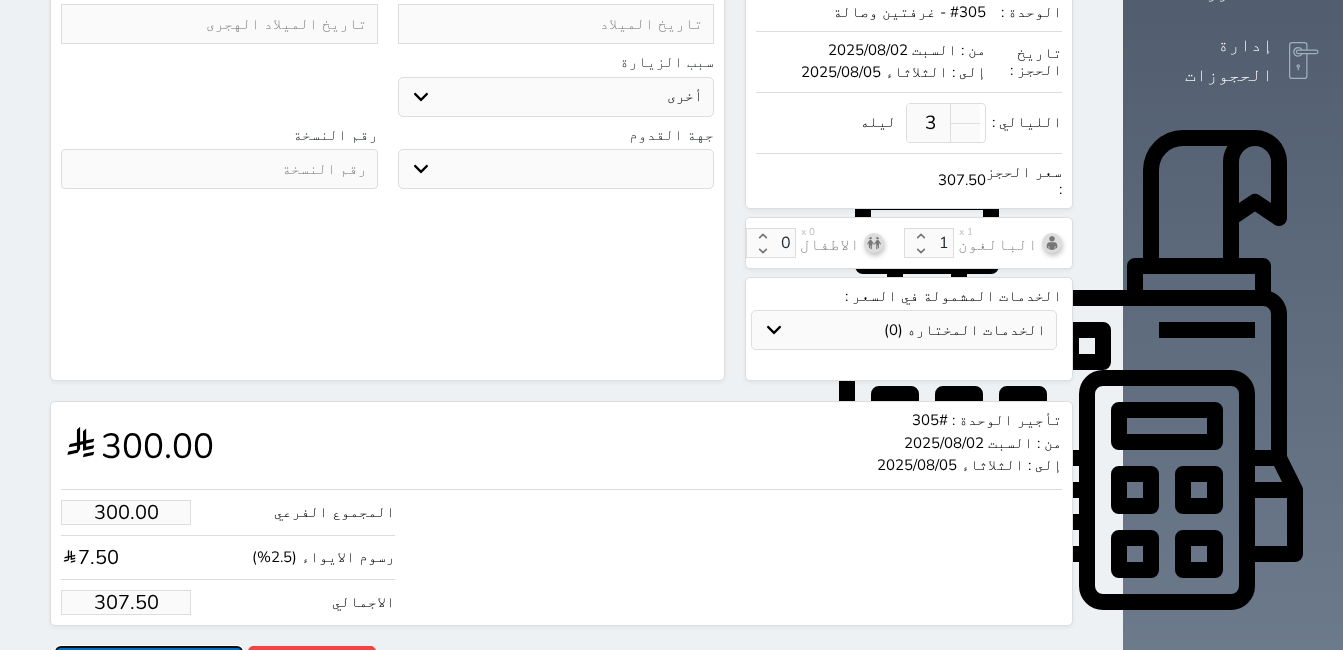 click on "حجز" at bounding box center (149, 663) 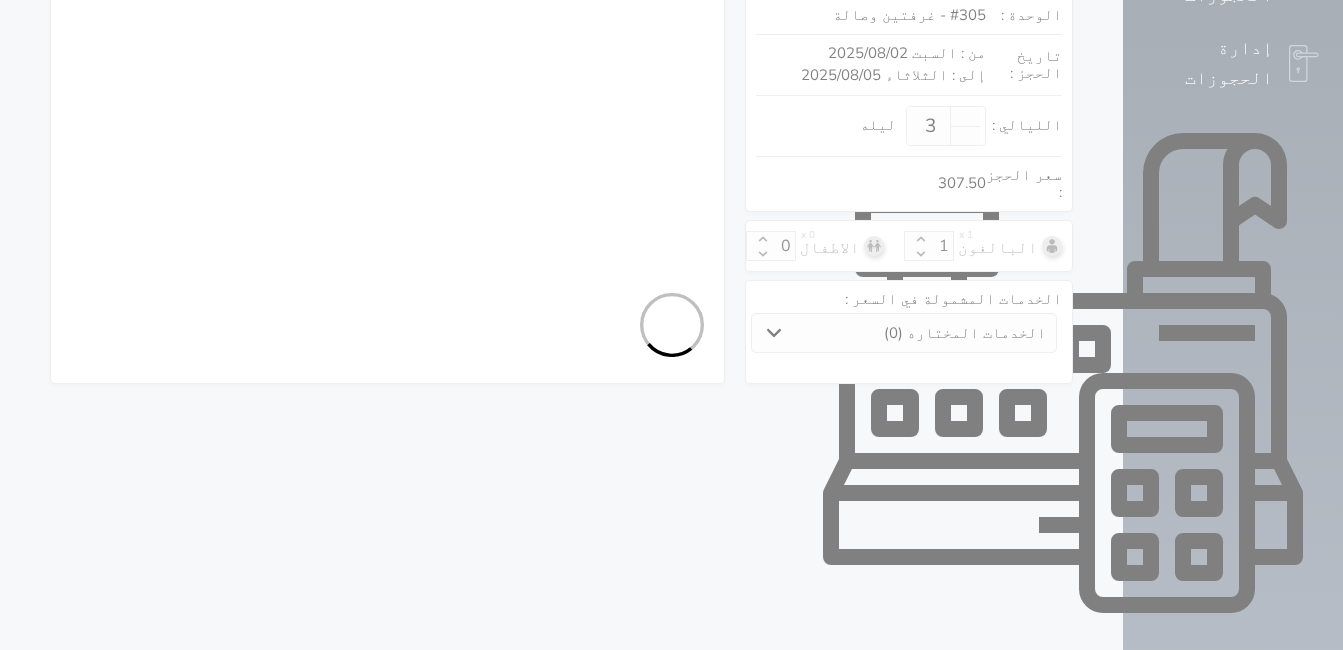 select 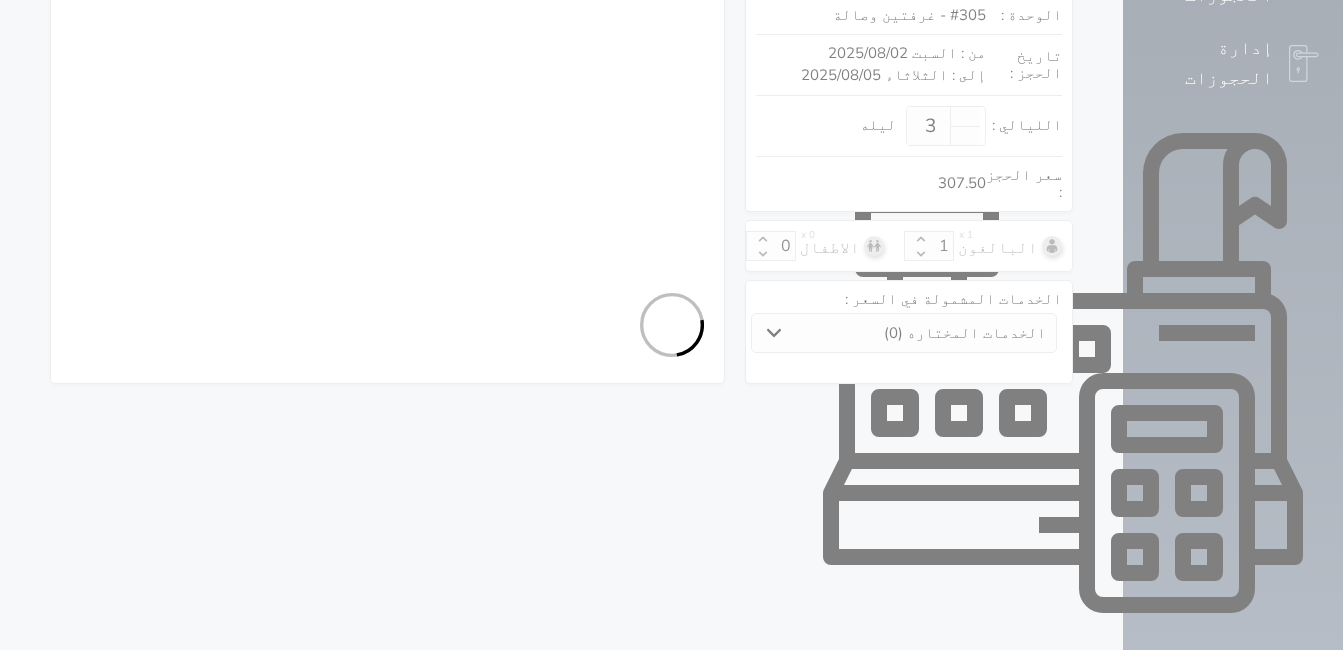 select on "7" 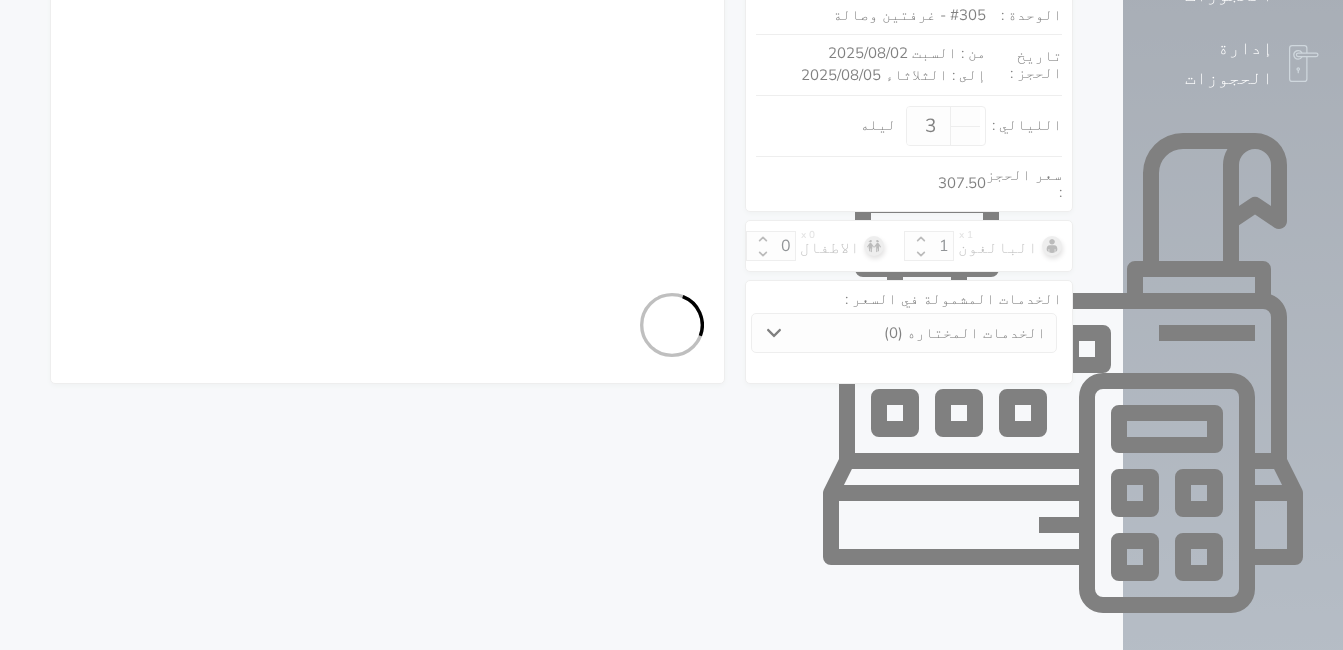 select 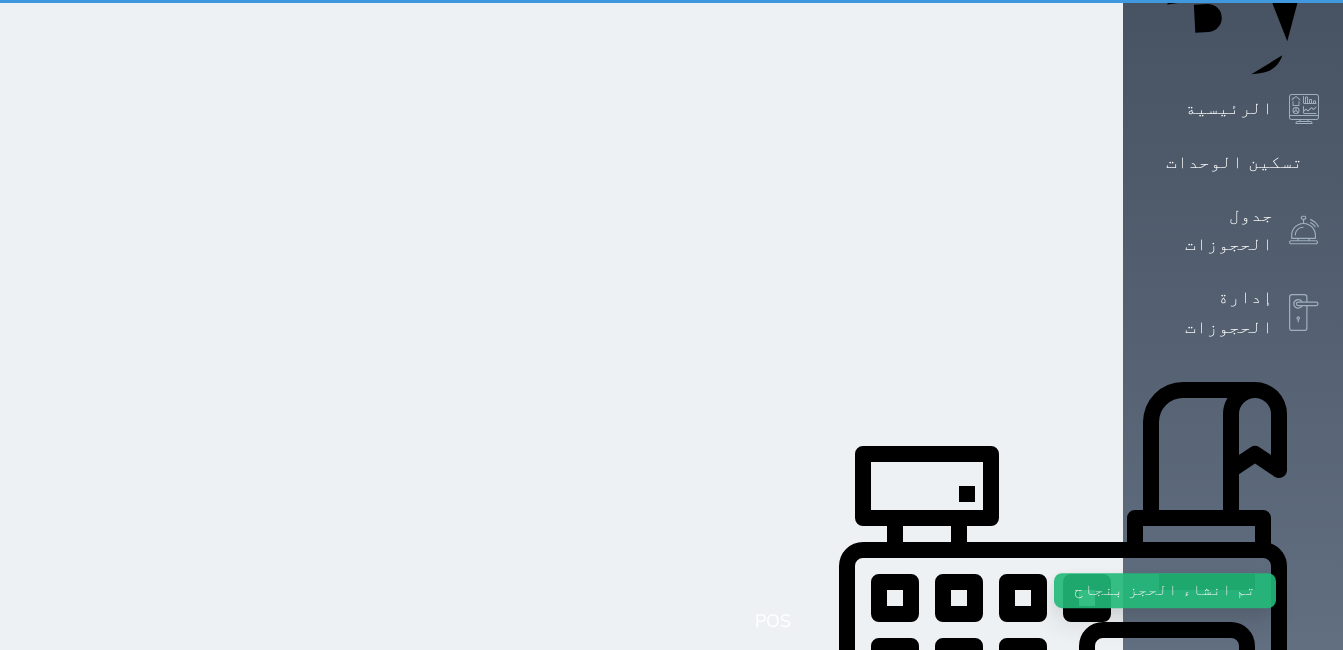 scroll, scrollTop: 0, scrollLeft: 0, axis: both 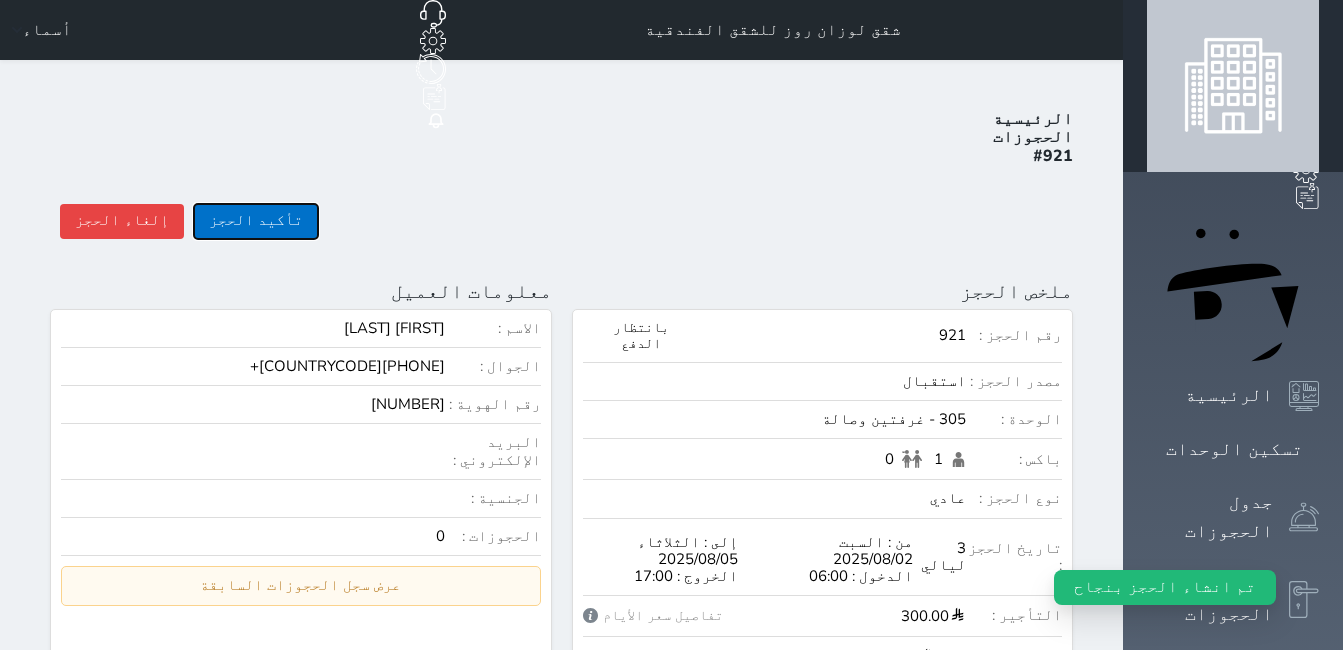 click on "تأكيد الحجز" at bounding box center (256, 221) 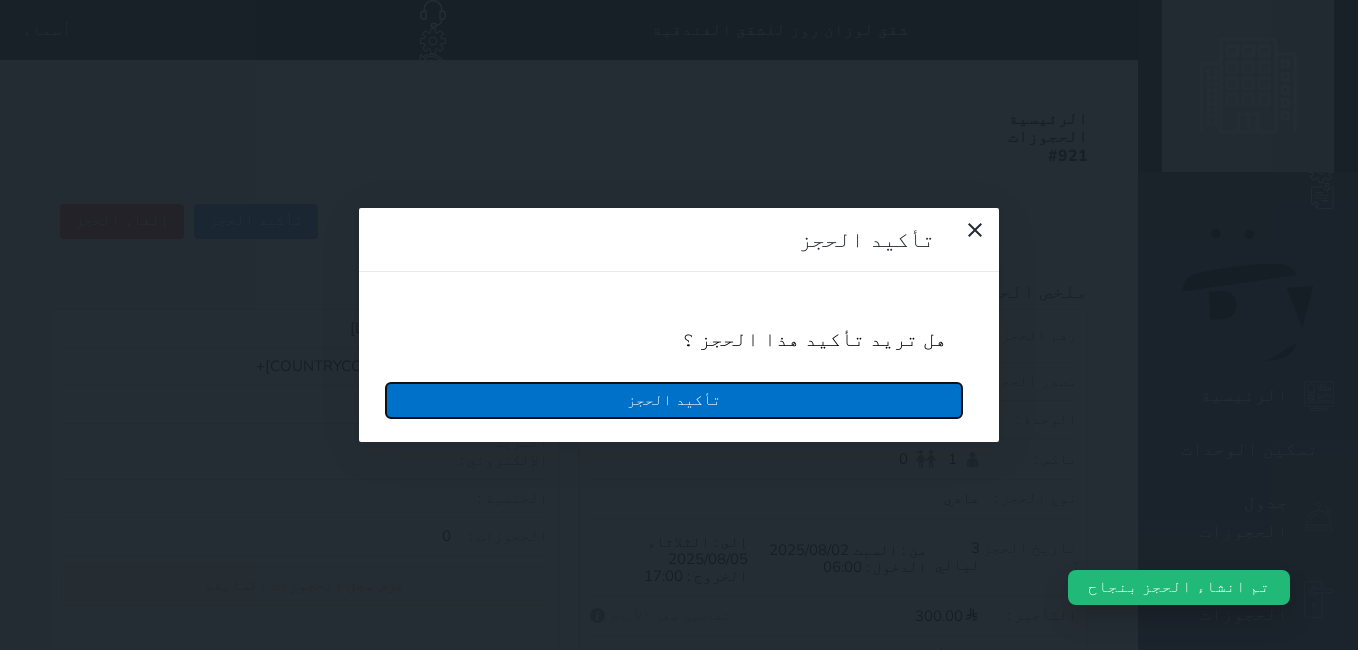 click on "تأكيد الحجز" at bounding box center [674, 400] 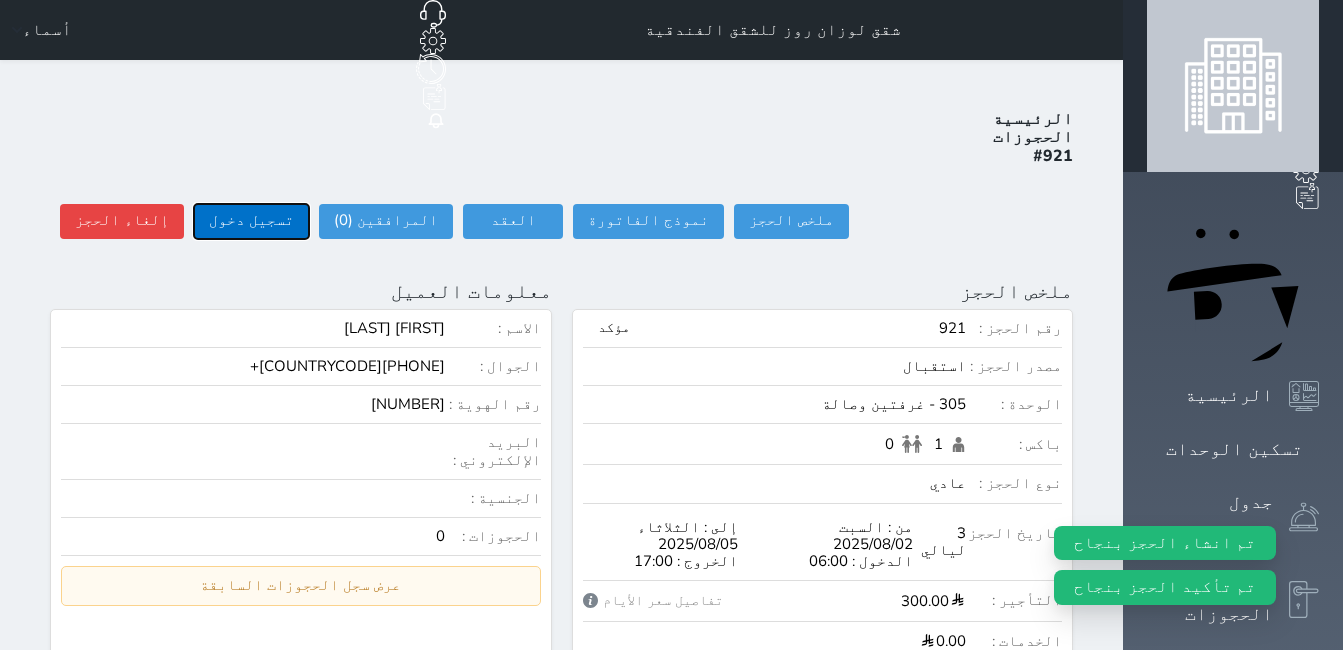click on "تسجيل دخول" at bounding box center [251, 221] 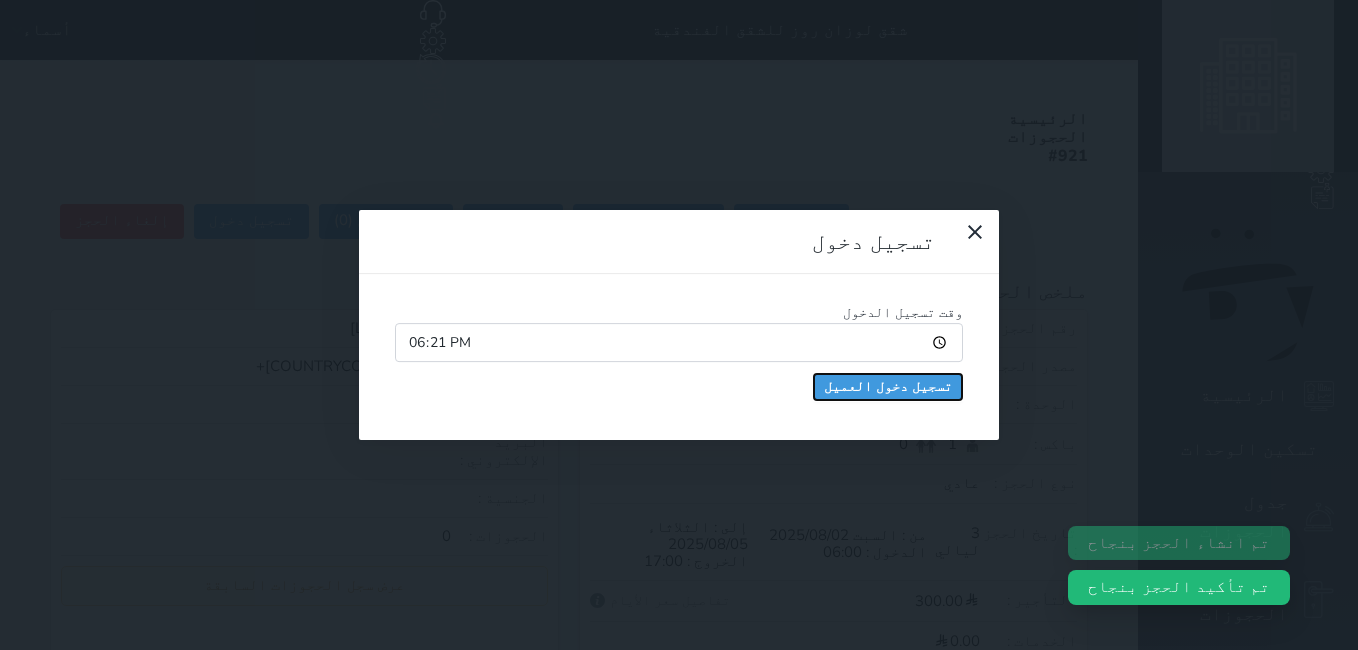 drag, startPoint x: 777, startPoint y: 182, endPoint x: 798, endPoint y: 182, distance: 21 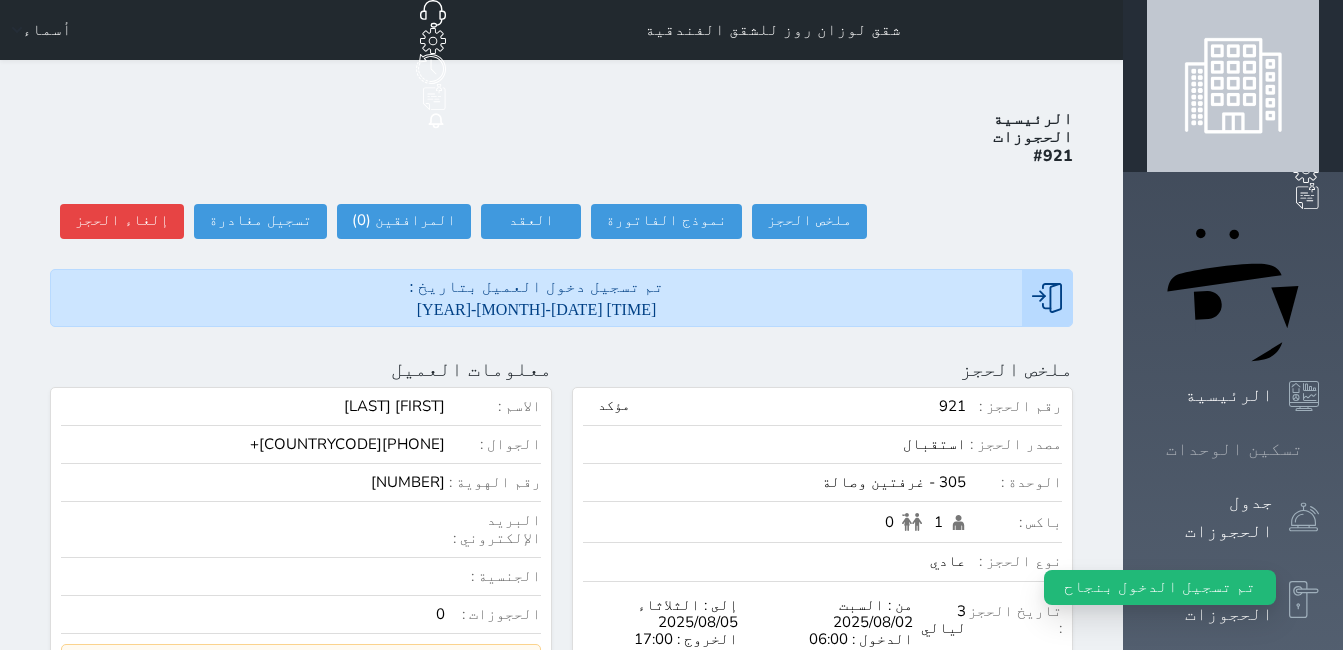 click on "تسكين الوحدات" at bounding box center [1234, 449] 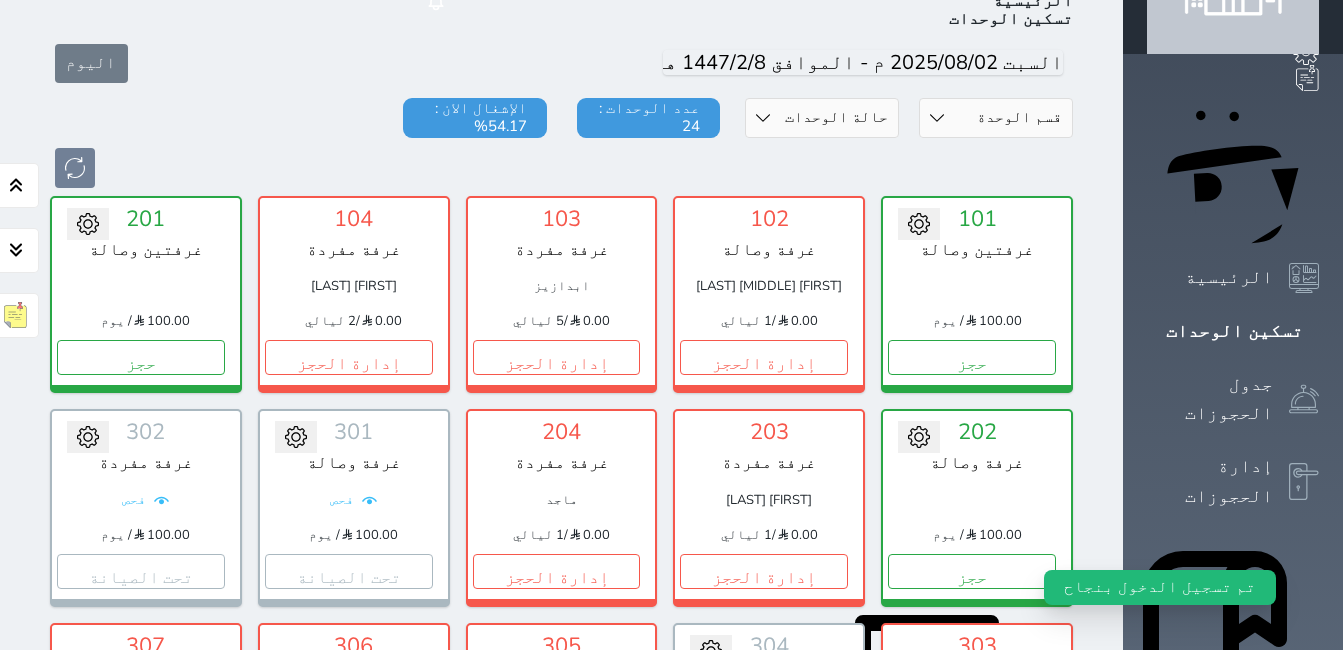 scroll, scrollTop: 300, scrollLeft: 0, axis: vertical 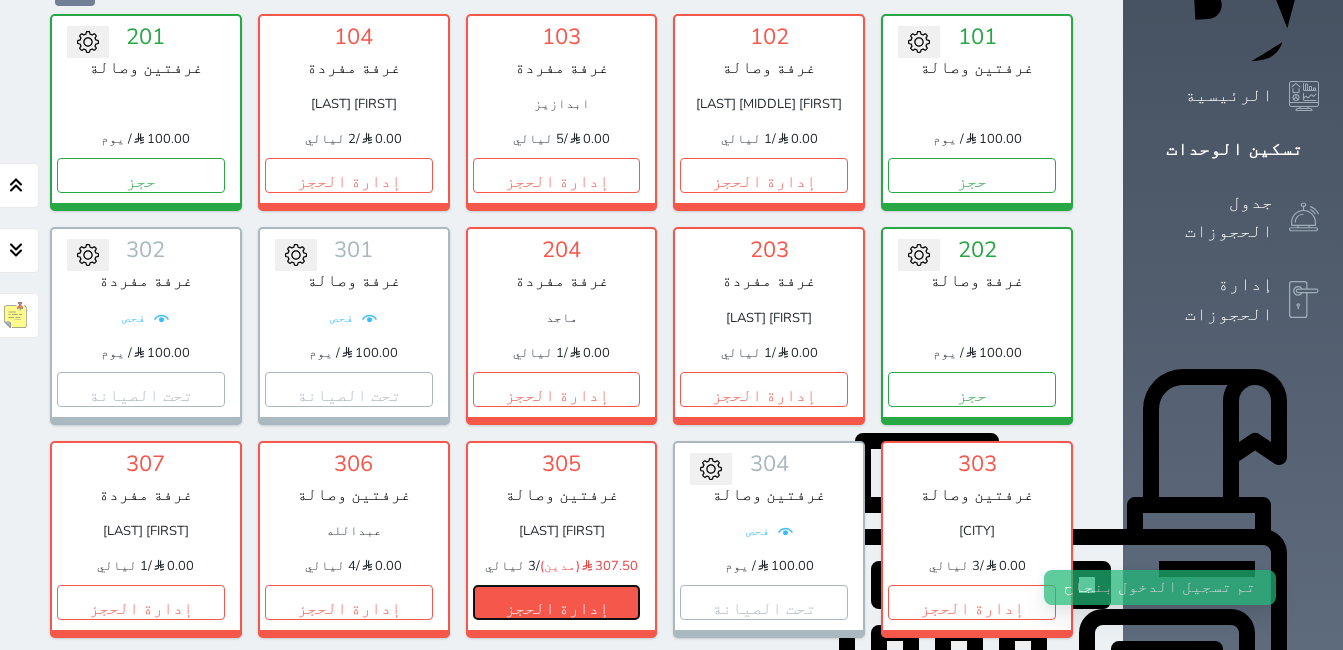 click on "إدارة الحجز" at bounding box center [557, 602] 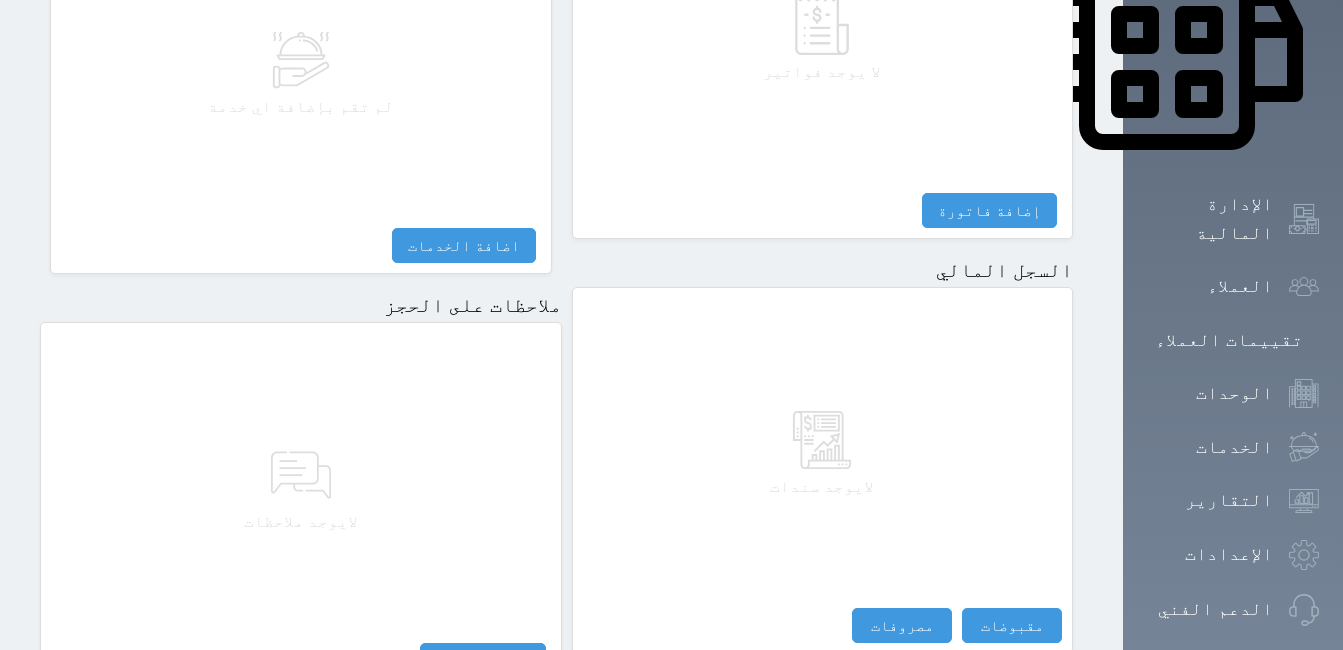 scroll, scrollTop: 1130, scrollLeft: 0, axis: vertical 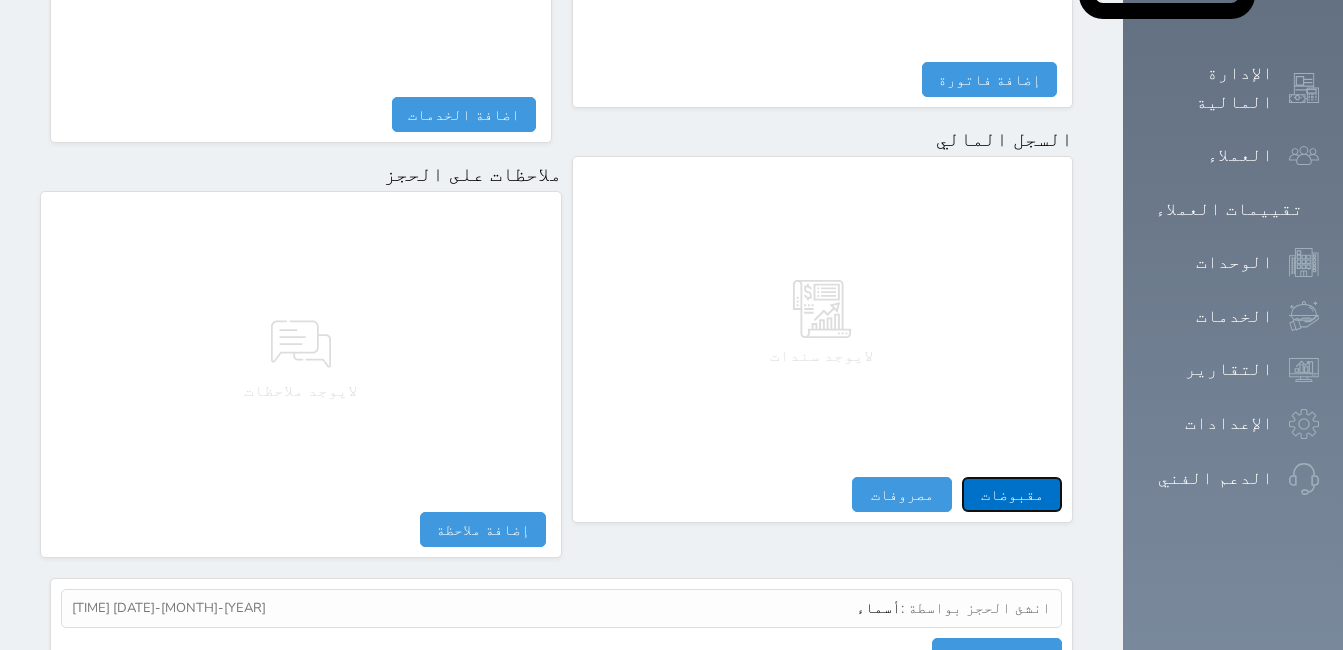 click on "مقبوضات" at bounding box center [1012, 494] 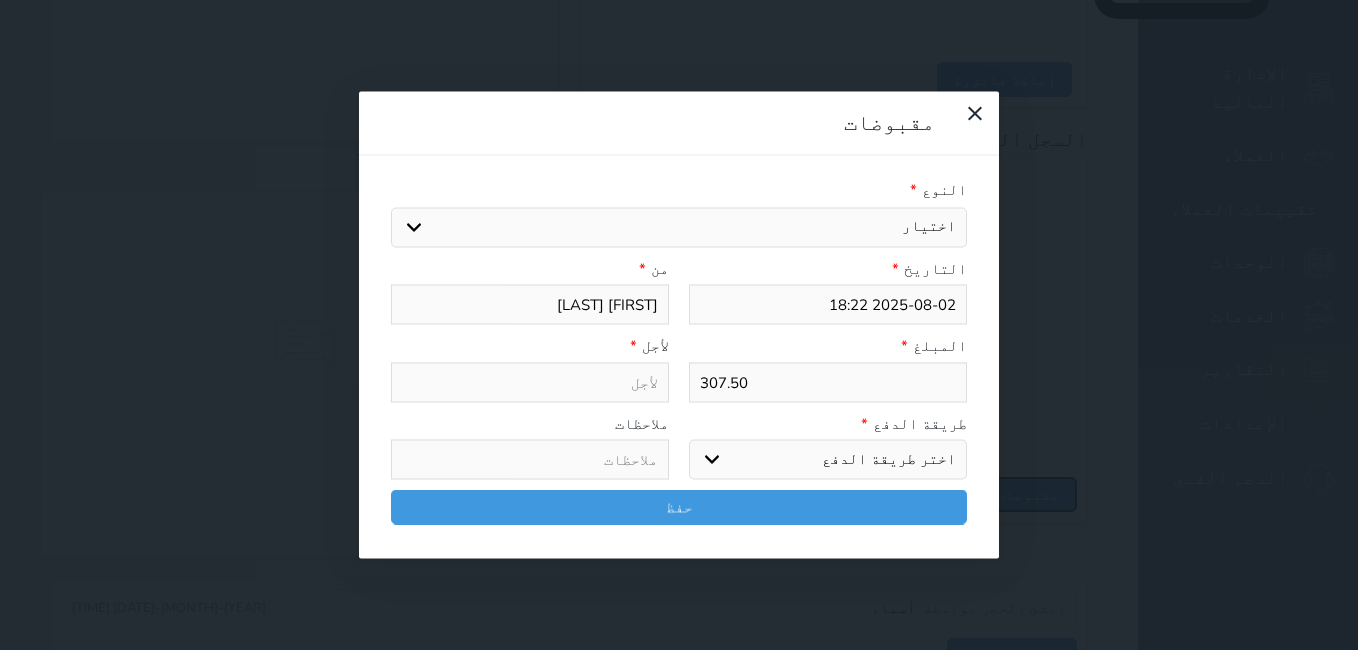 select 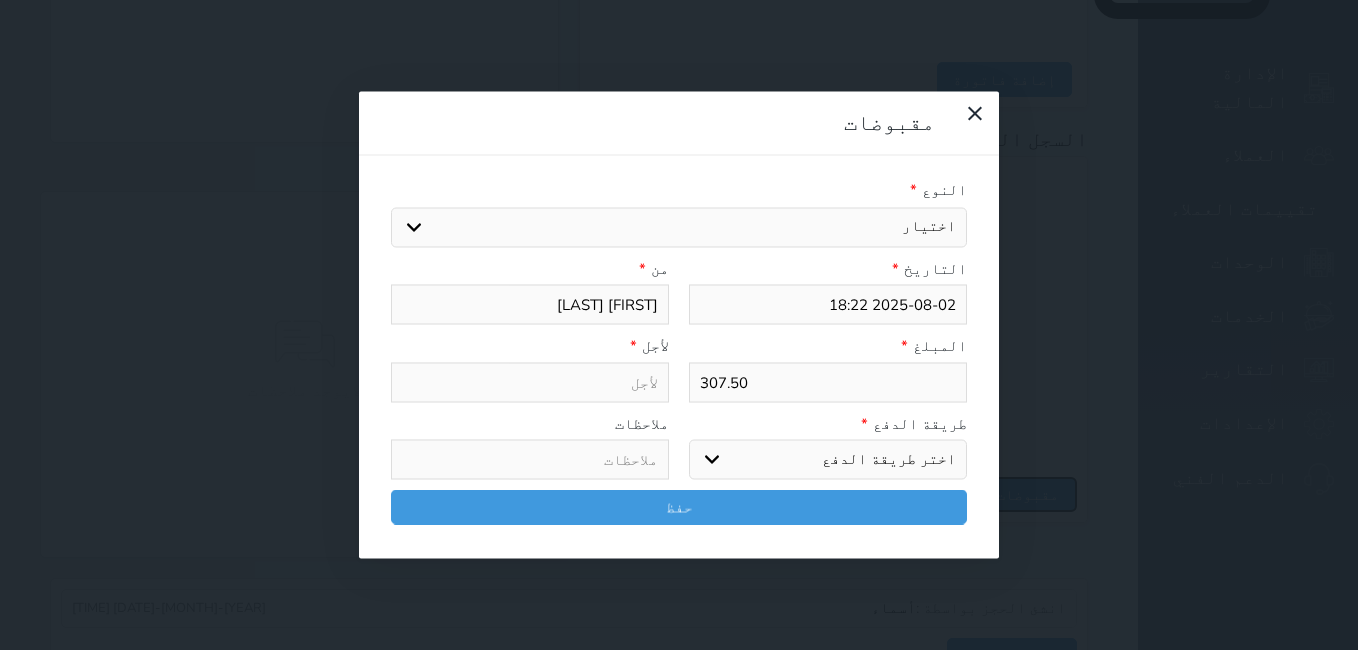 select 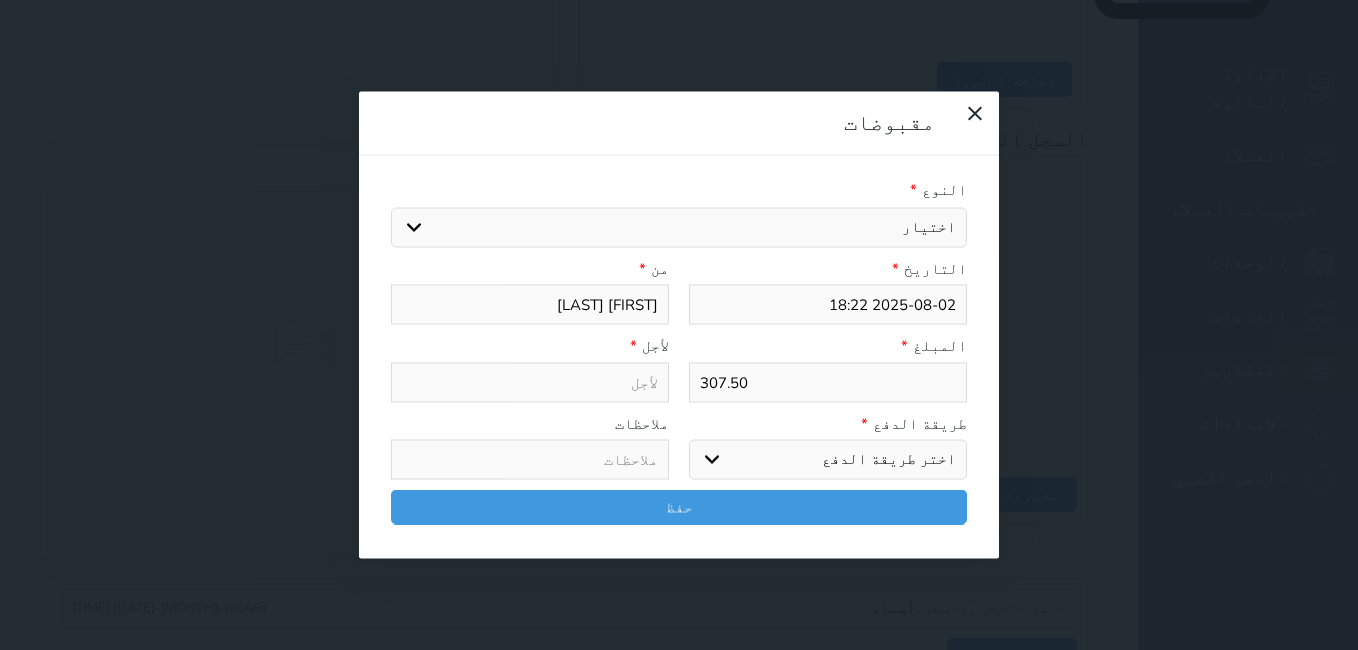 click on "اختيار   مقبوضات عامة قيمة إيجار فواتير تامين عربون لا ينطبق آخر مغسلة واي فاي - الإنترنت مواقف السيارات طعام الأغذية والمشروبات مشروبات المشروبات الباردة المشروبات الساخنة الإفطار غداء عشاء مخبز و كعك حمام سباحة الصالة الرياضية سبا و خدمات الجمال اختيار وإسقاط (خدمات النقل) ميني بار كابل - تلفزيون سرير إضافي تصفيف الشعر التسوق خدمات الجولات السياحية المنظمة خدمات الدليل السياحي" at bounding box center (679, 227) 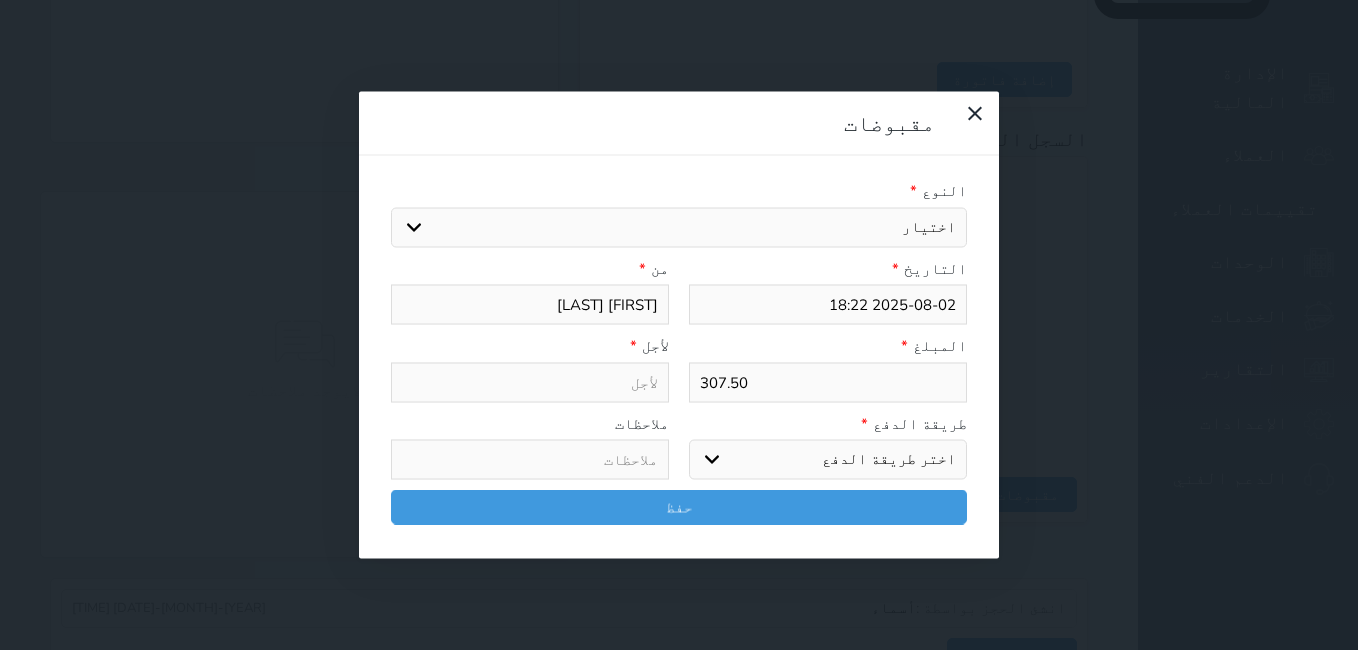 select on "143740" 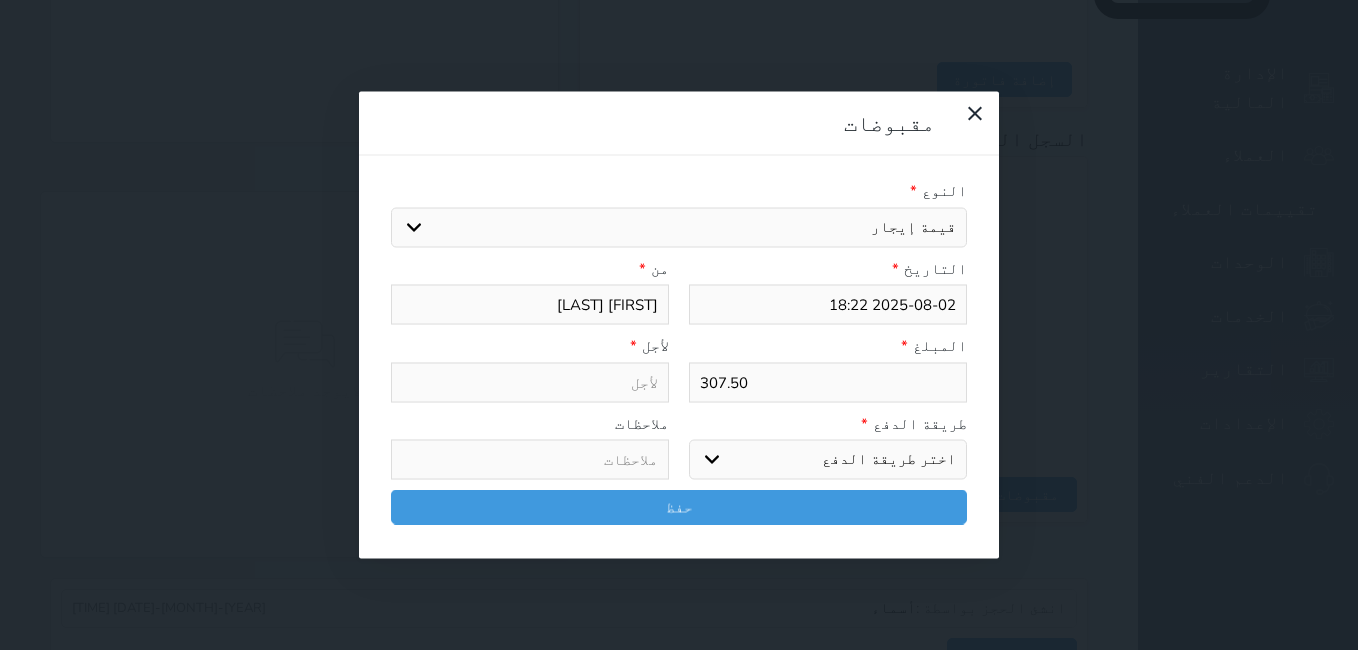 click on "اختيار   مقبوضات عامة قيمة إيجار فواتير تامين عربون لا ينطبق آخر مغسلة واي فاي - الإنترنت مواقف السيارات طعام الأغذية والمشروبات مشروبات المشروبات الباردة المشروبات الساخنة الإفطار غداء عشاء مخبز و كعك حمام سباحة الصالة الرياضية سبا و خدمات الجمال اختيار وإسقاط (خدمات النقل) ميني بار كابل - تلفزيون سرير إضافي تصفيف الشعر التسوق خدمات الجولات السياحية المنظمة خدمات الدليل السياحي" at bounding box center [679, 227] 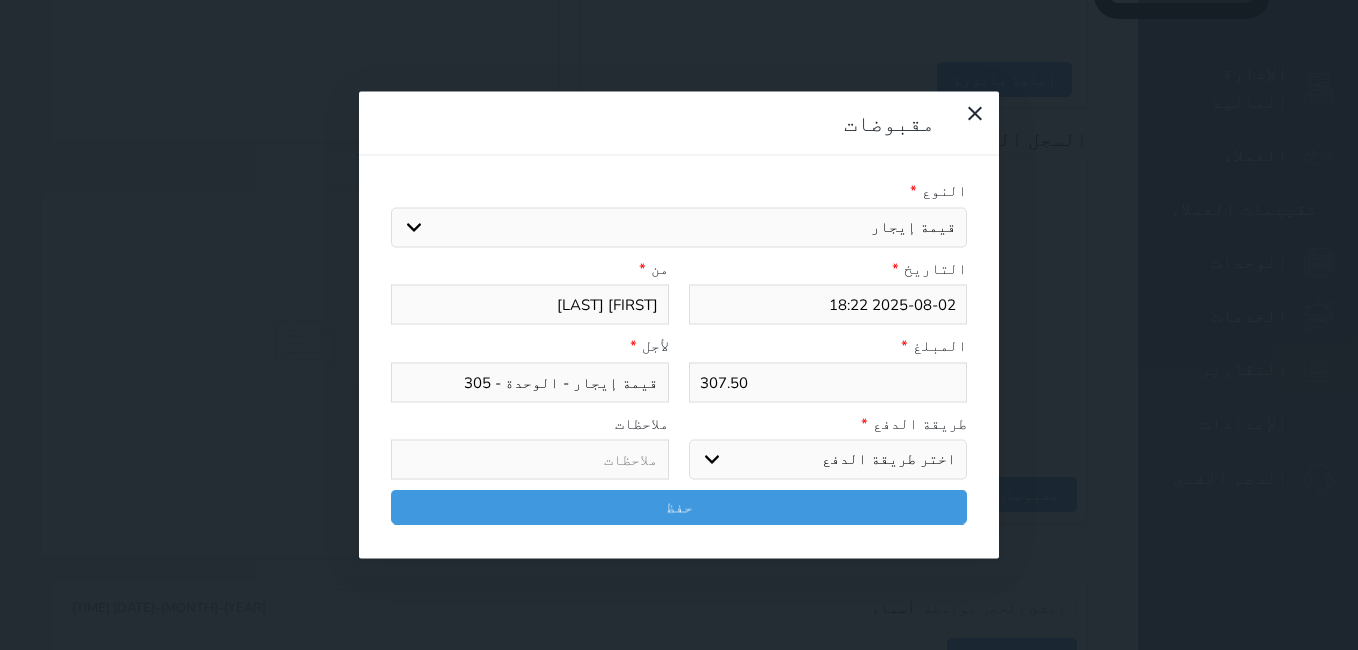click on "اختر طريقة الدفع   دفع نقدى   تحويل بنكى   مدى   بطاقة ائتمان   آجل" at bounding box center [828, 460] 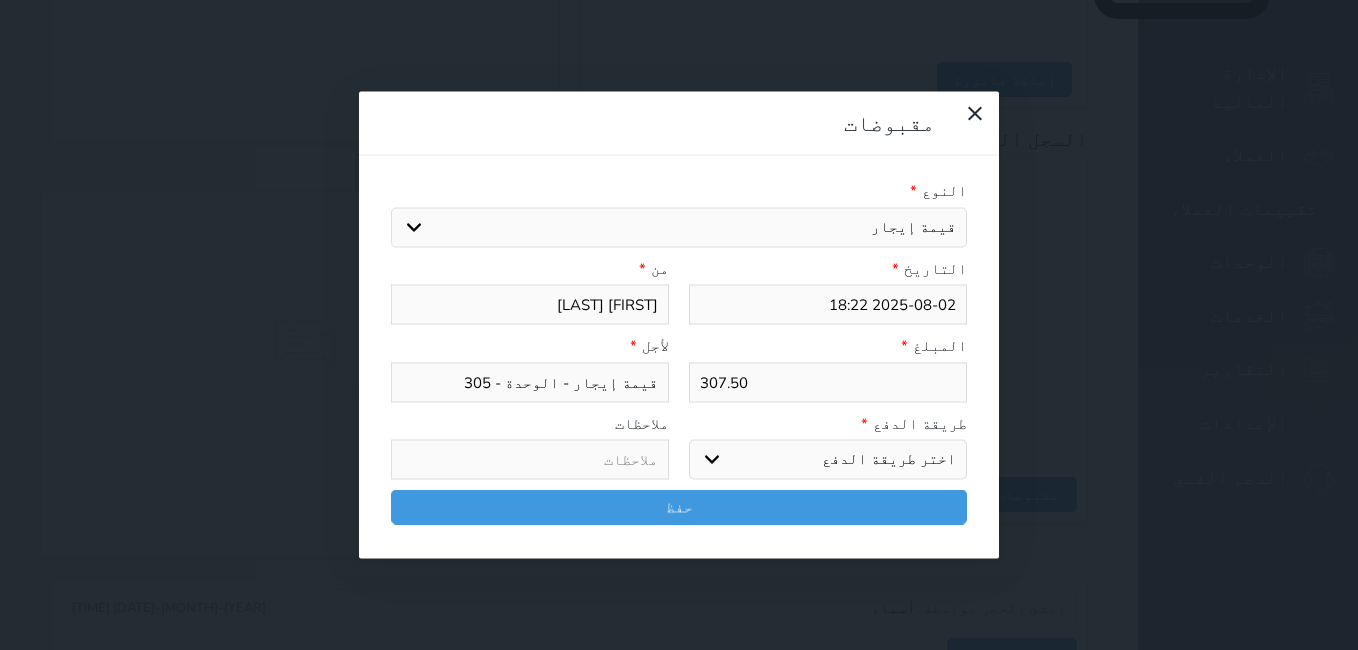 select on "cash" 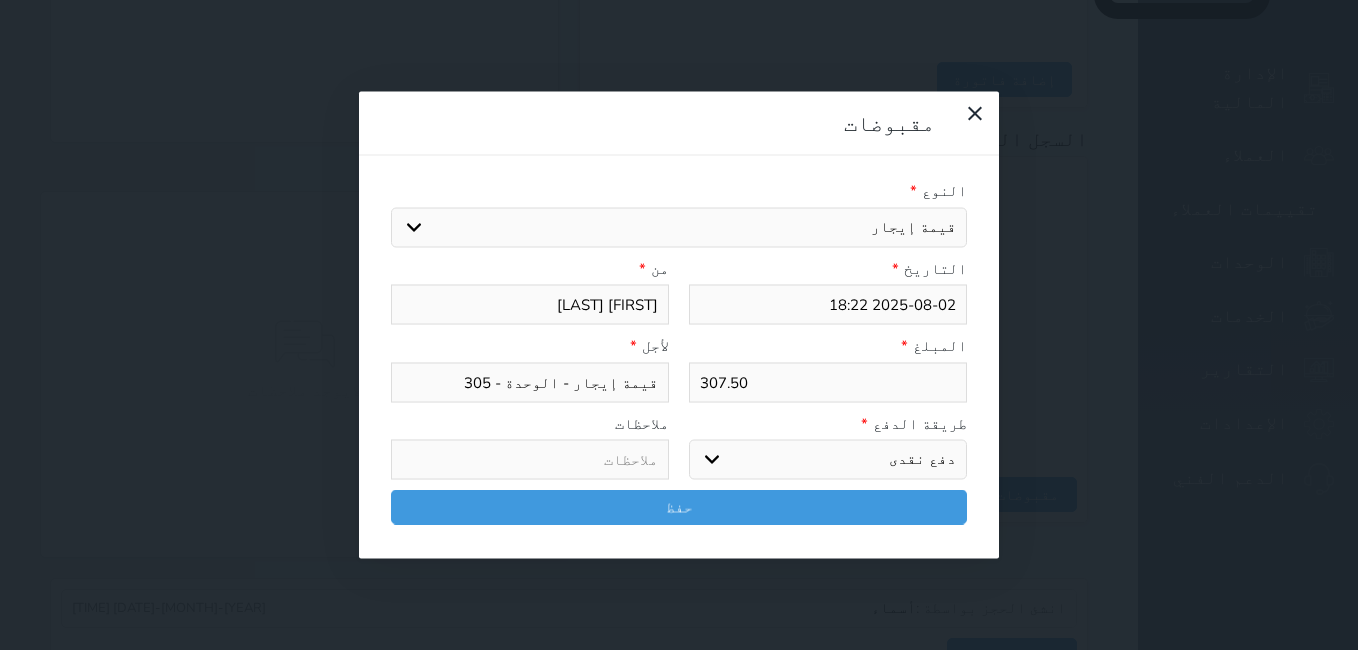 click on "اختر طريقة الدفع   دفع نقدى   تحويل بنكى   مدى   بطاقة ائتمان   آجل" at bounding box center [828, 460] 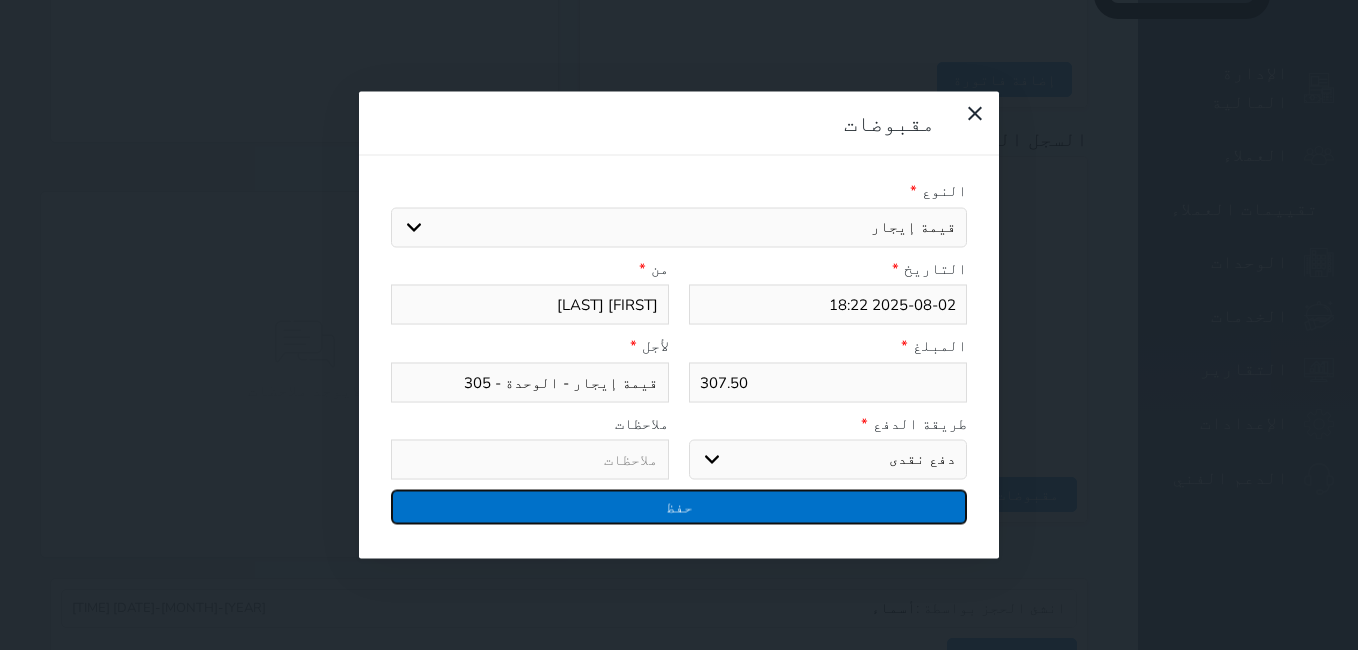 click on "حفظ" at bounding box center (679, 507) 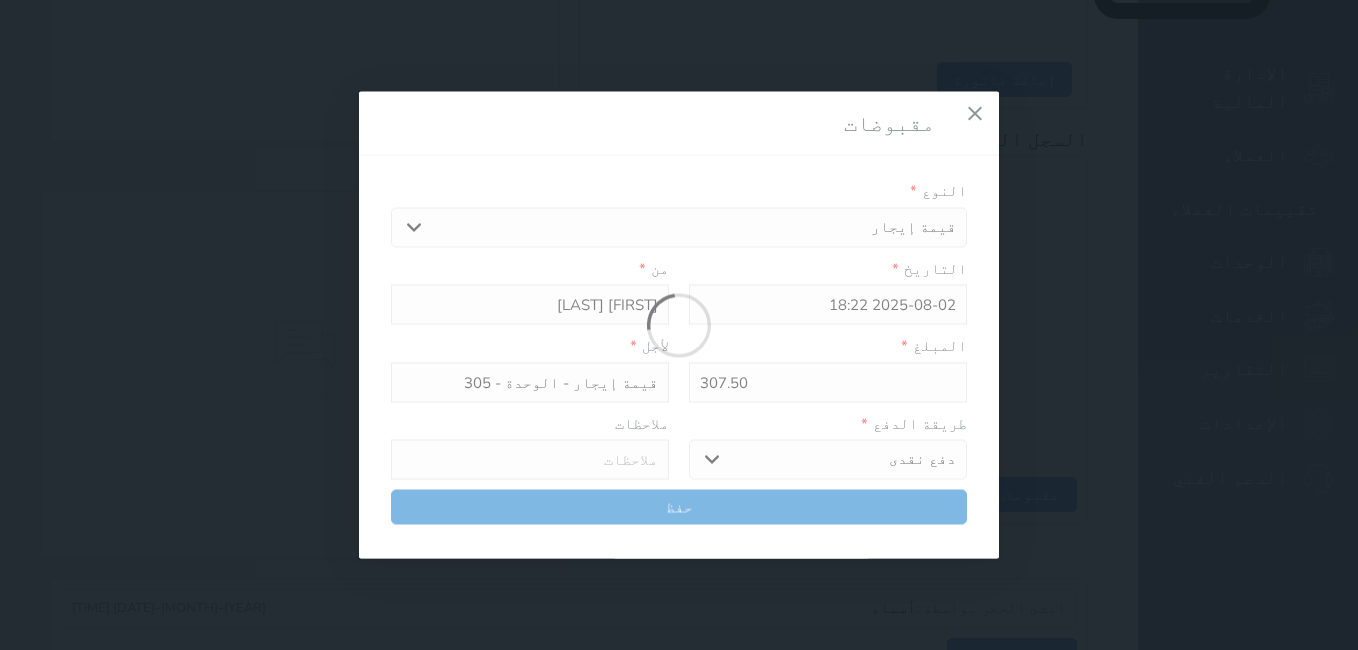 select 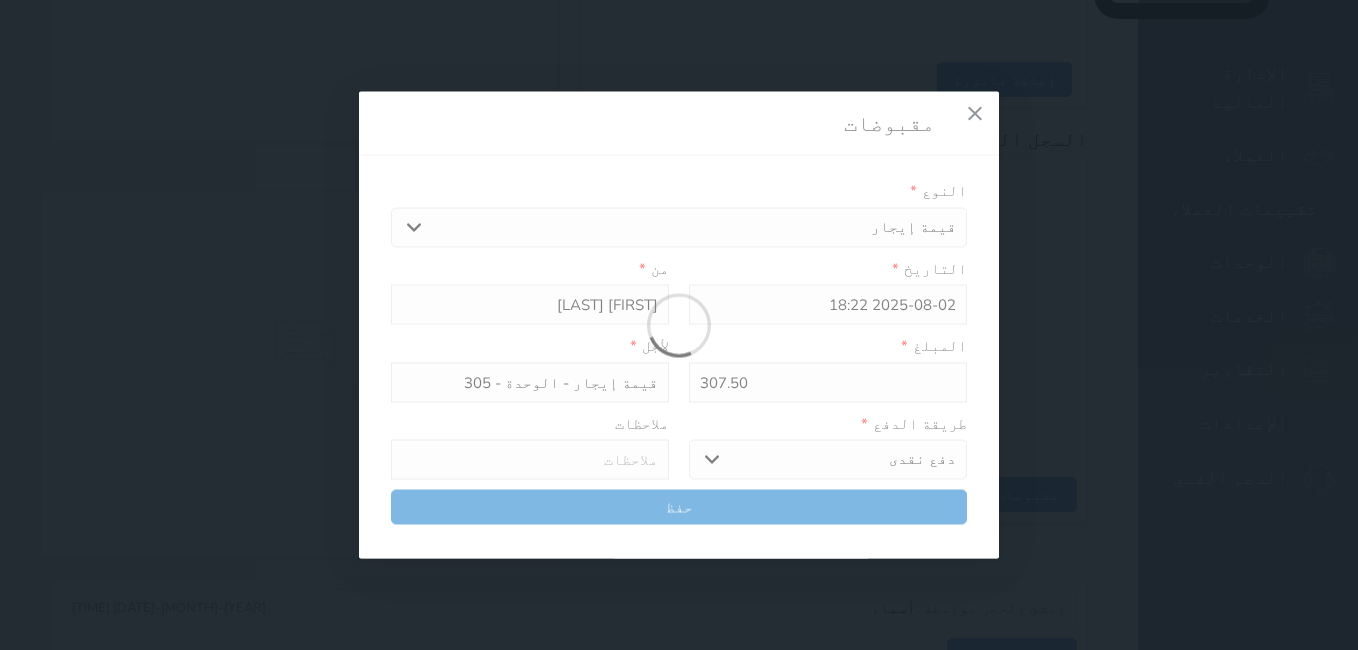 type 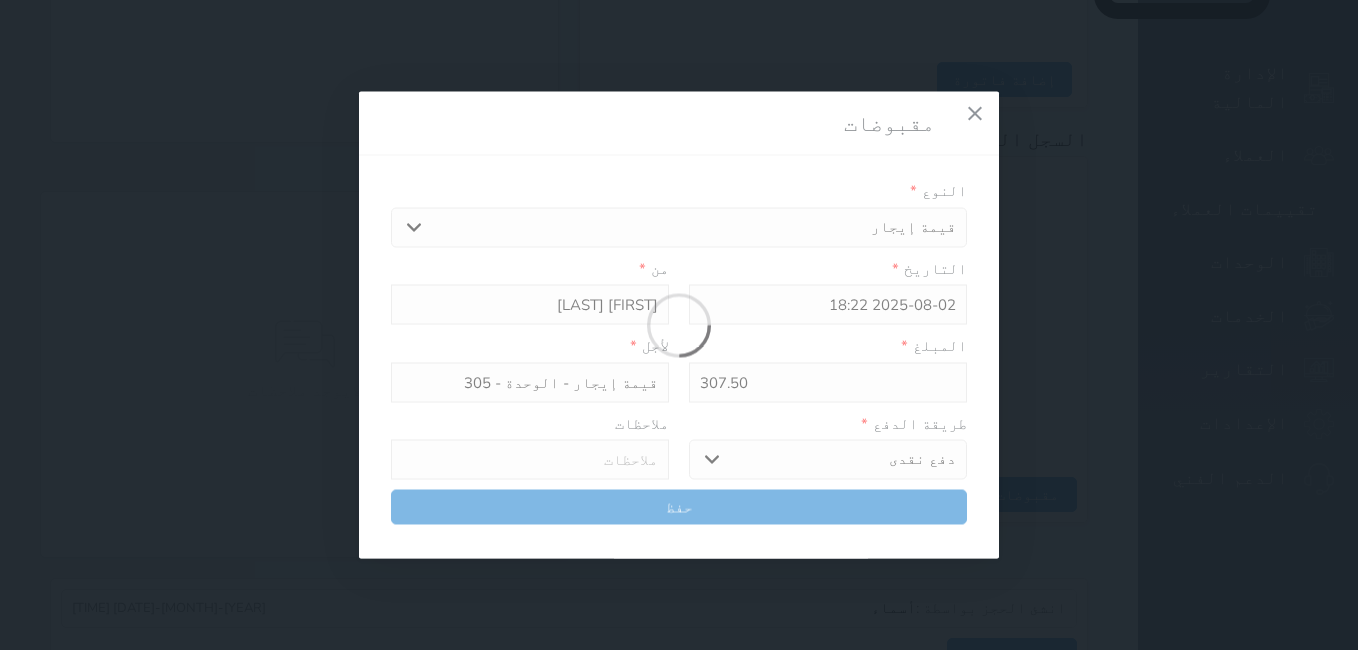 type on "0" 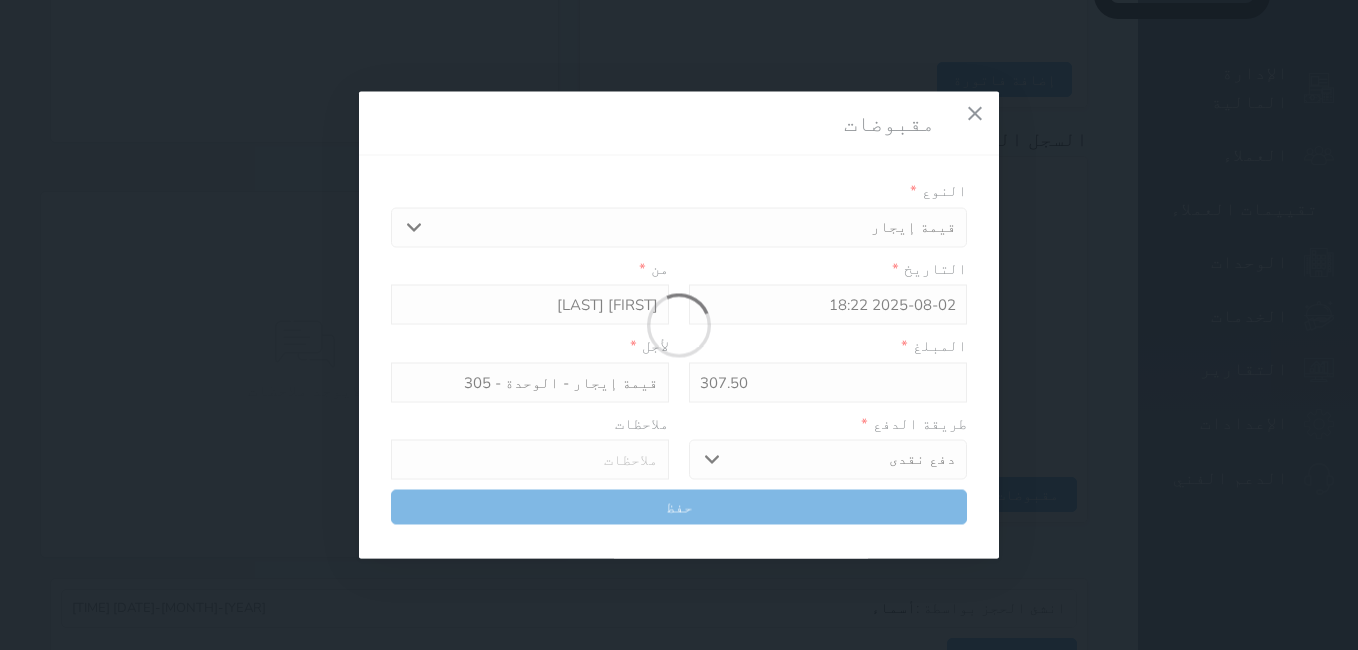 select 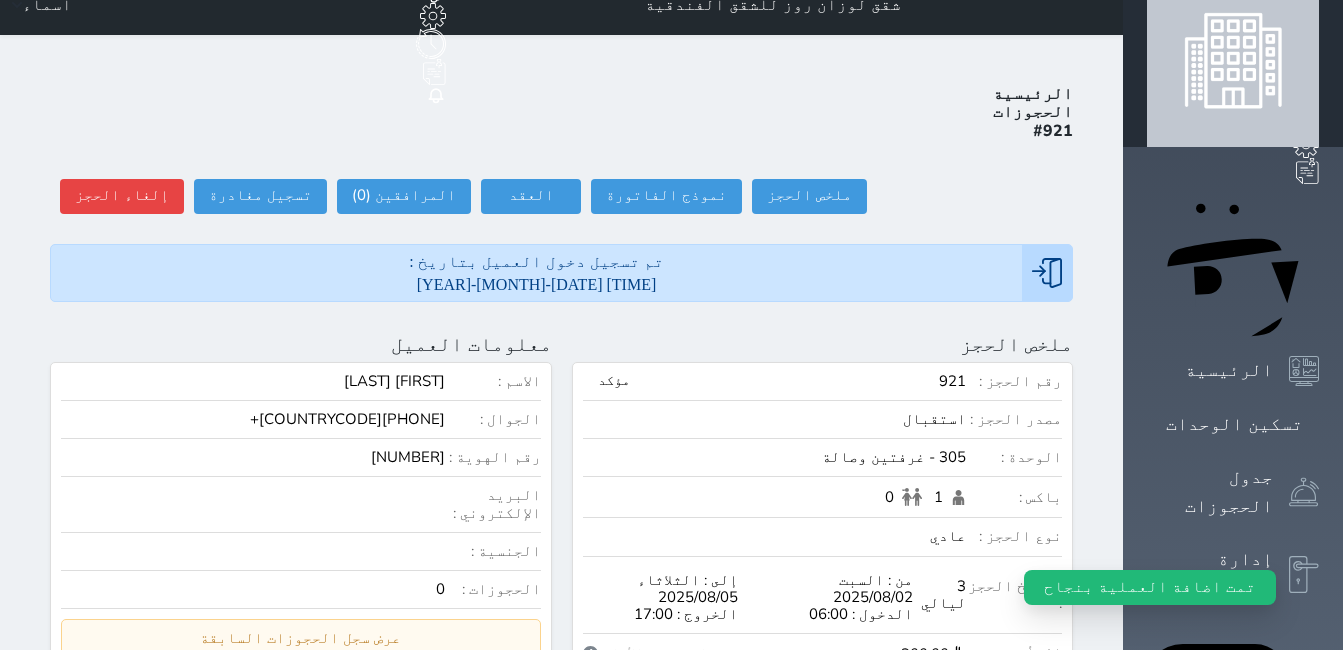 scroll, scrollTop: 0, scrollLeft: 0, axis: both 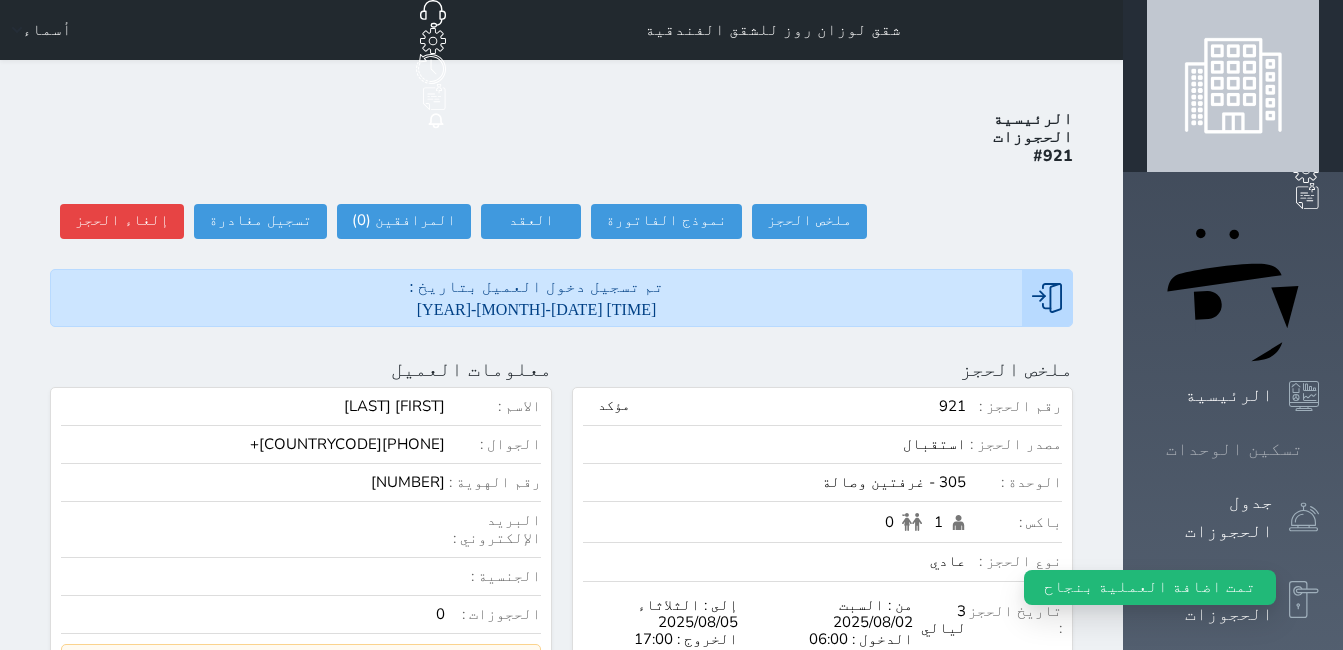 click at bounding box center [1319, 449] 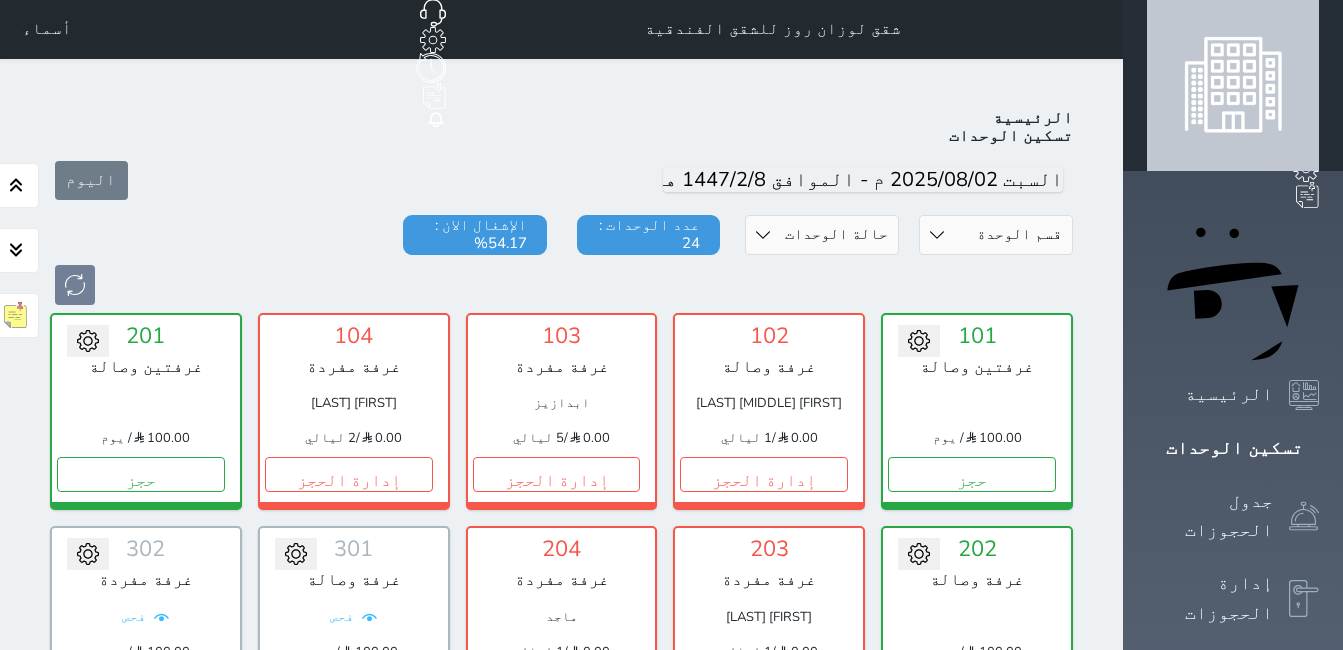 scroll, scrollTop: 0, scrollLeft: 0, axis: both 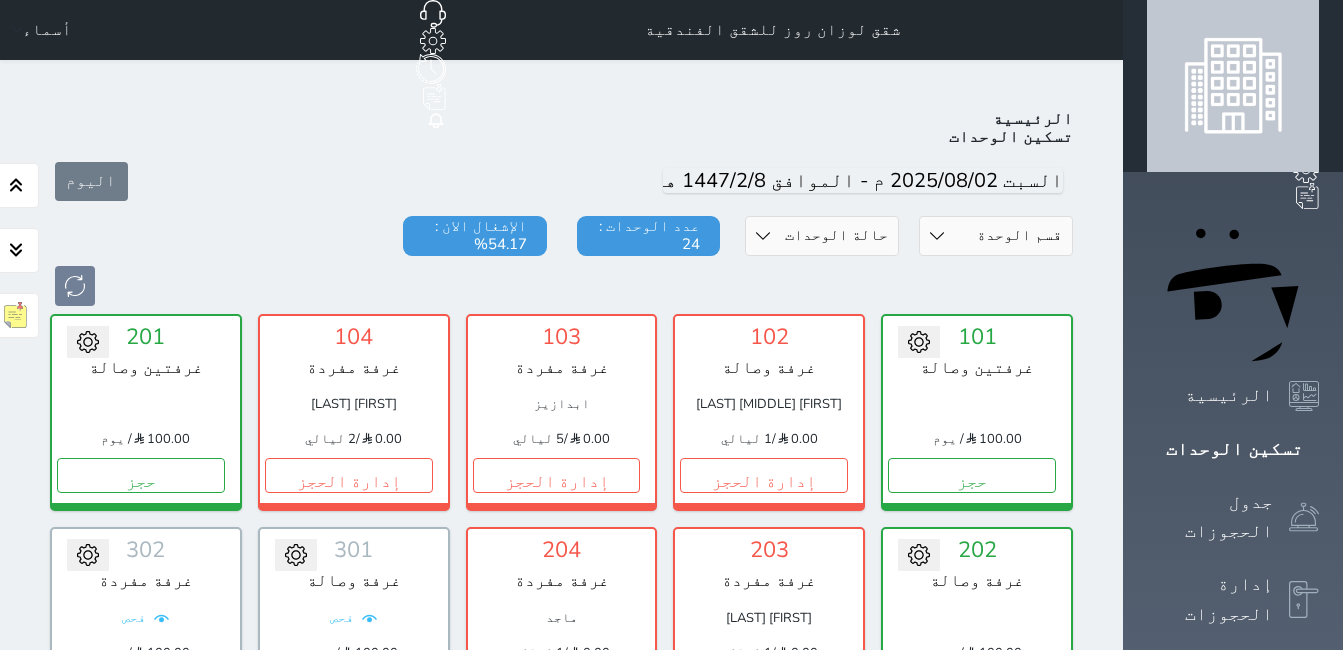 click on "أسماء" at bounding box center (47, 30) 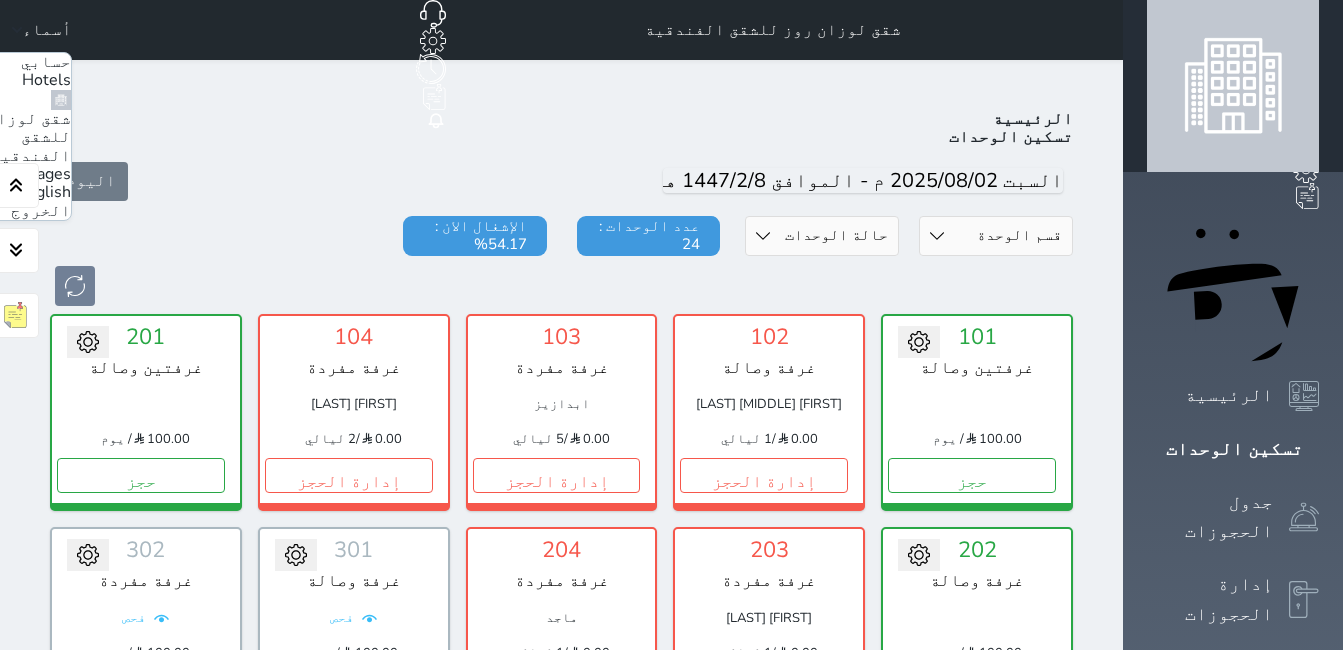click on "الخروج" at bounding box center [41, 211] 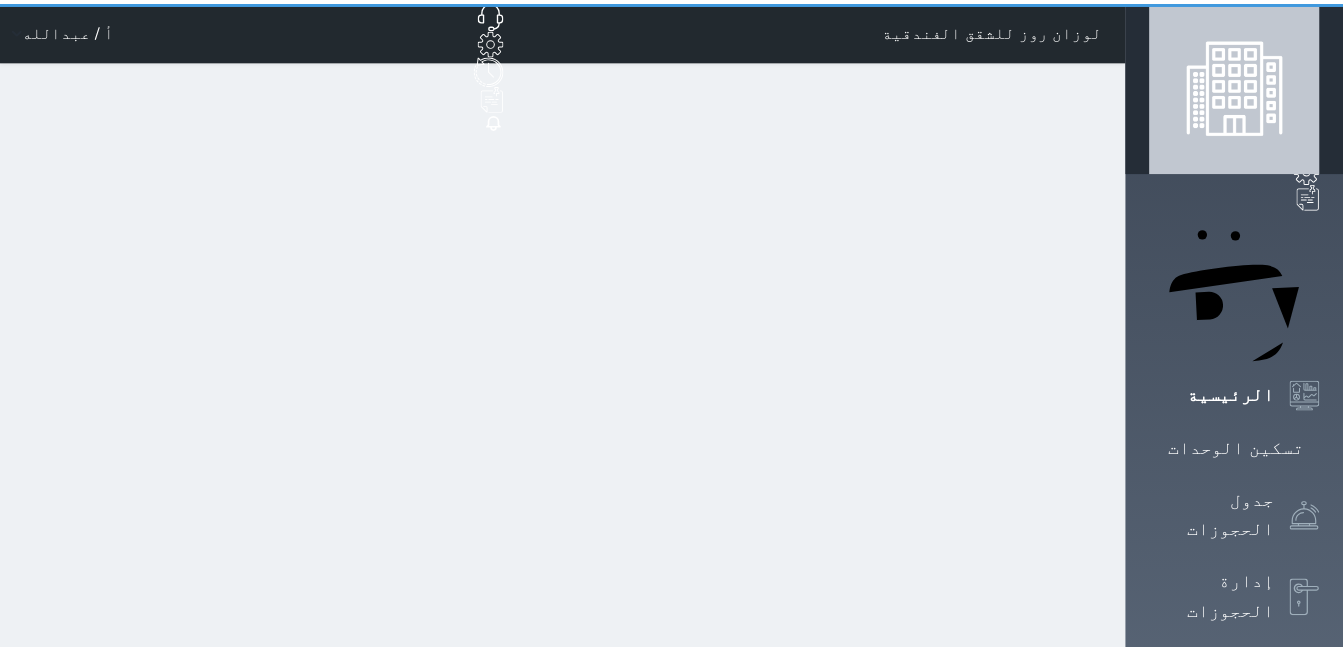 scroll, scrollTop: 0, scrollLeft: 0, axis: both 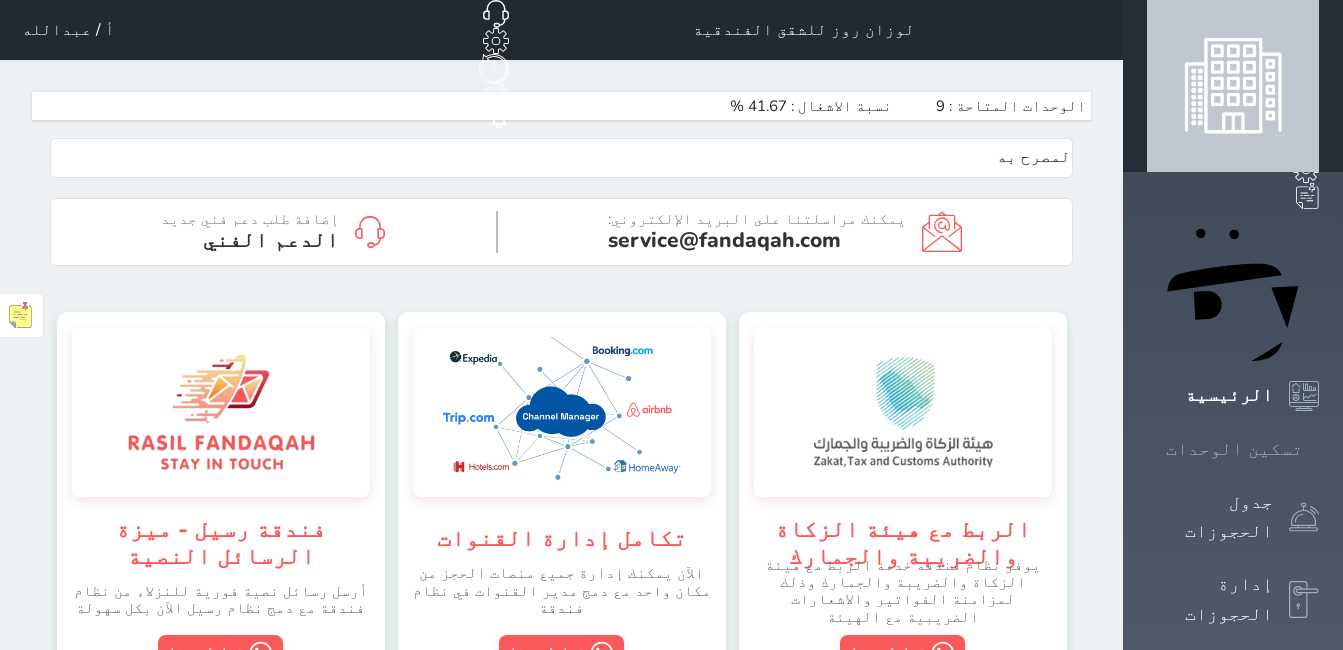 click 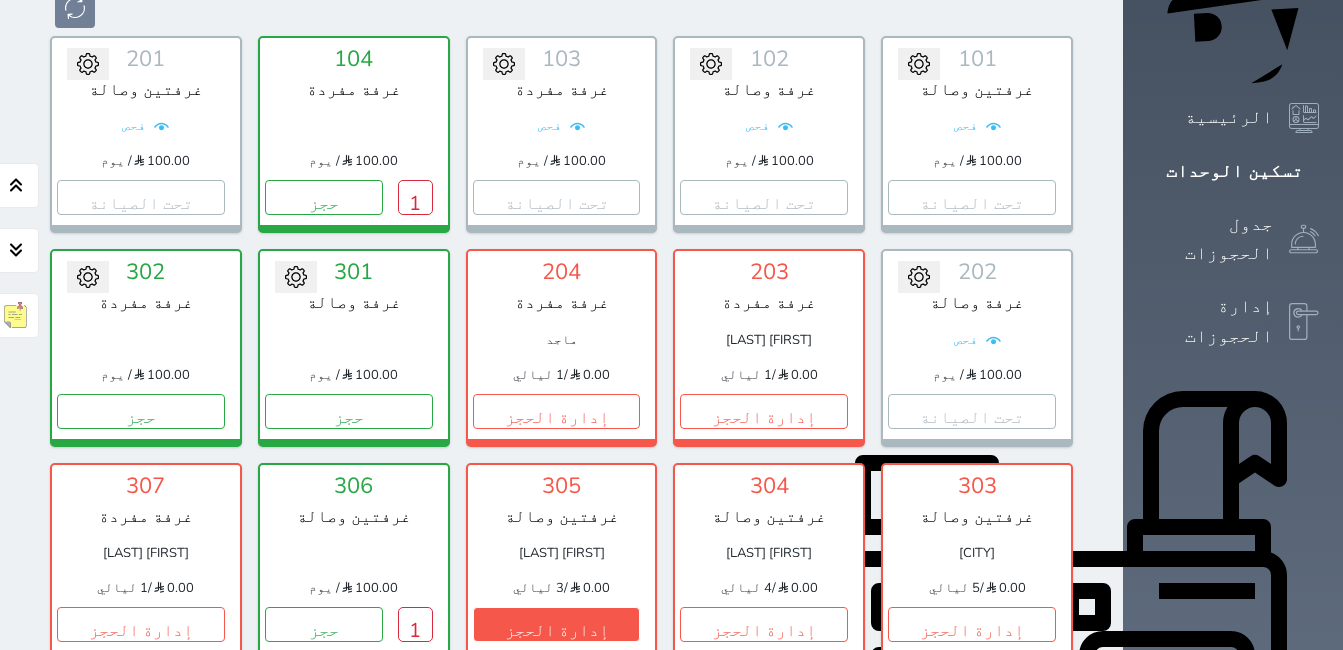 scroll, scrollTop: 478, scrollLeft: 0, axis: vertical 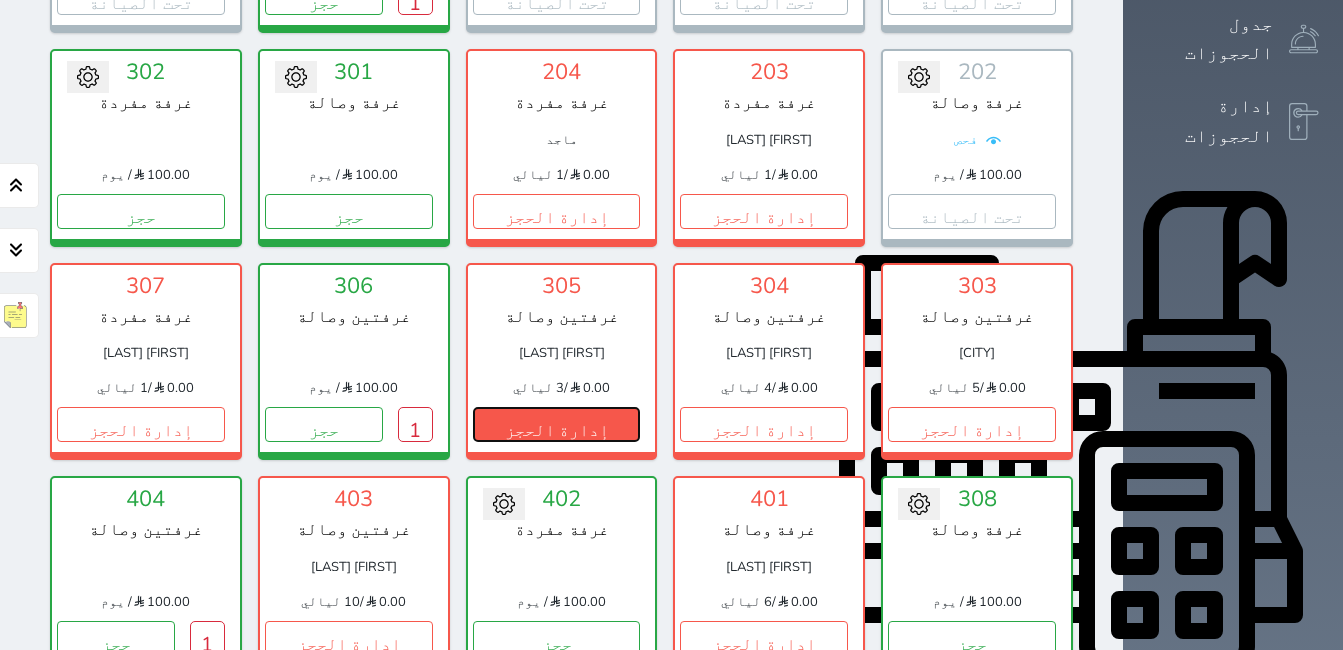 click on "إدارة الحجز" at bounding box center [557, 424] 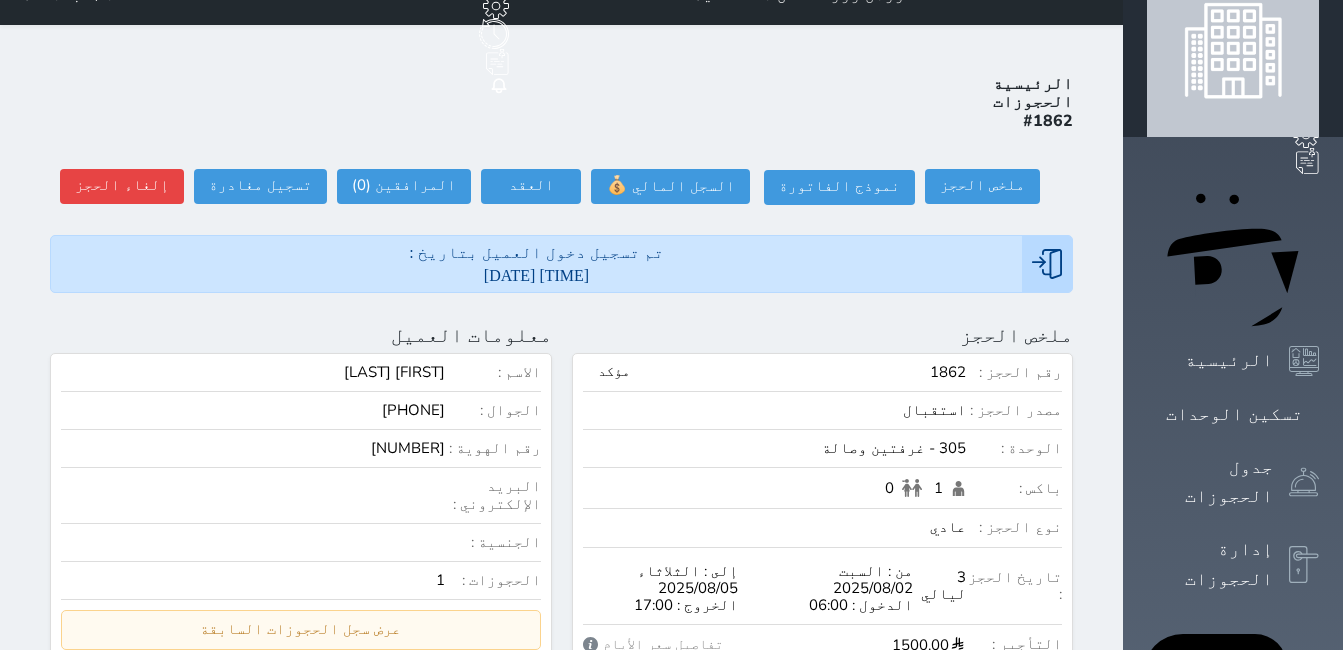 scroll, scrollTop: 0, scrollLeft: 0, axis: both 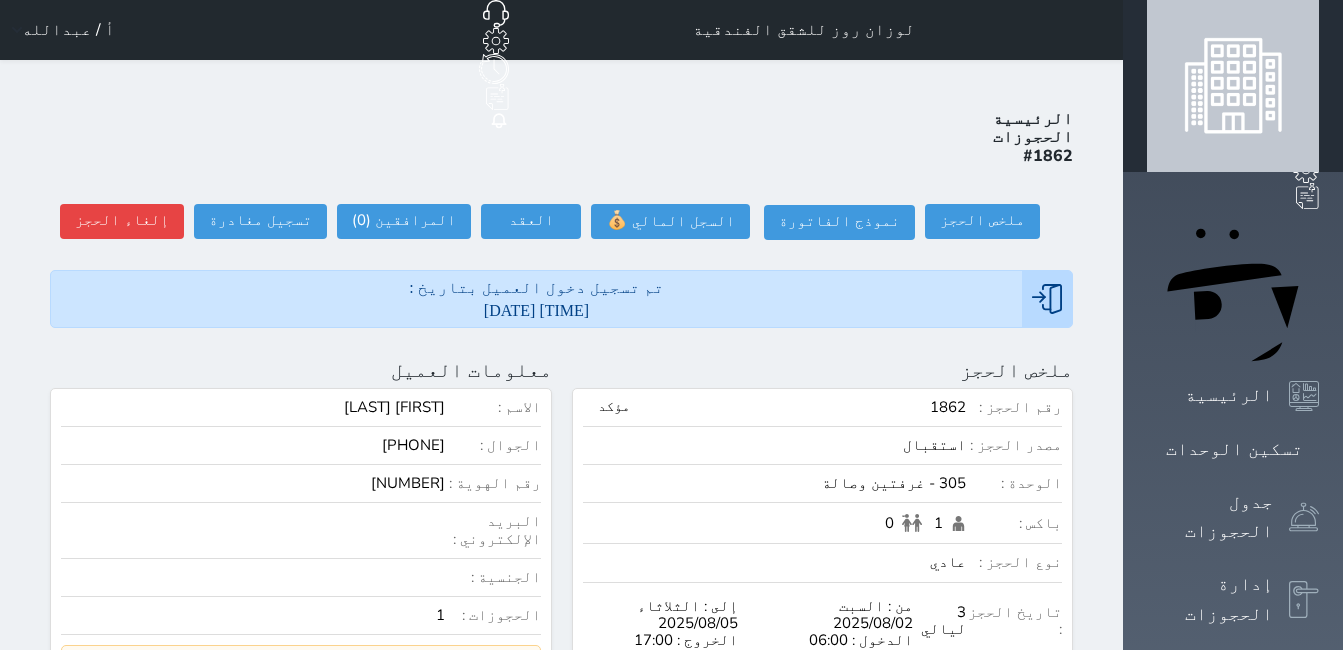 click on "أ / عبدالله" at bounding box center (68, 30) 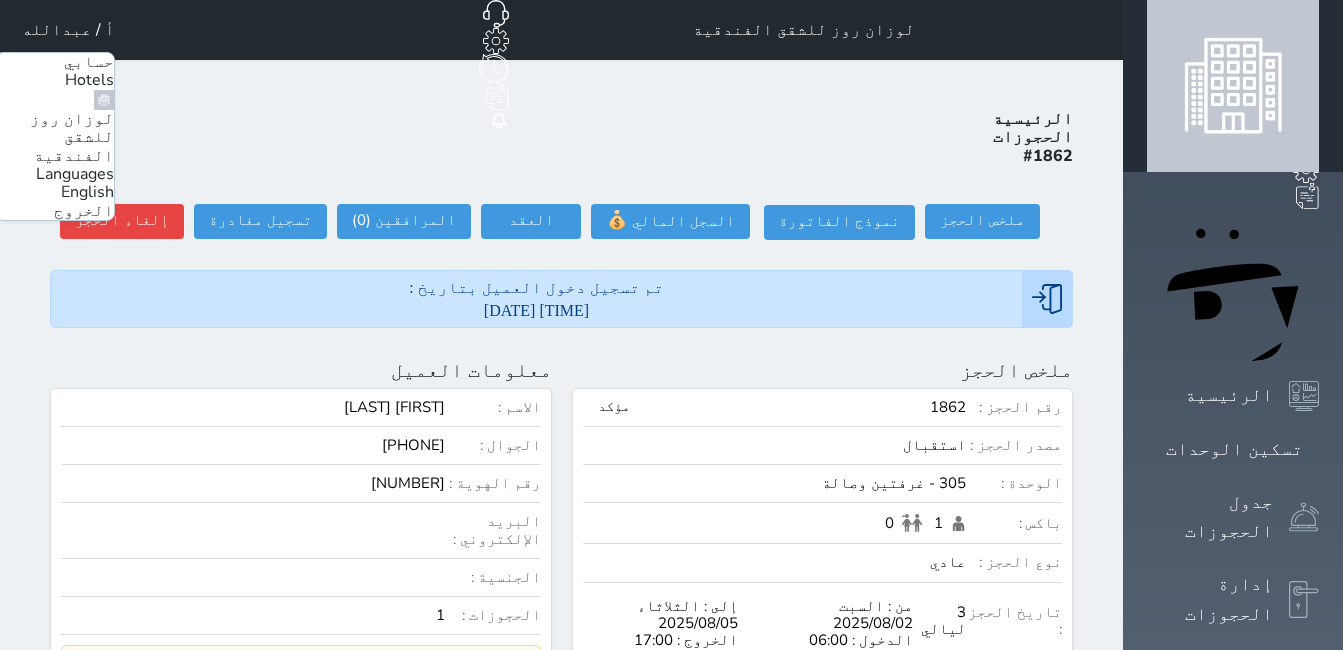 click on "الخروج" at bounding box center [84, 211] 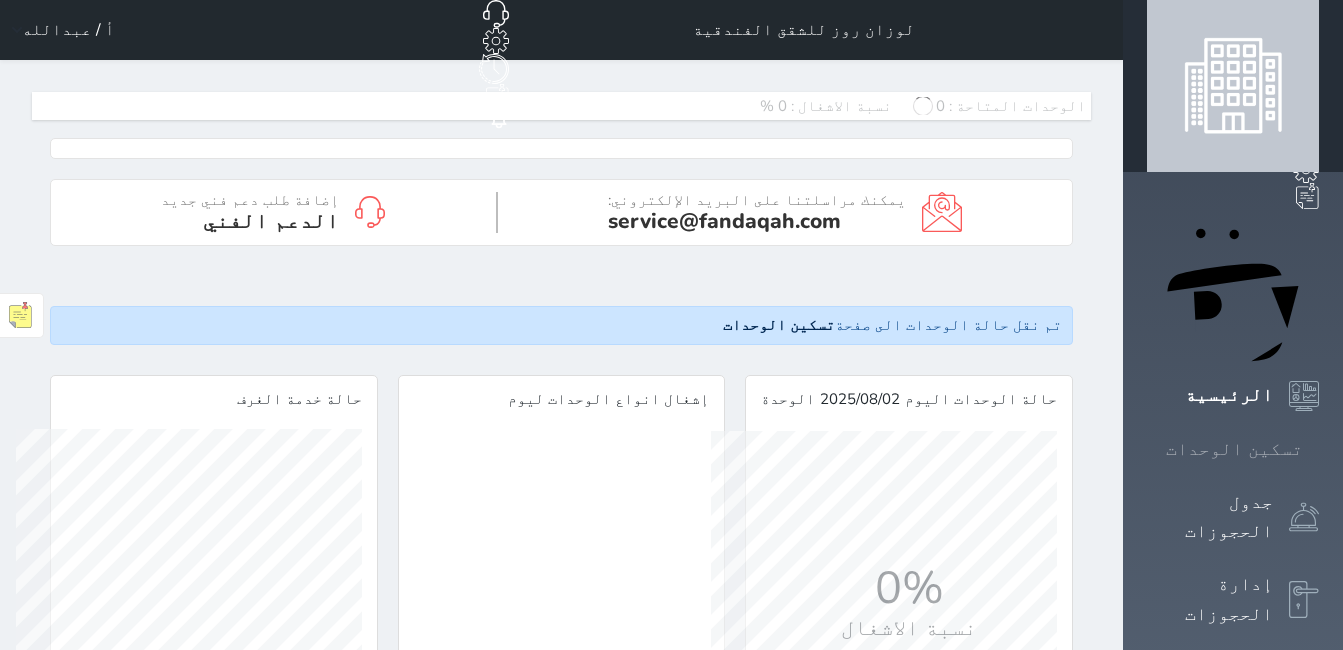 scroll, scrollTop: 0, scrollLeft: 0, axis: both 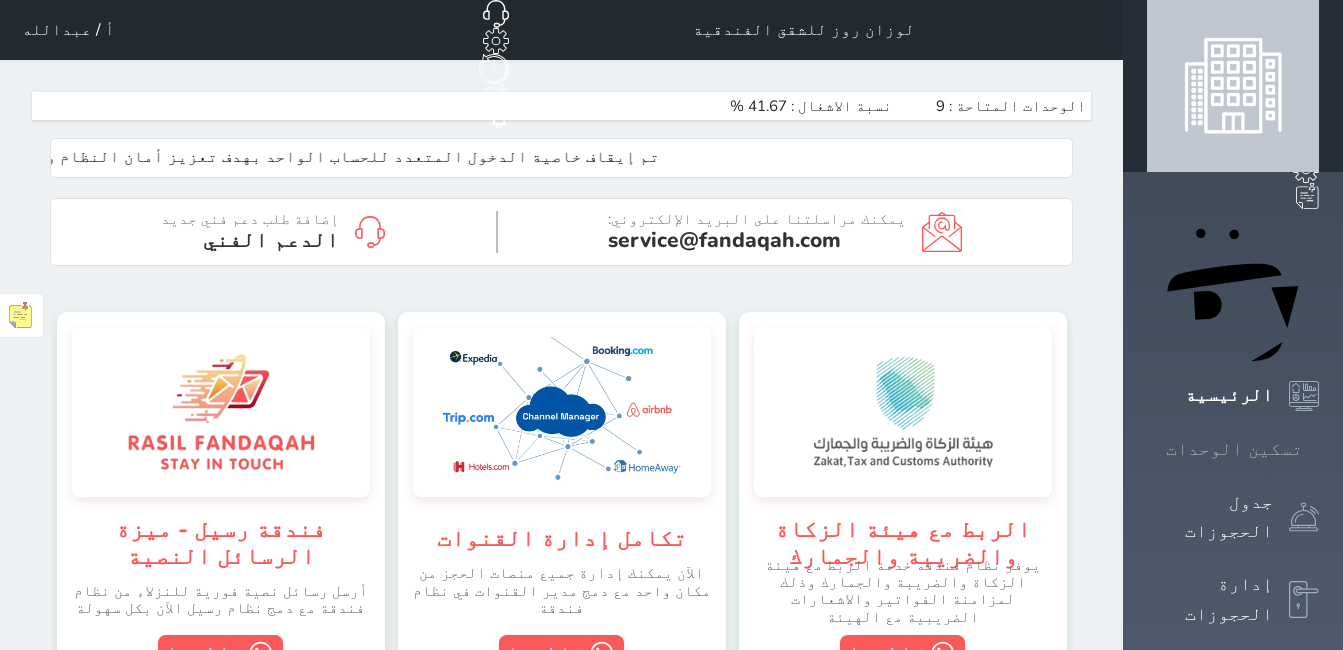 click on "تسكين الوحدات" at bounding box center [1234, 449] 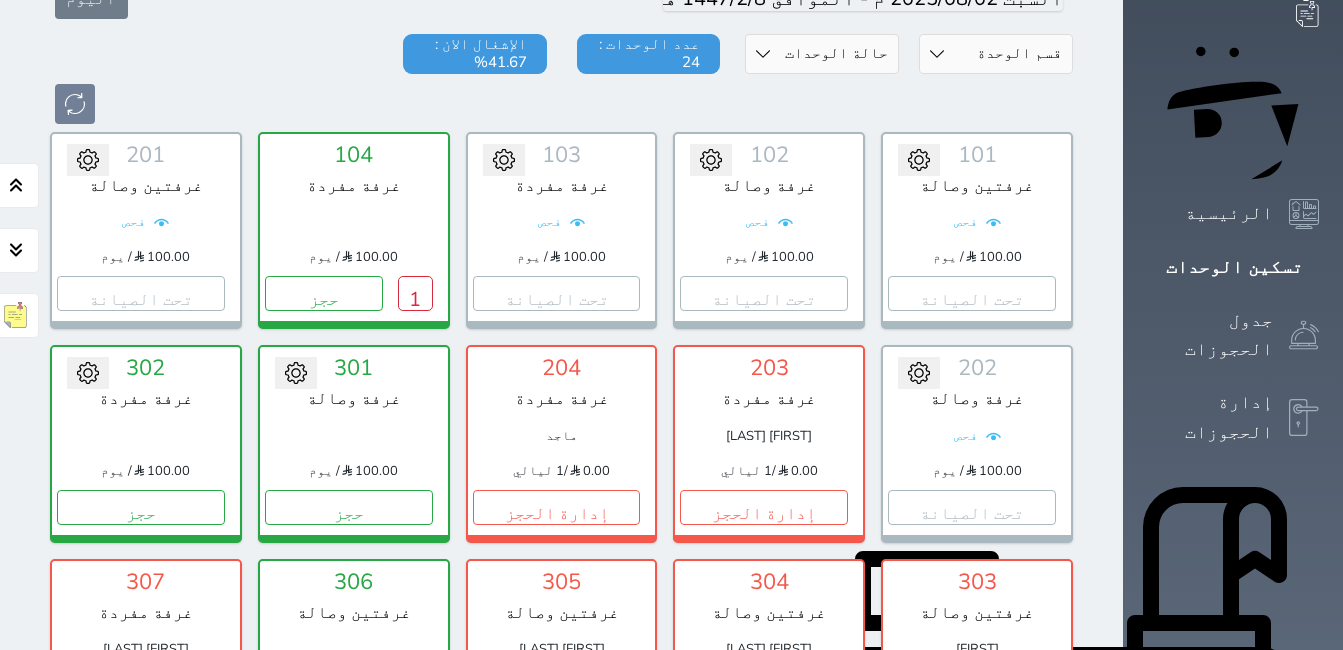 scroll, scrollTop: 278, scrollLeft: 0, axis: vertical 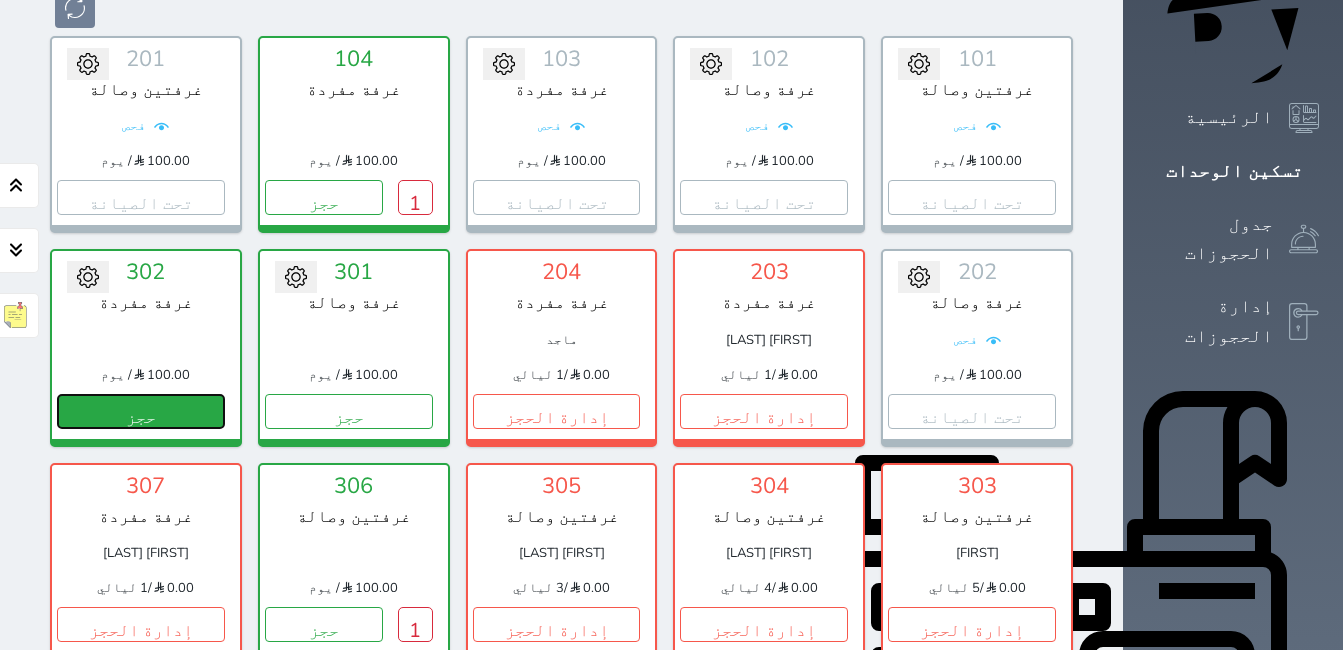 click on "حجز" at bounding box center (141, 411) 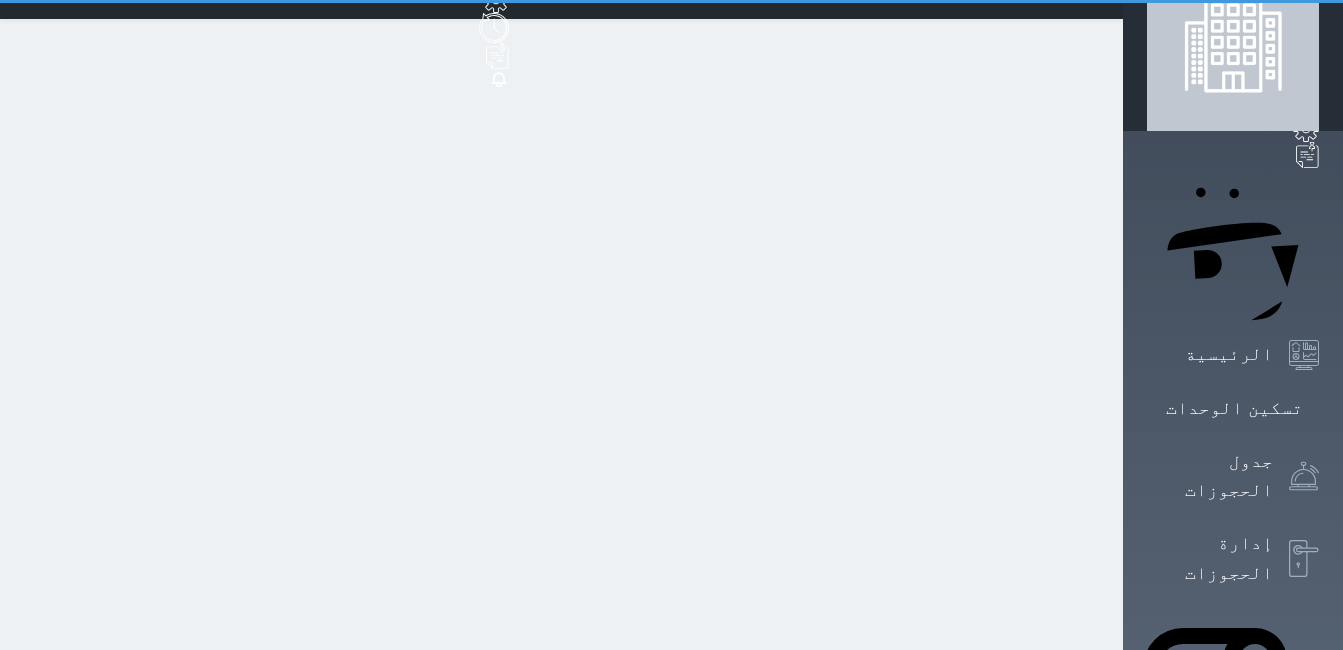 scroll, scrollTop: 0, scrollLeft: 0, axis: both 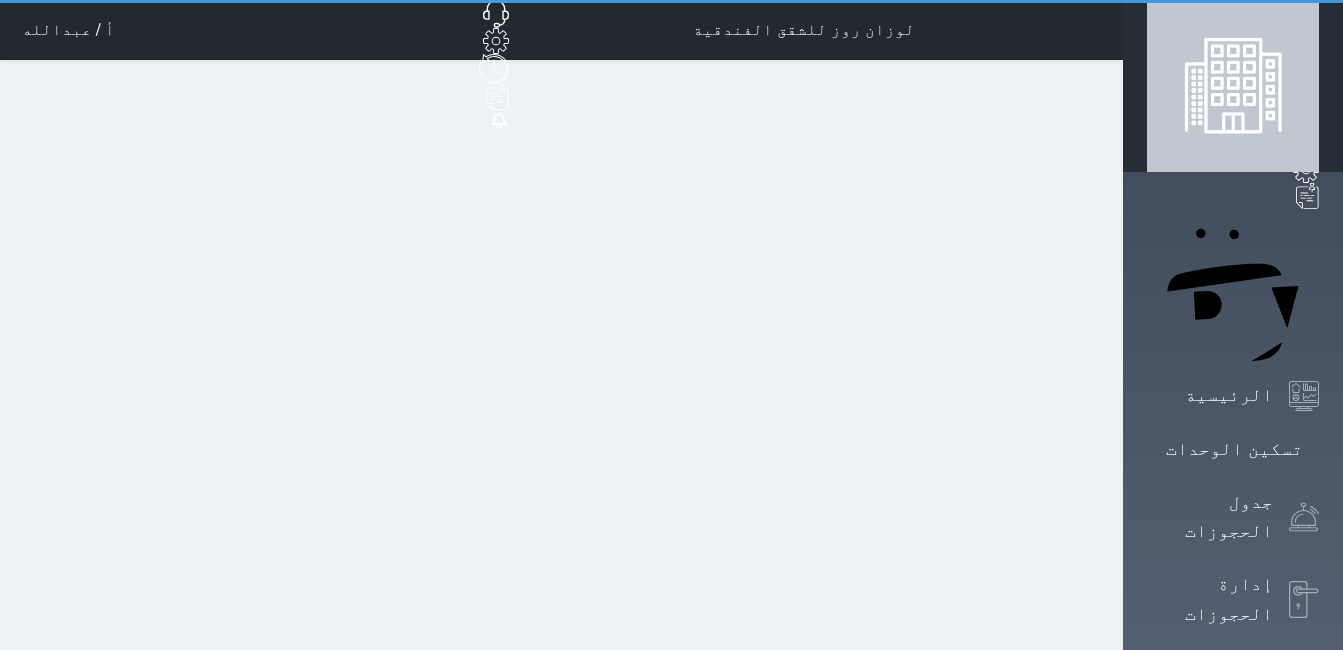 select on "1" 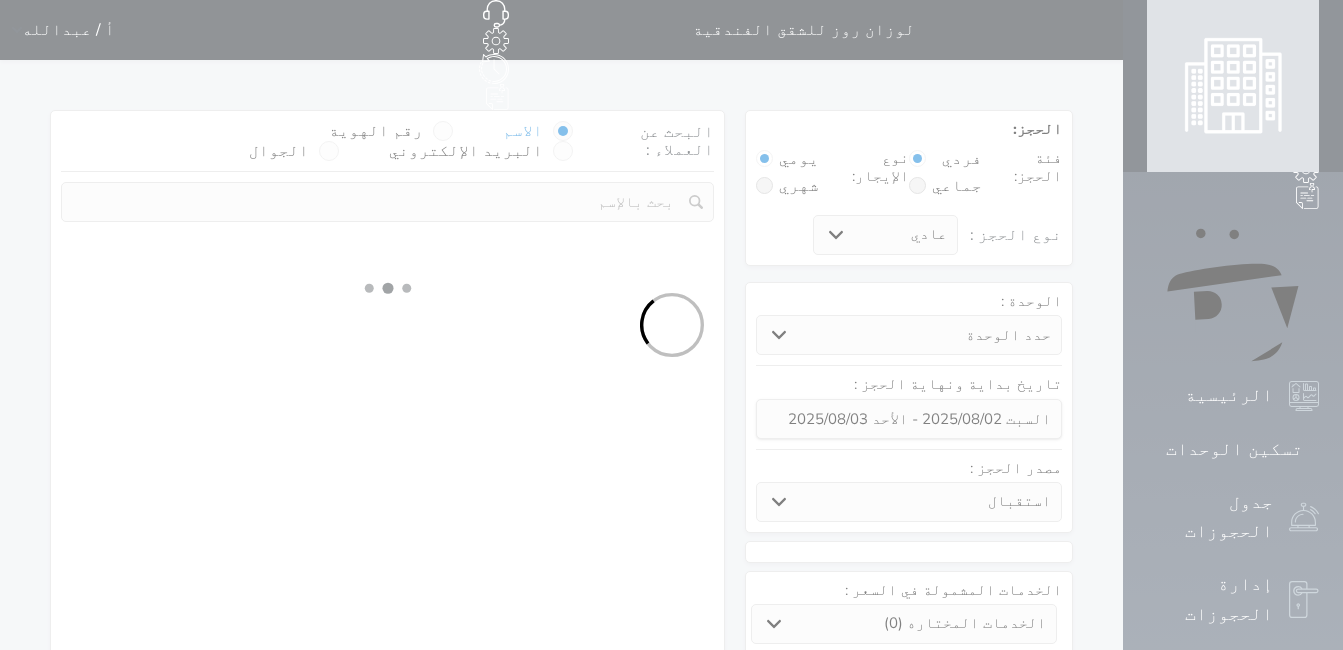 select 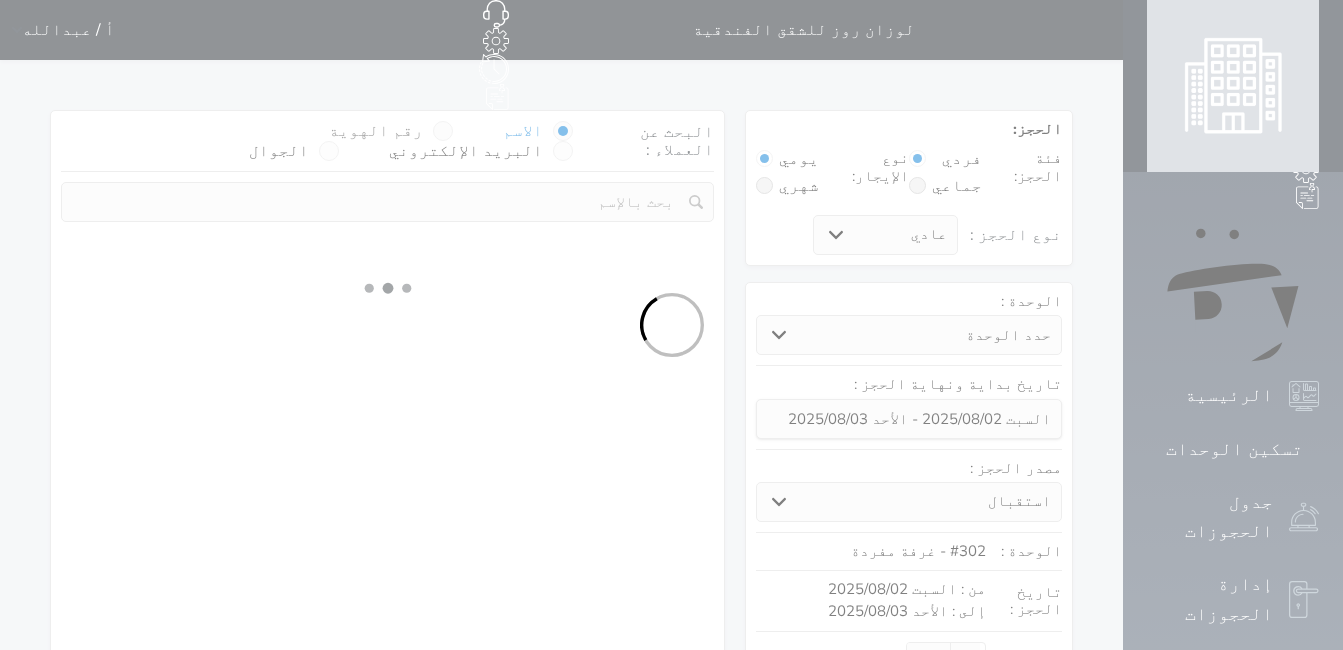 select on "1" 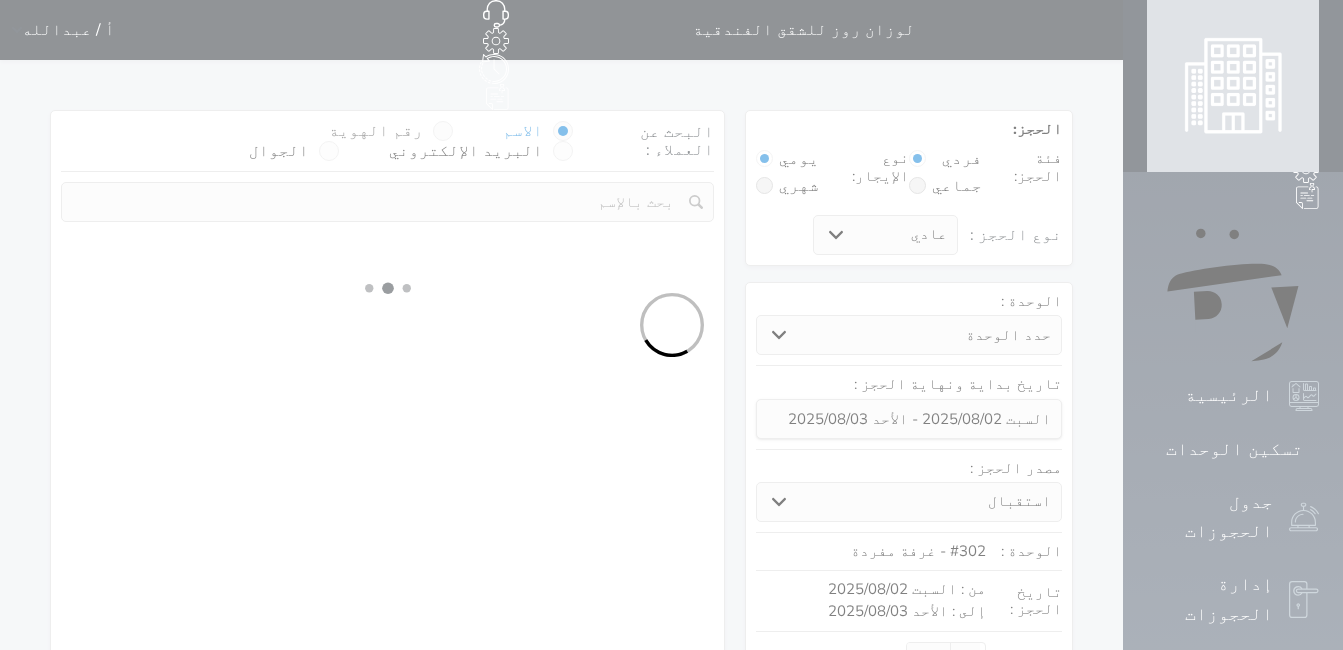 select on "113" 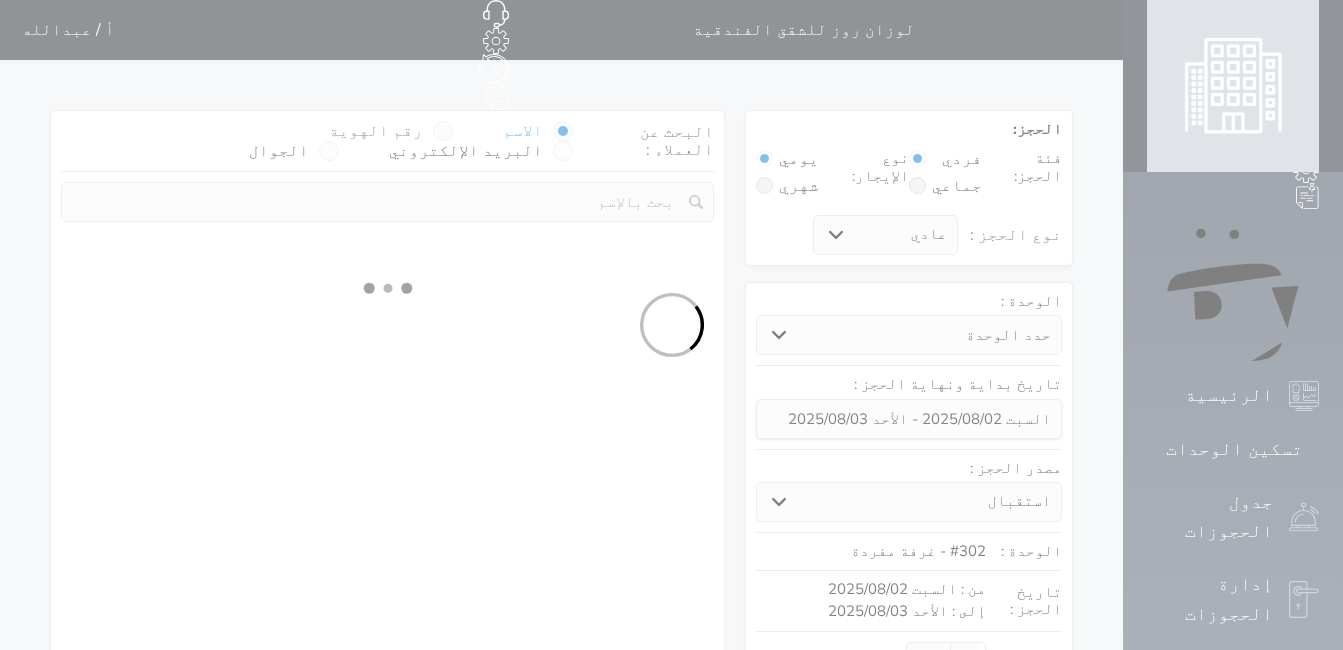 select on "1" 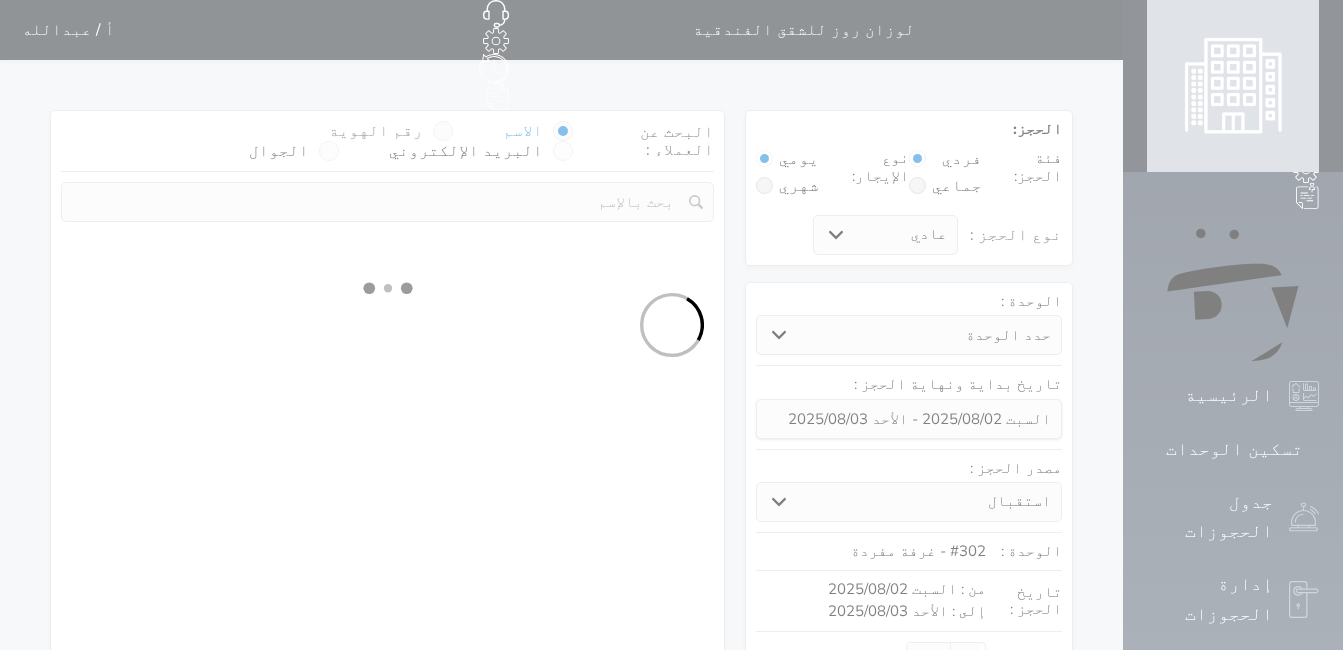 select 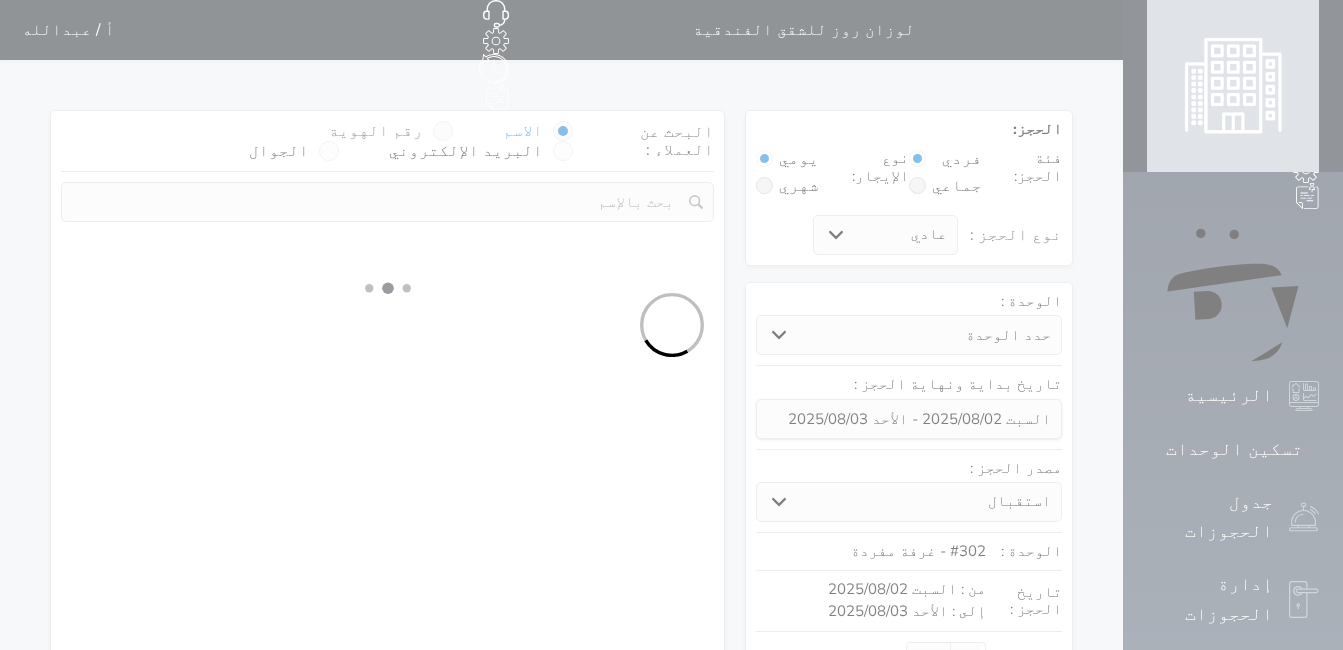 select on "7" 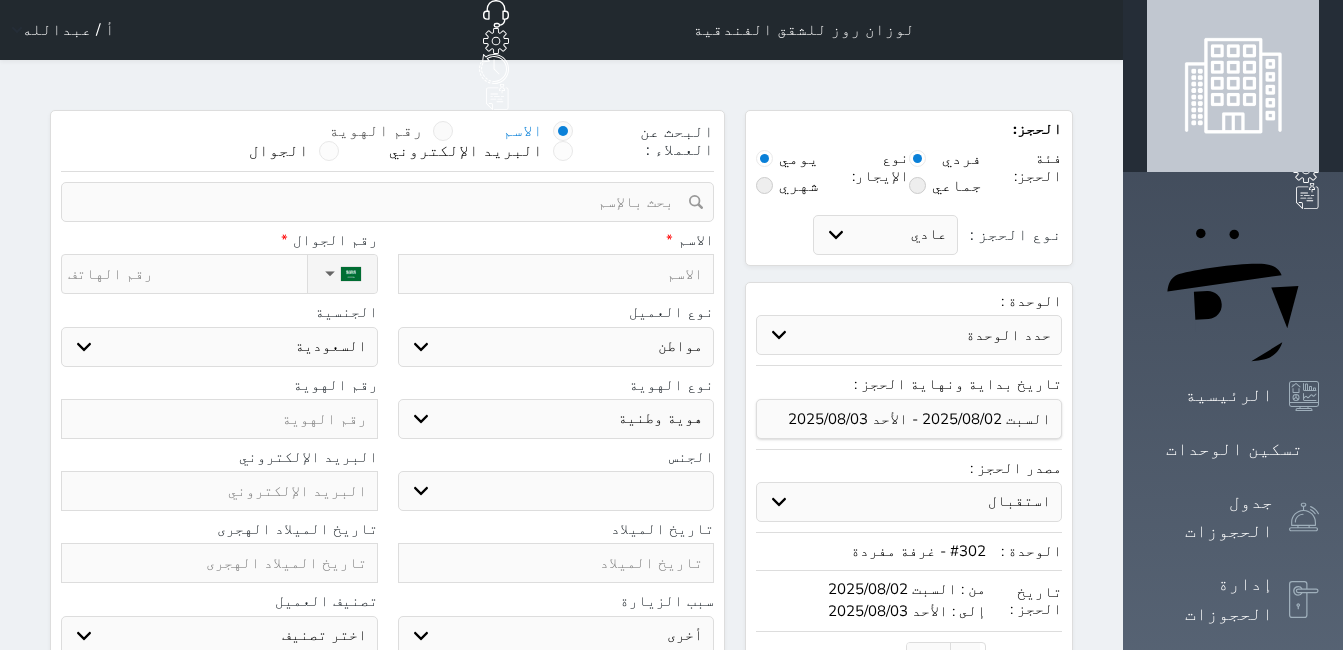 click at bounding box center [443, 131] 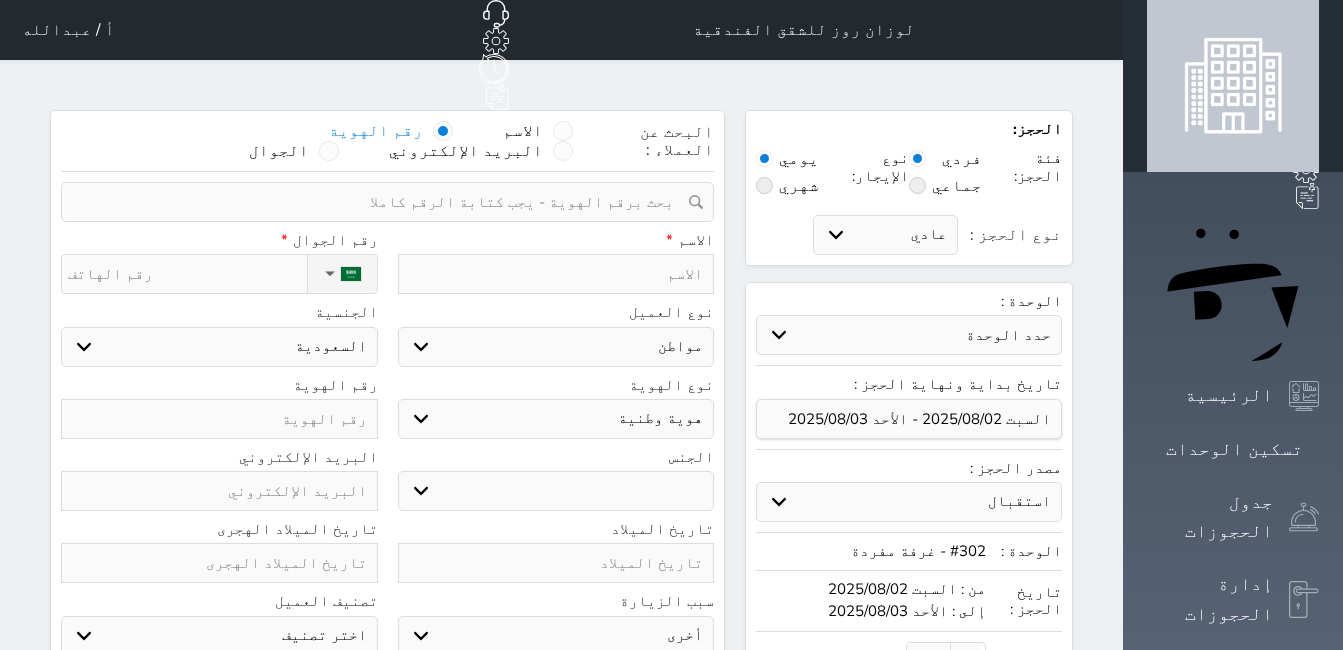 click at bounding box center (380, 202) 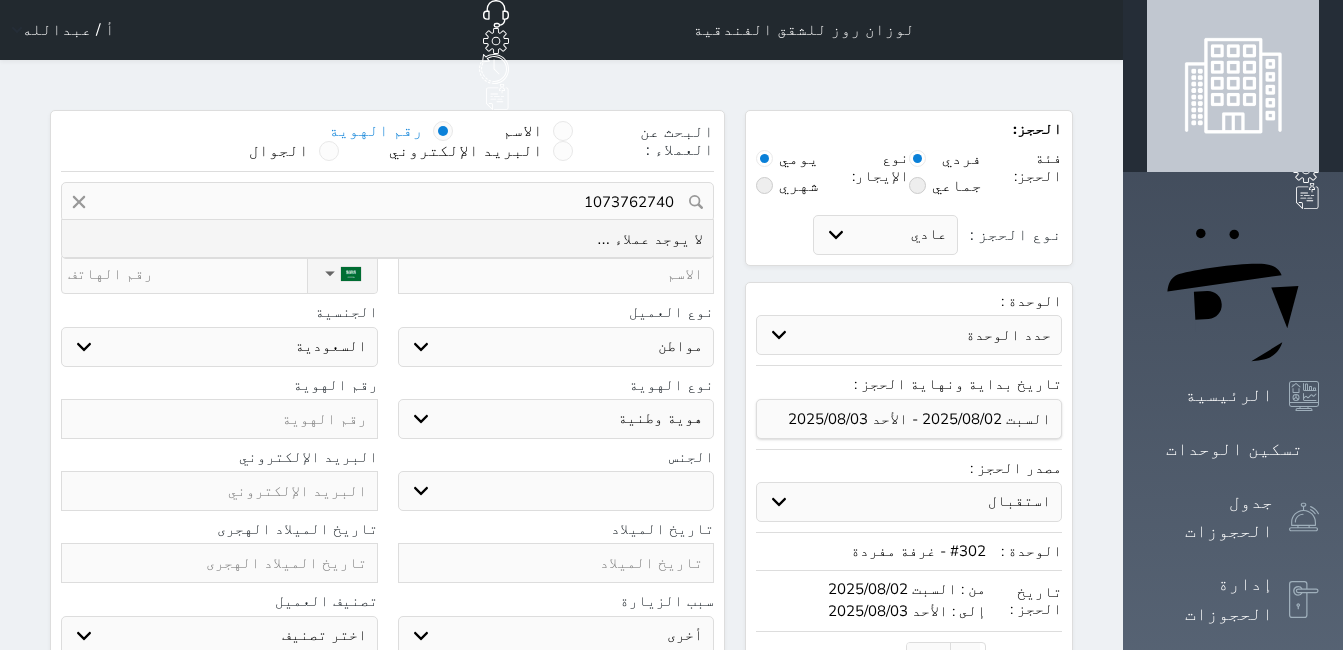 click on "1073762740" at bounding box center [387, 202] 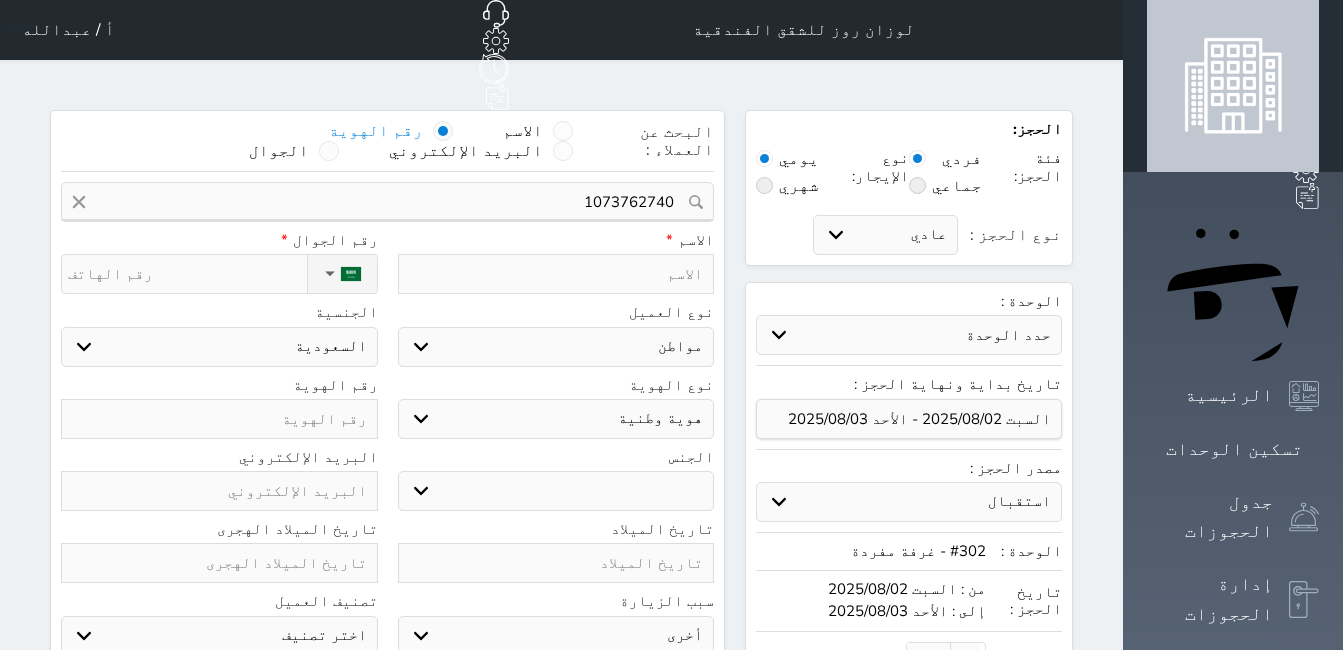 paste on "1073762740" 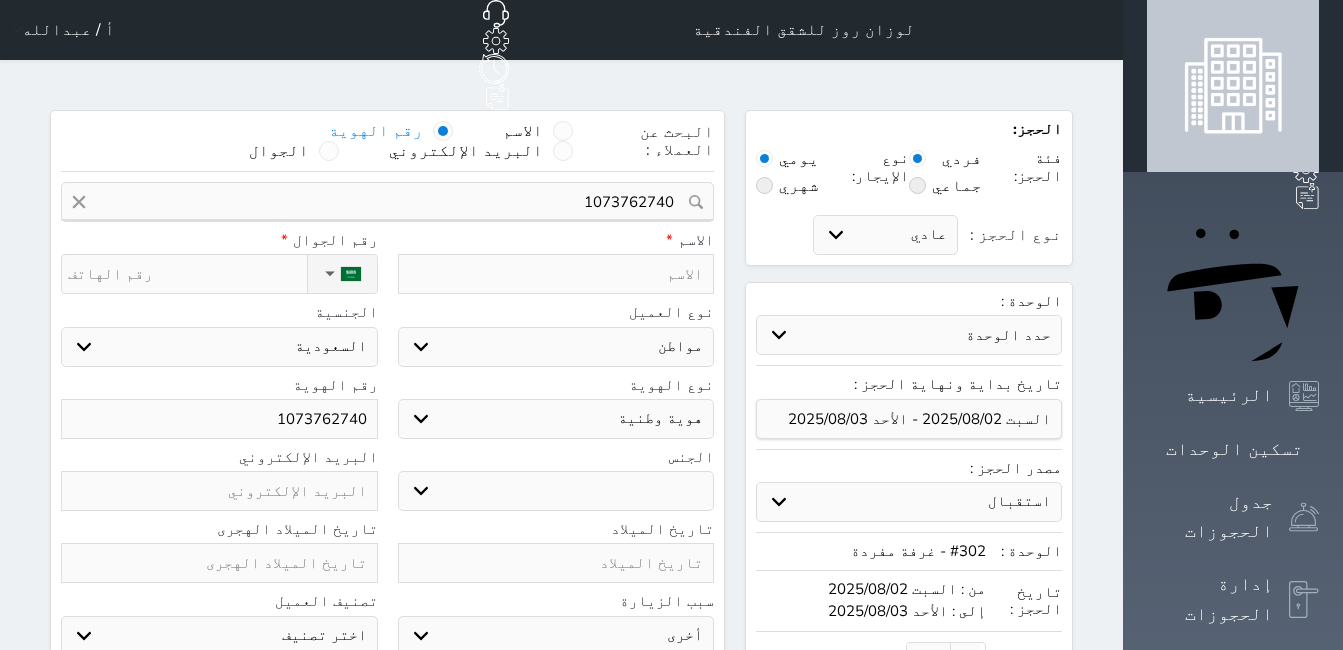 type on "1073762740" 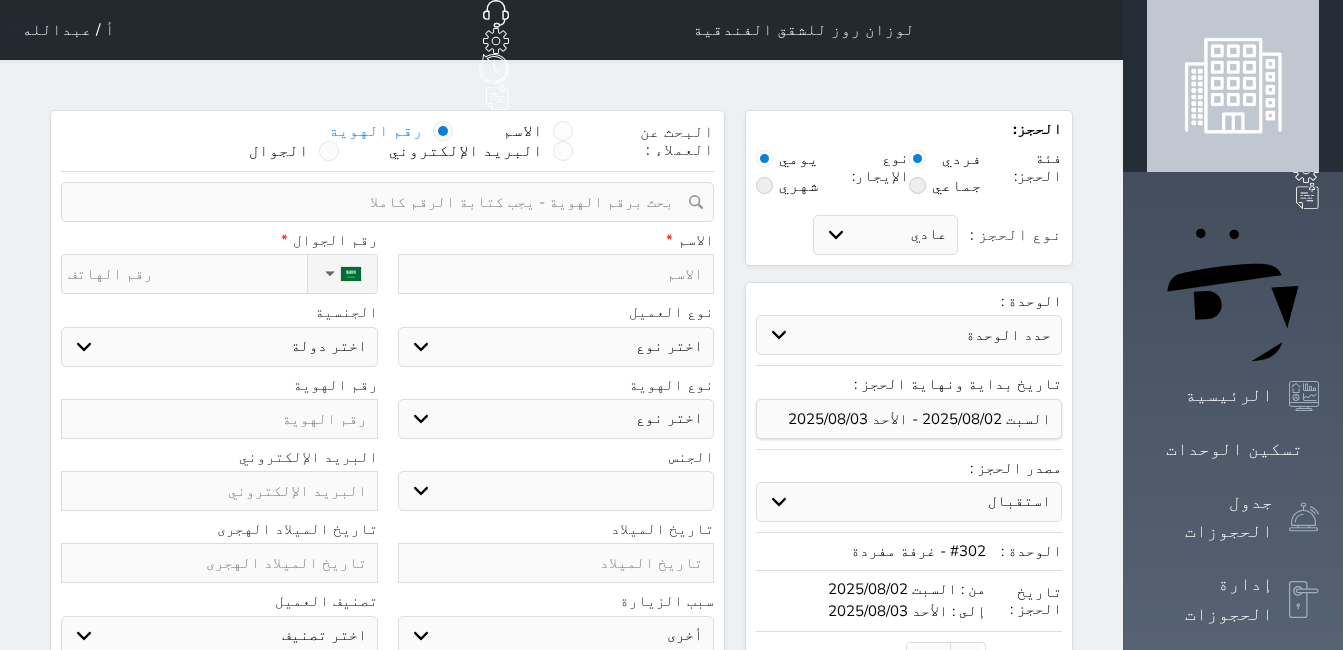 type on "0" 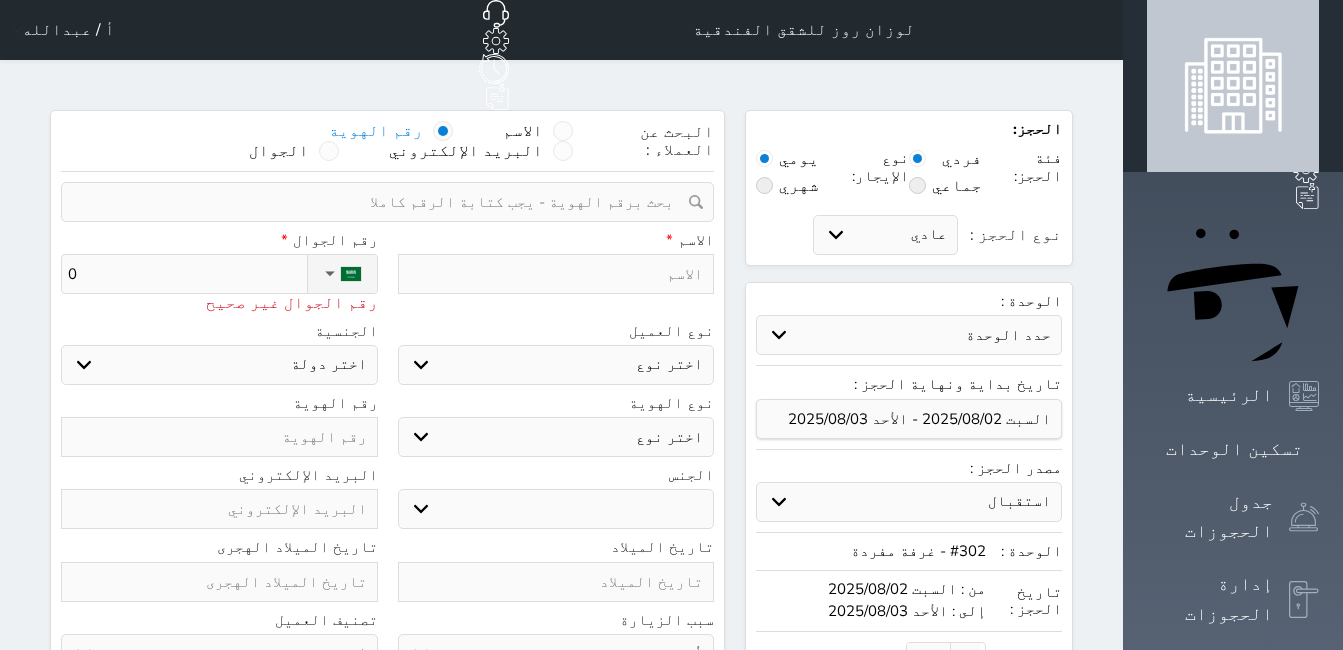 type on "05" 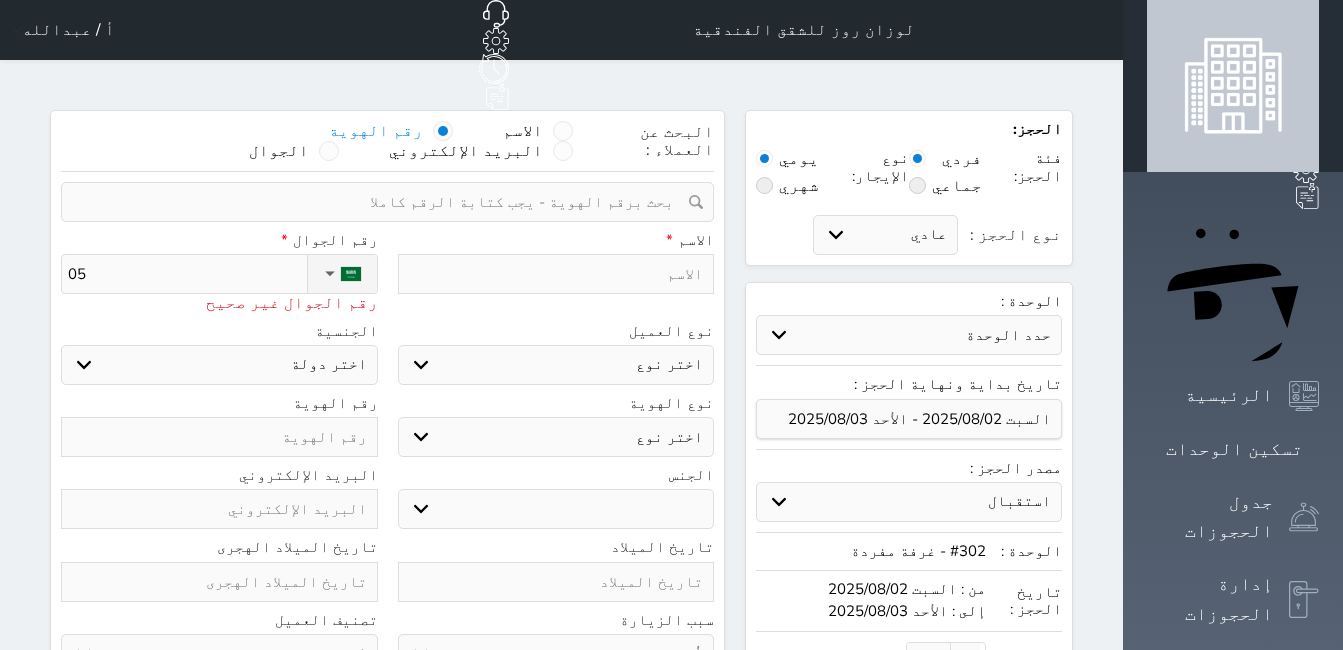 type on "055" 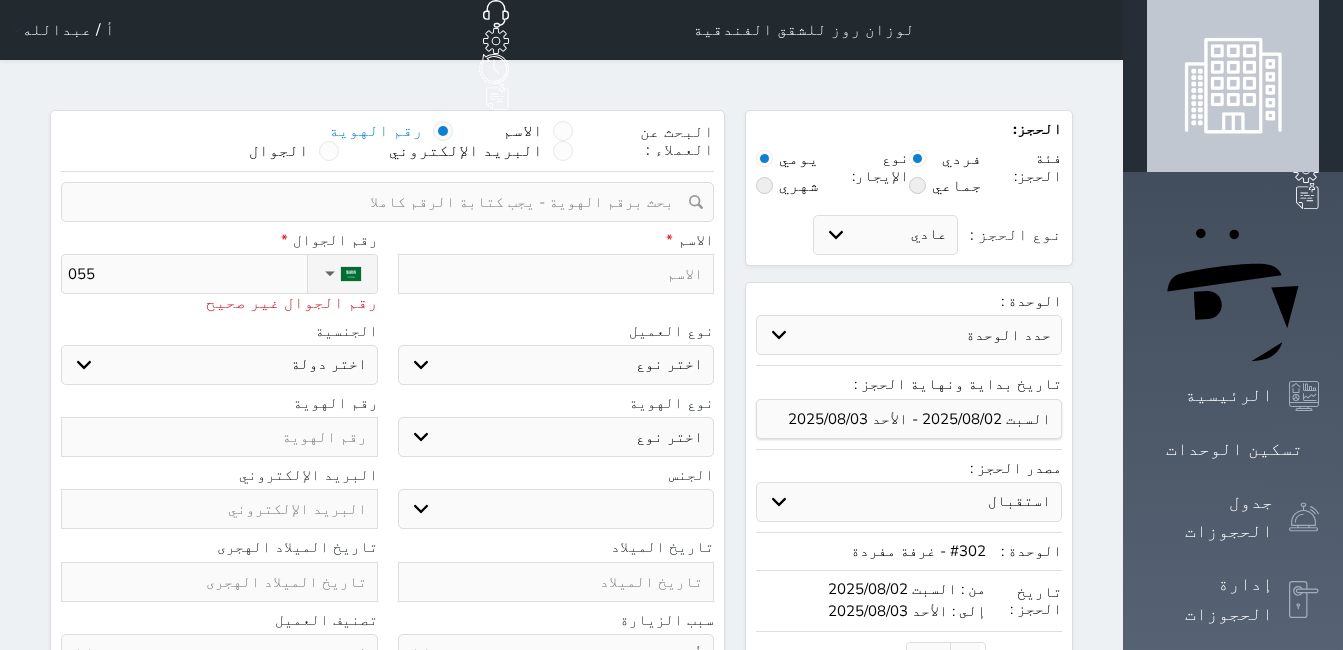 type on "0558" 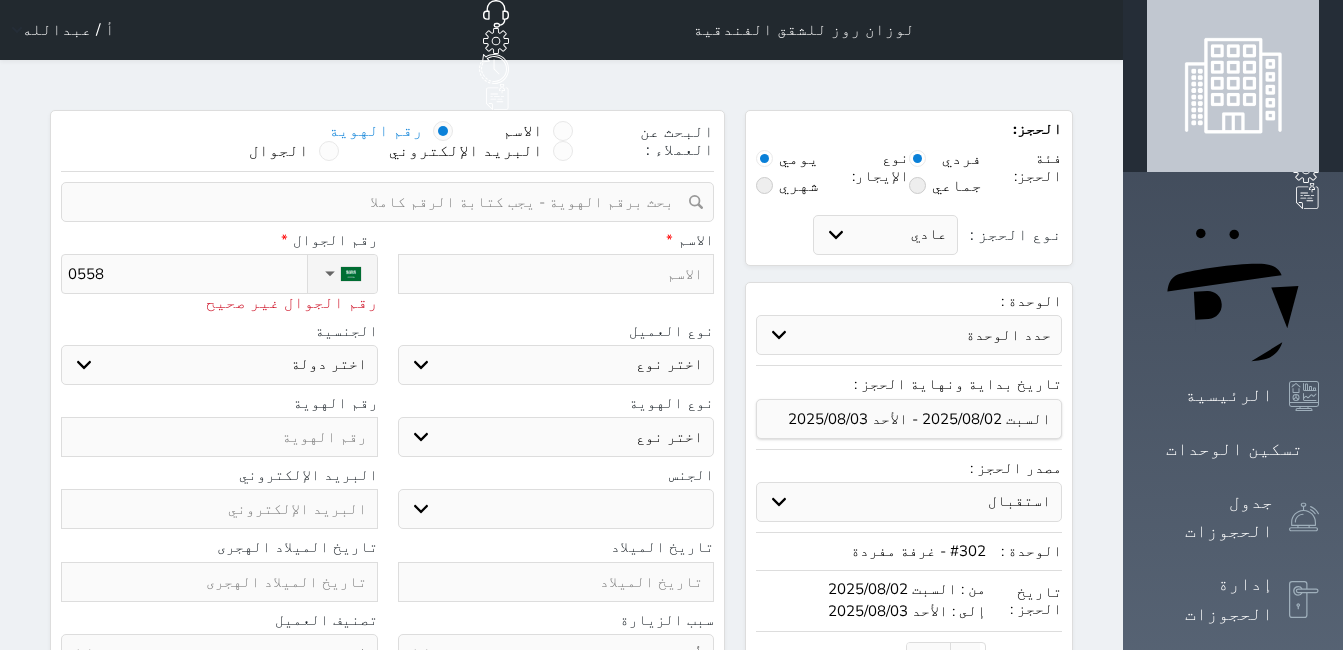 type on "05580" 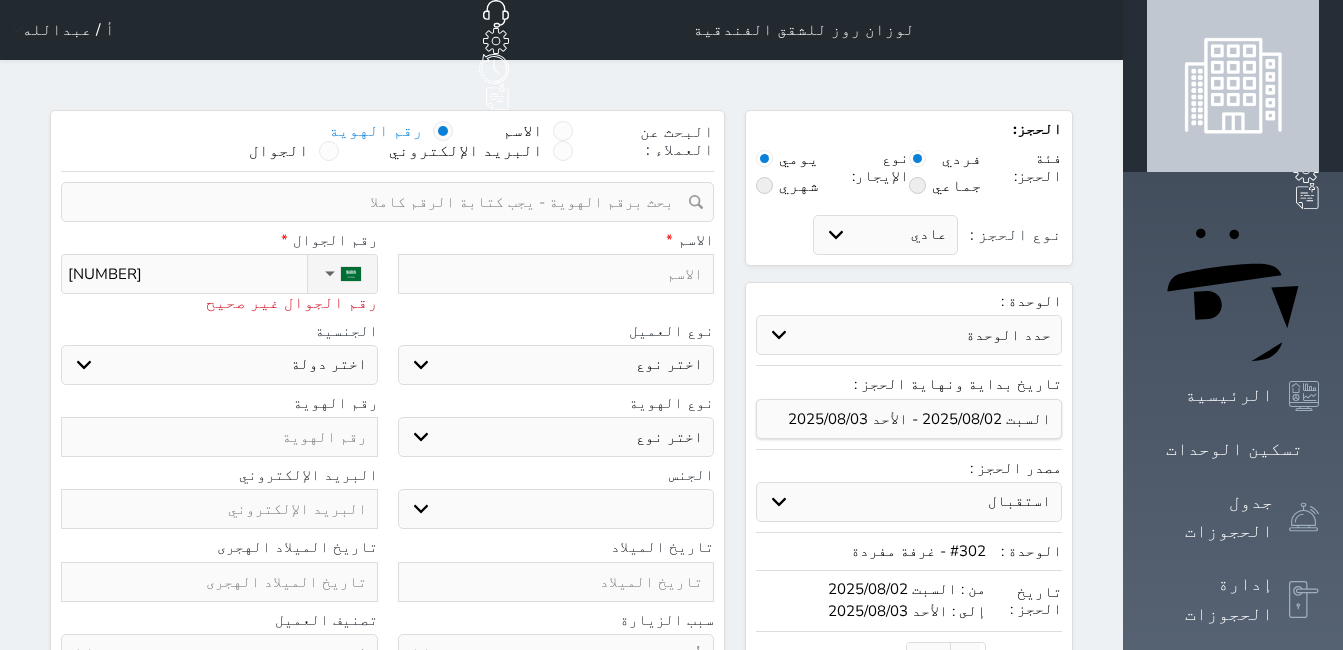 type on "055809" 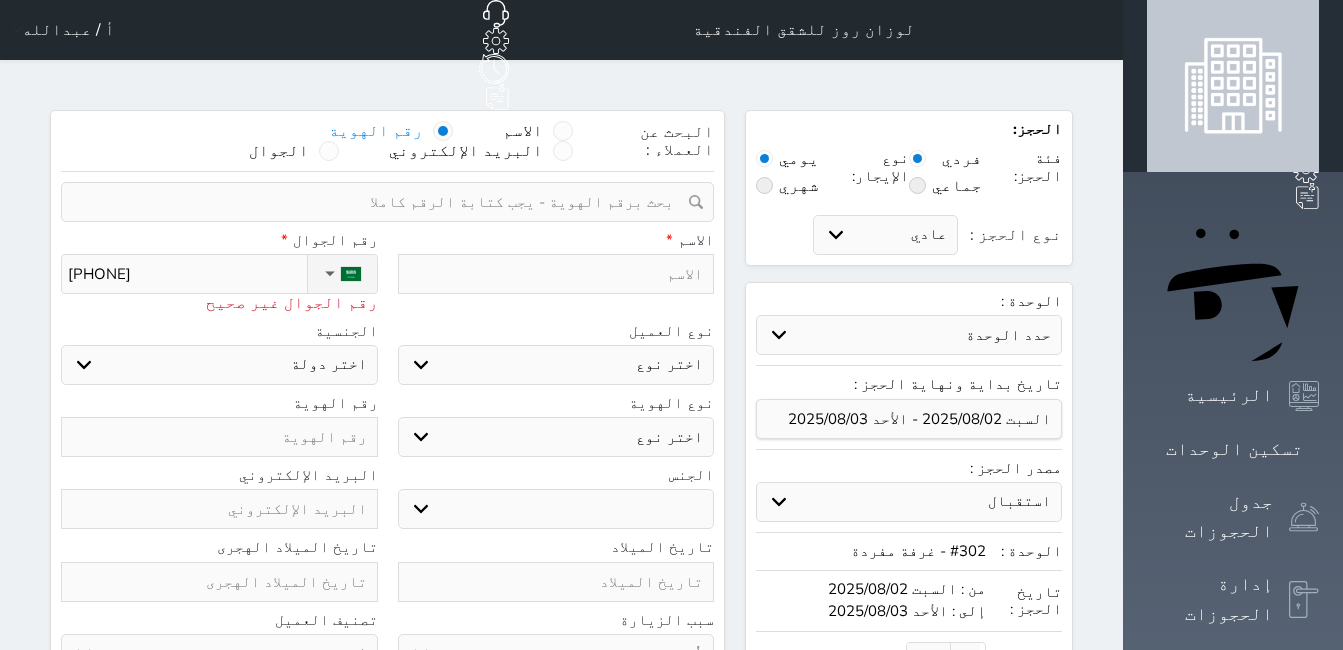 type on "05580990" 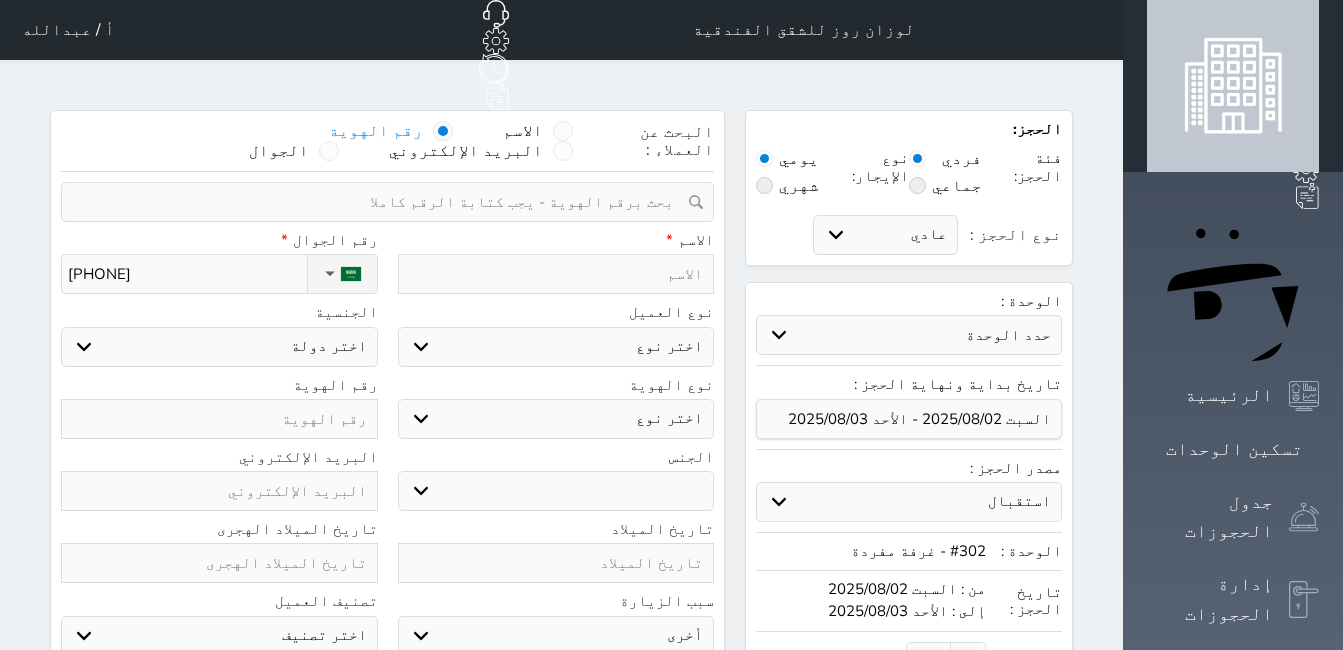 type on "+966 55 809 9095" 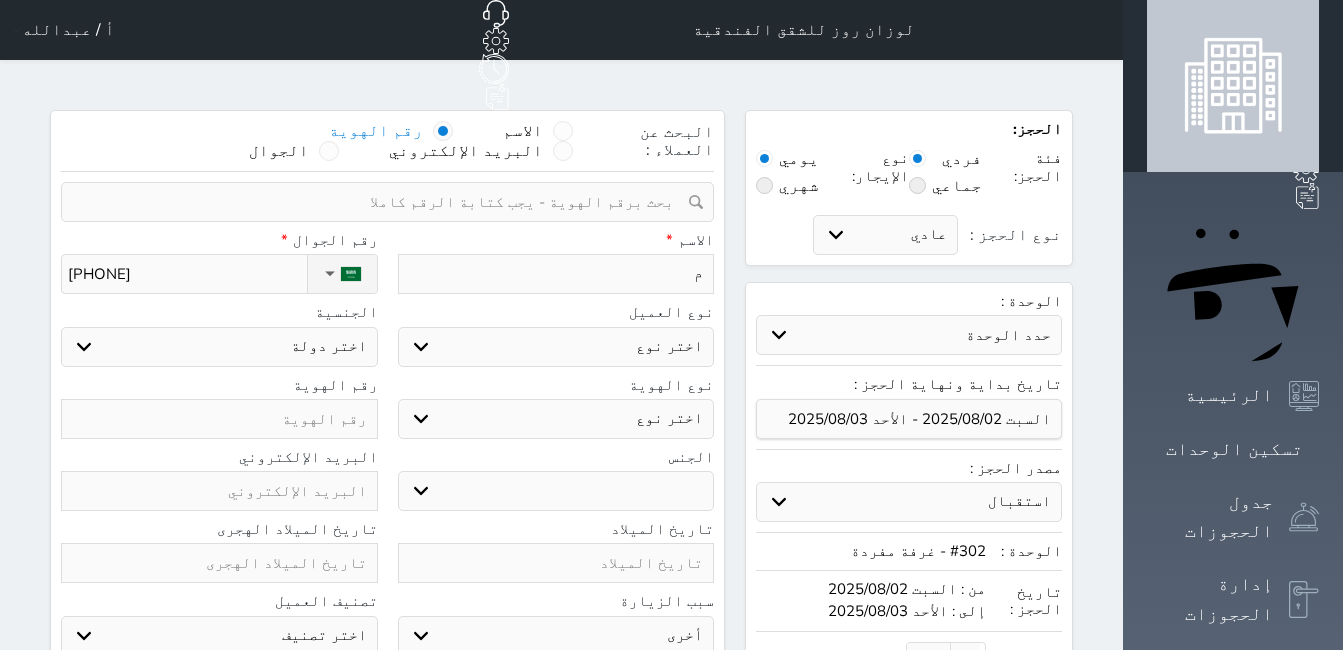 type on "مع" 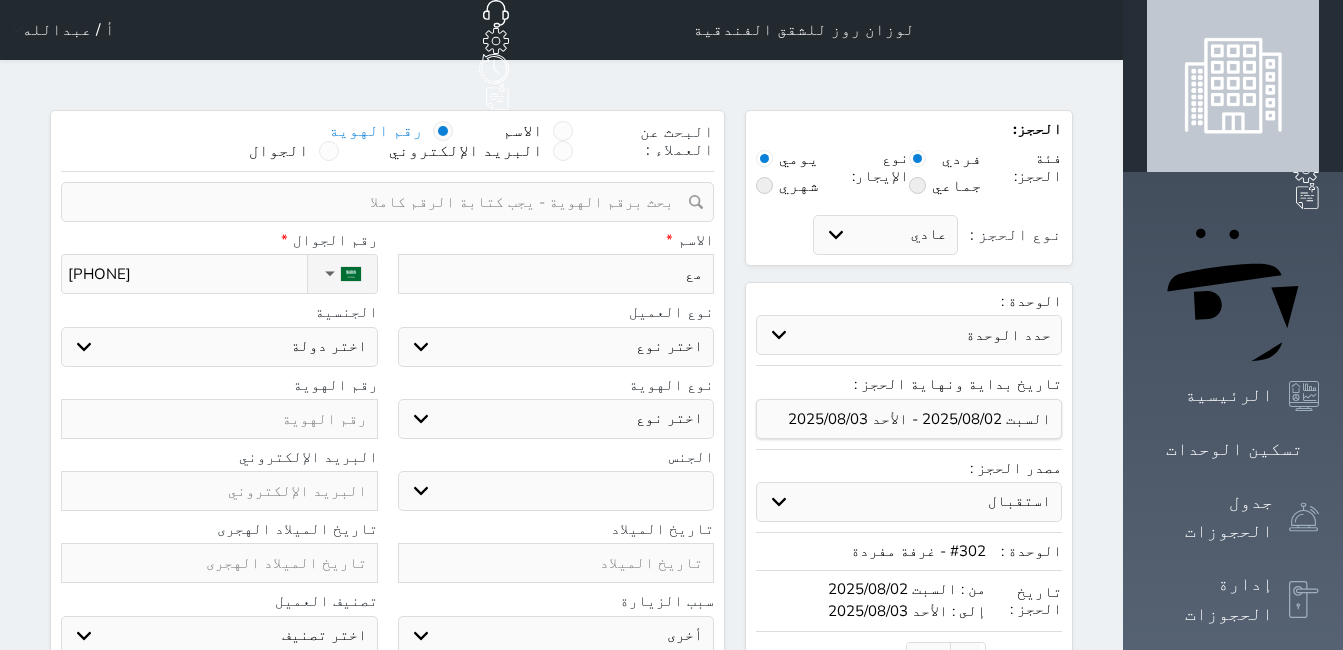 type on "معج" 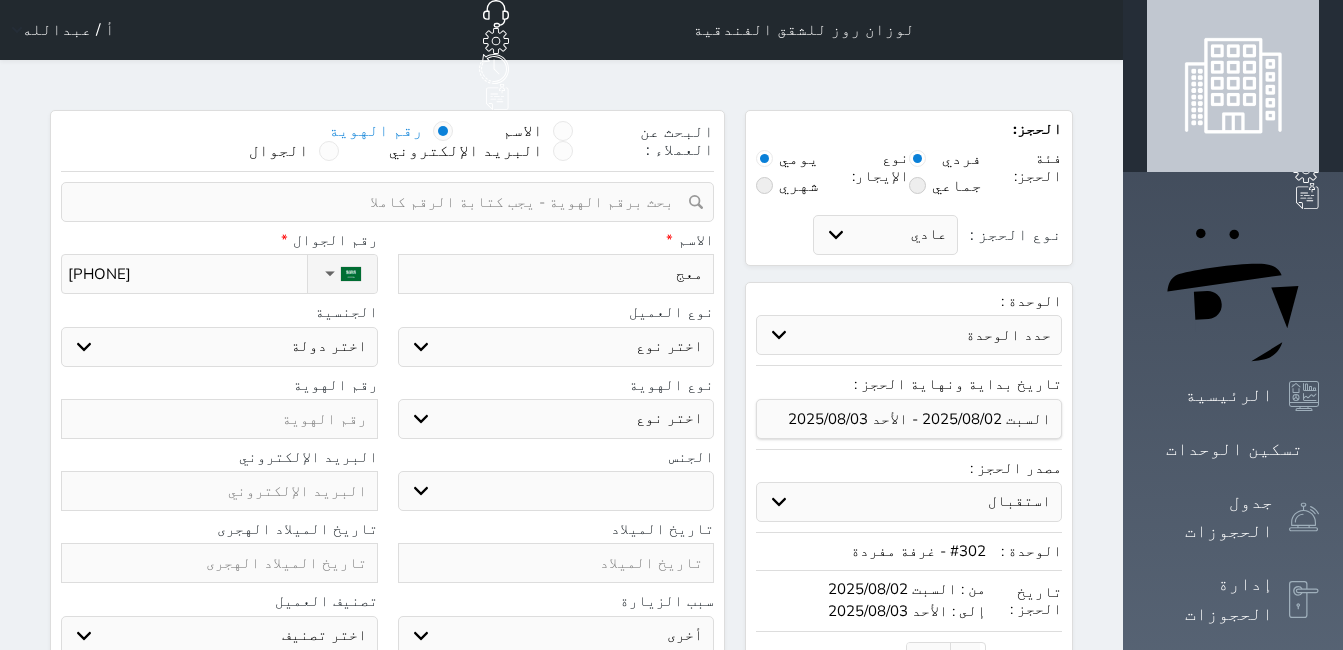 type on "معجب" 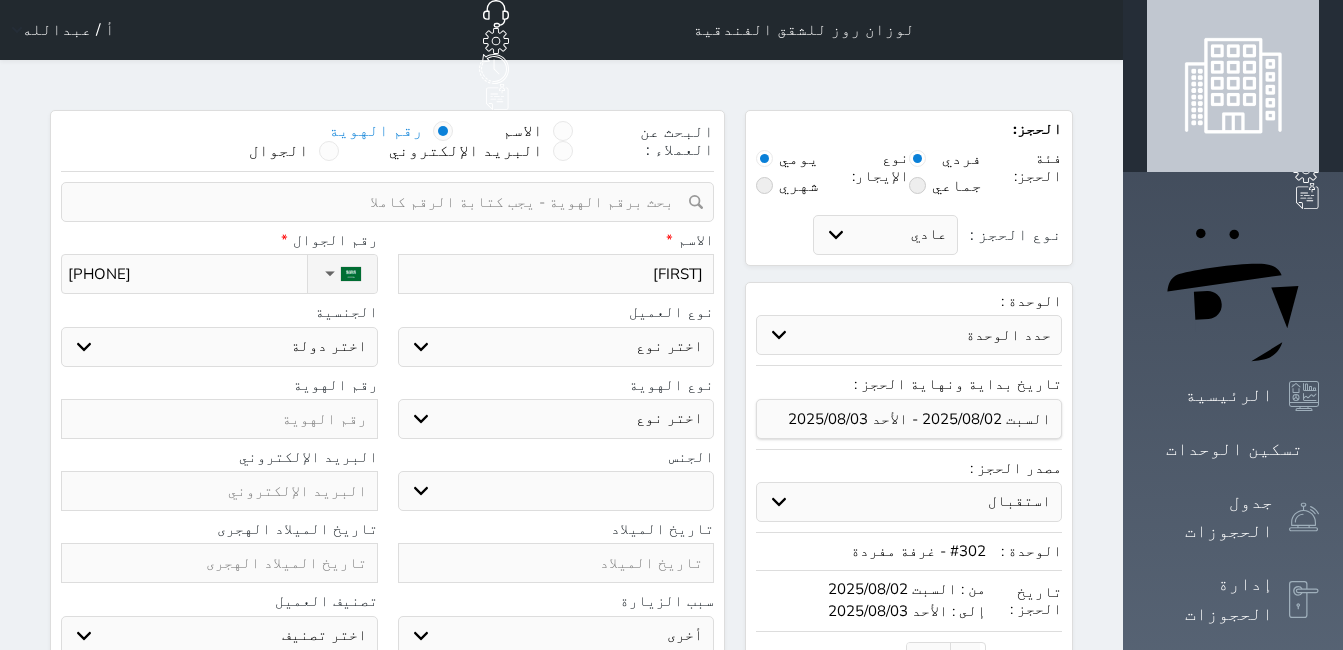 type on "معجب" 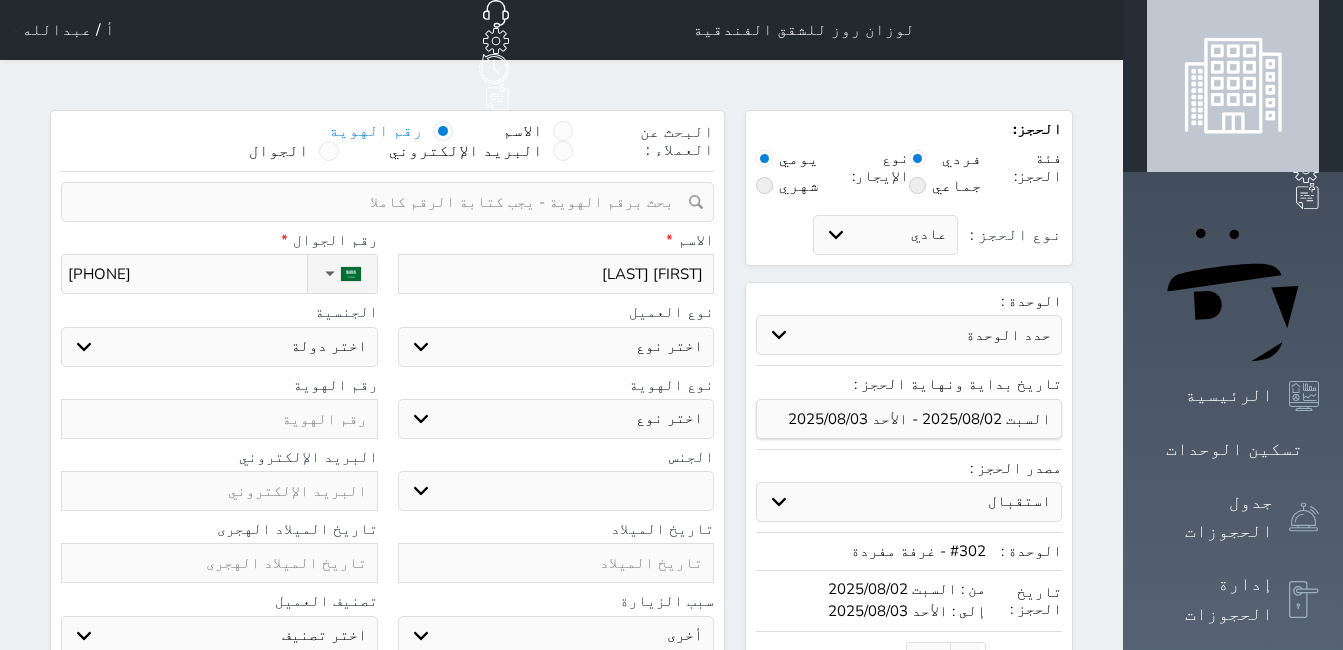 type on "معجب مس" 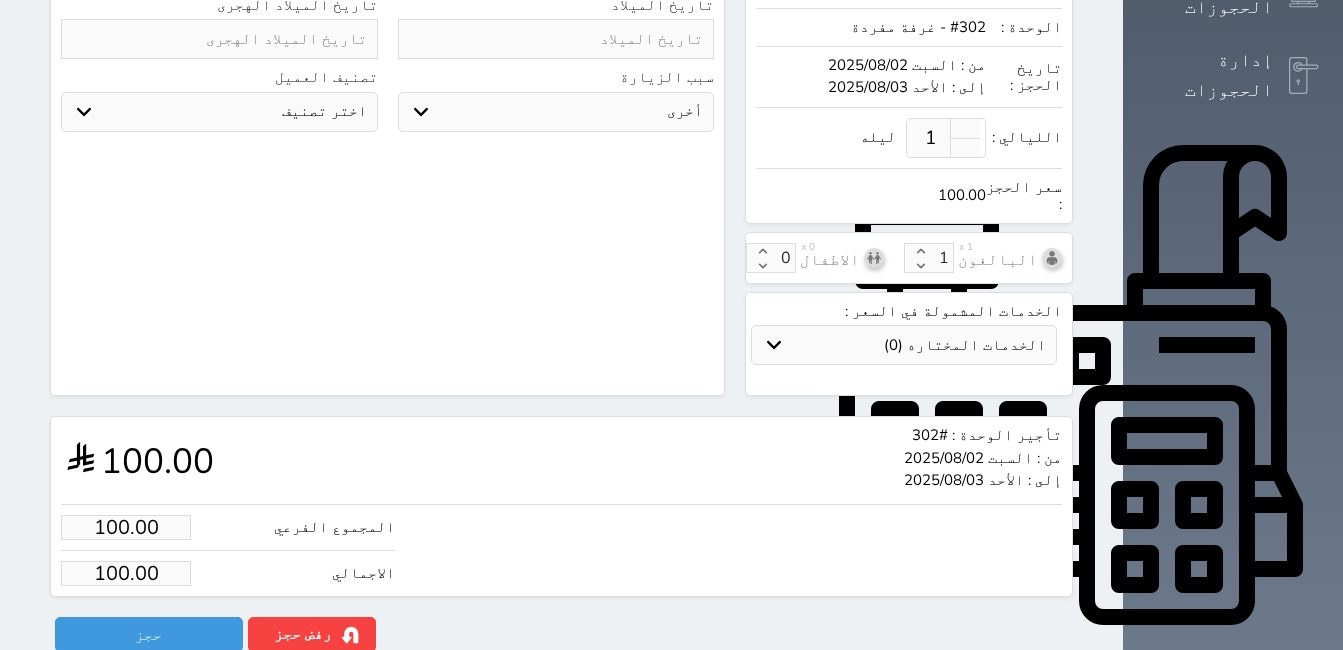 scroll, scrollTop: 536, scrollLeft: 0, axis: vertical 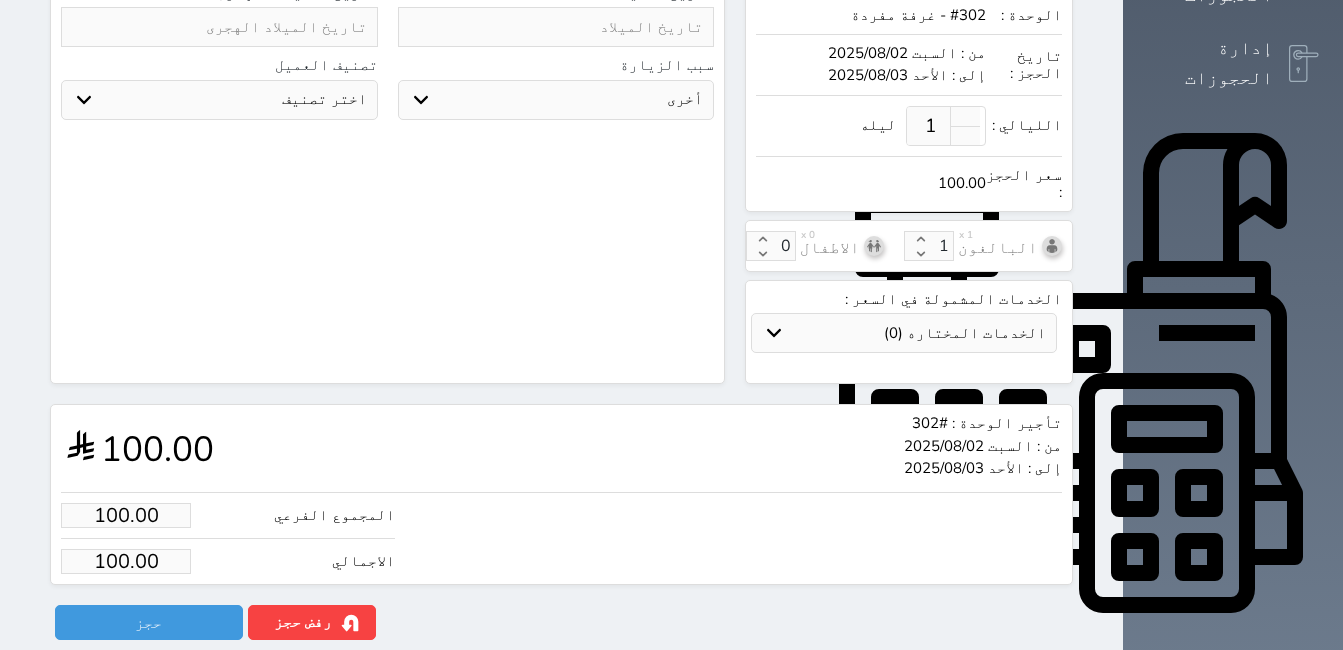 type on "1073762740" 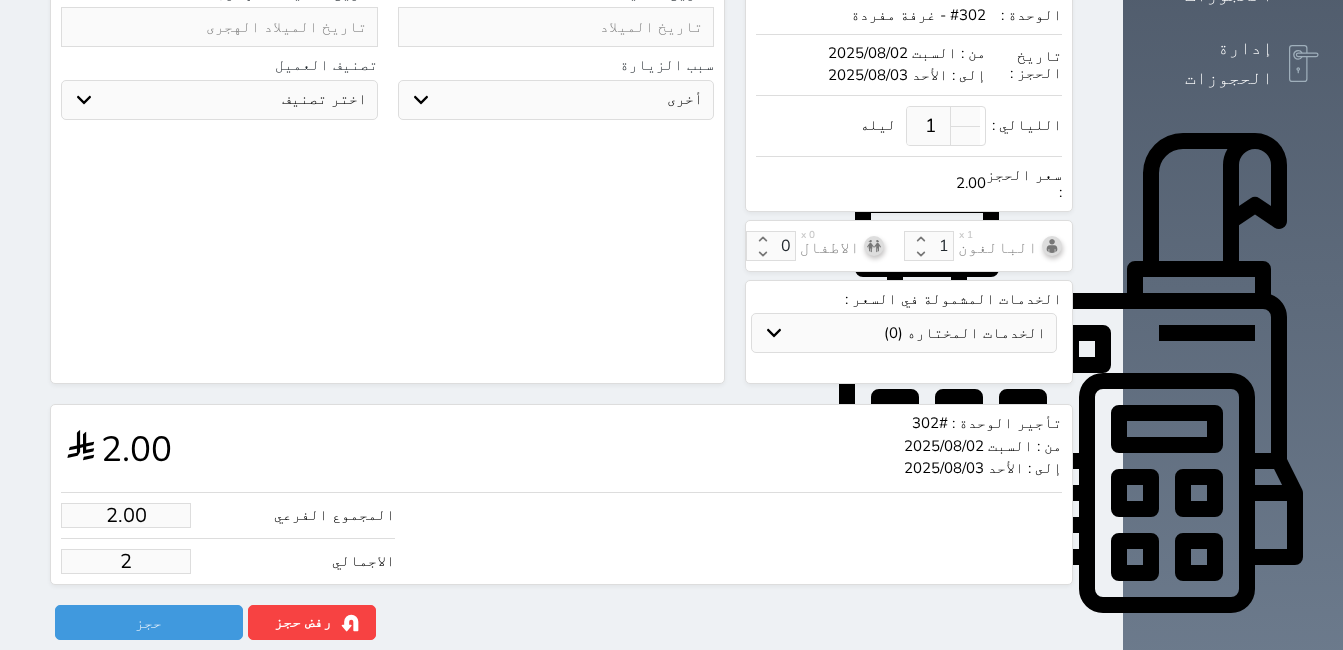 type on "1.00" 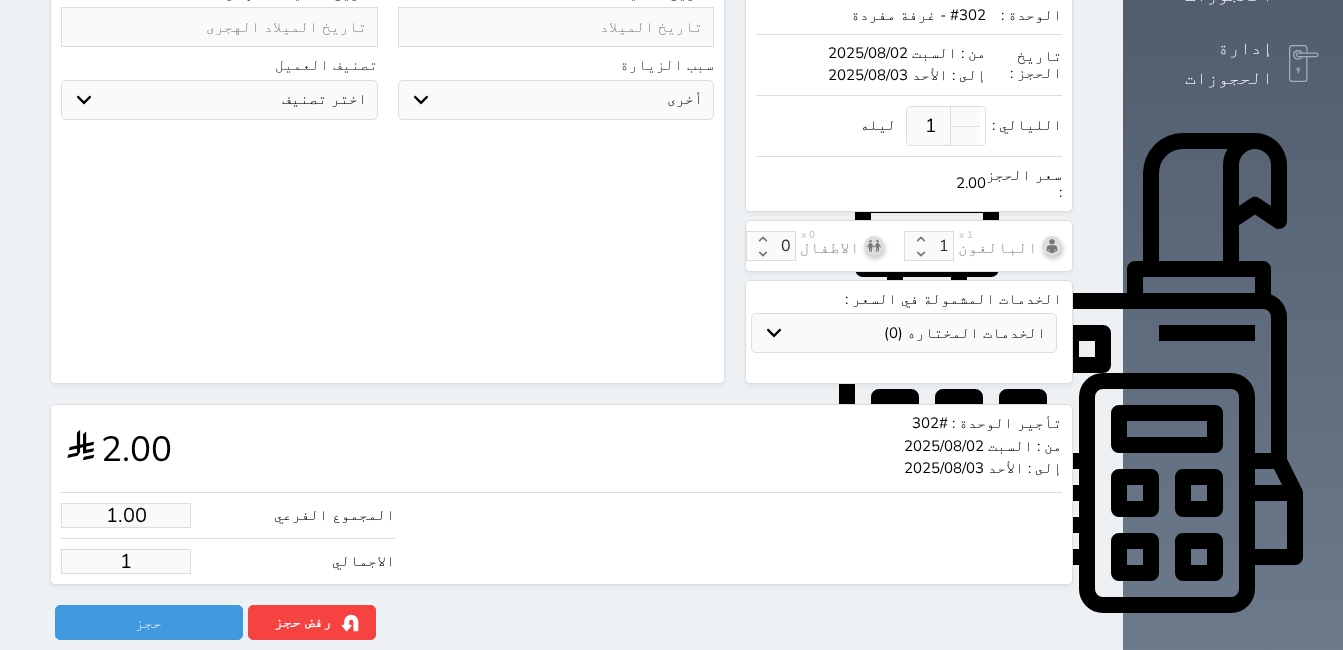 select 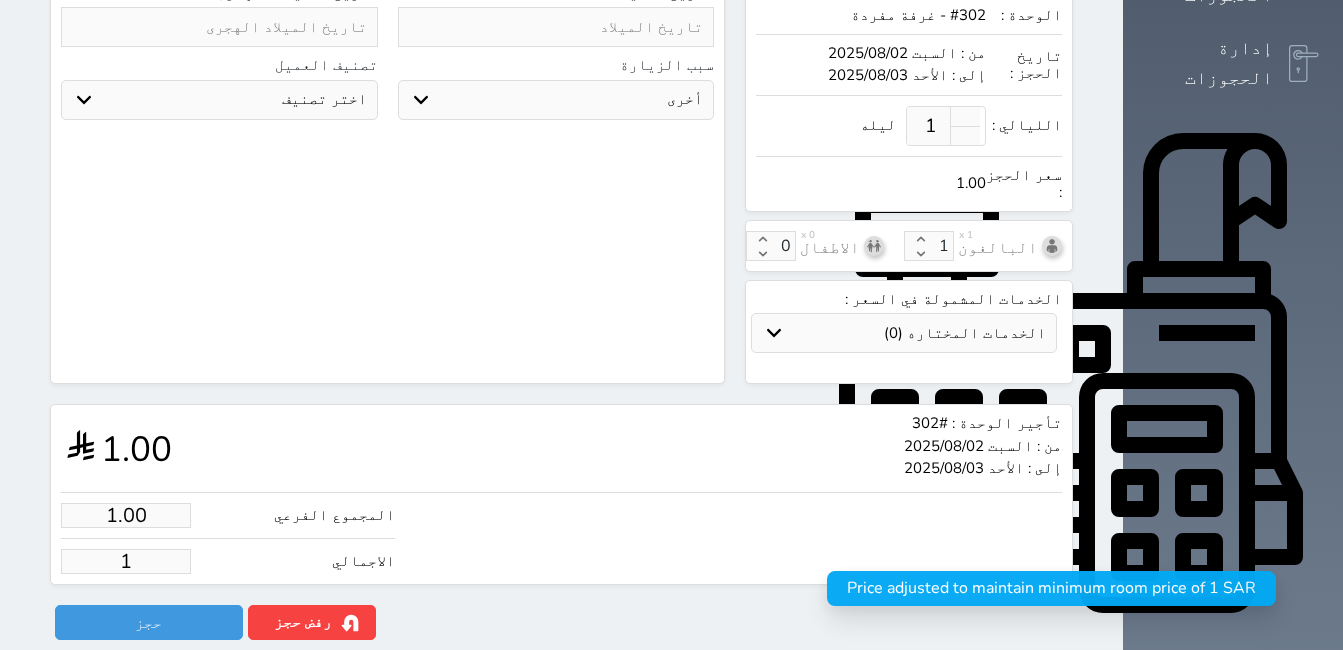 type on "13.00" 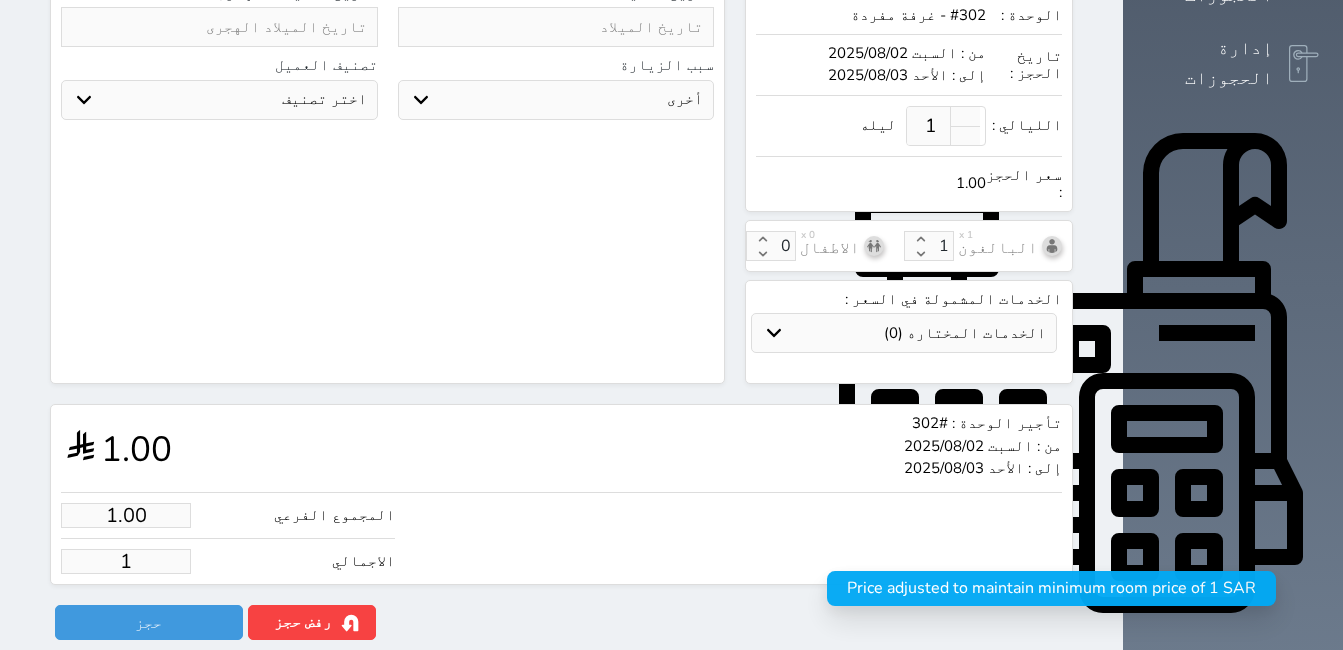 select 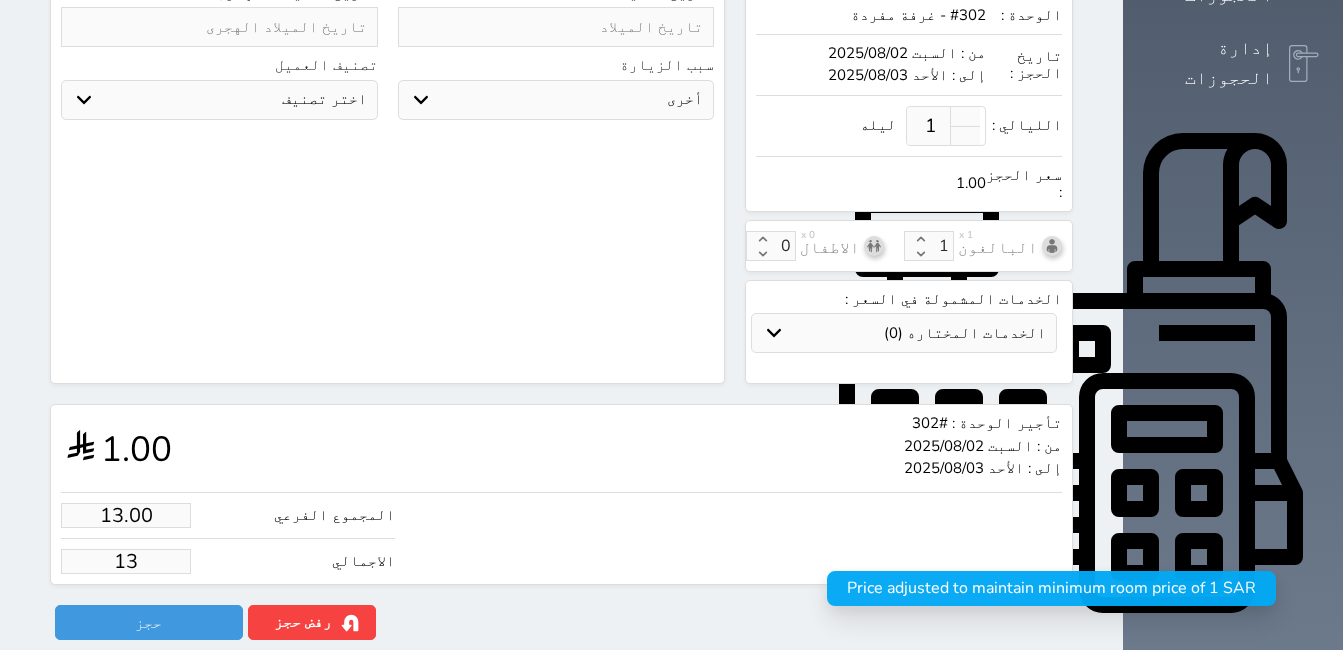 type on "135.00" 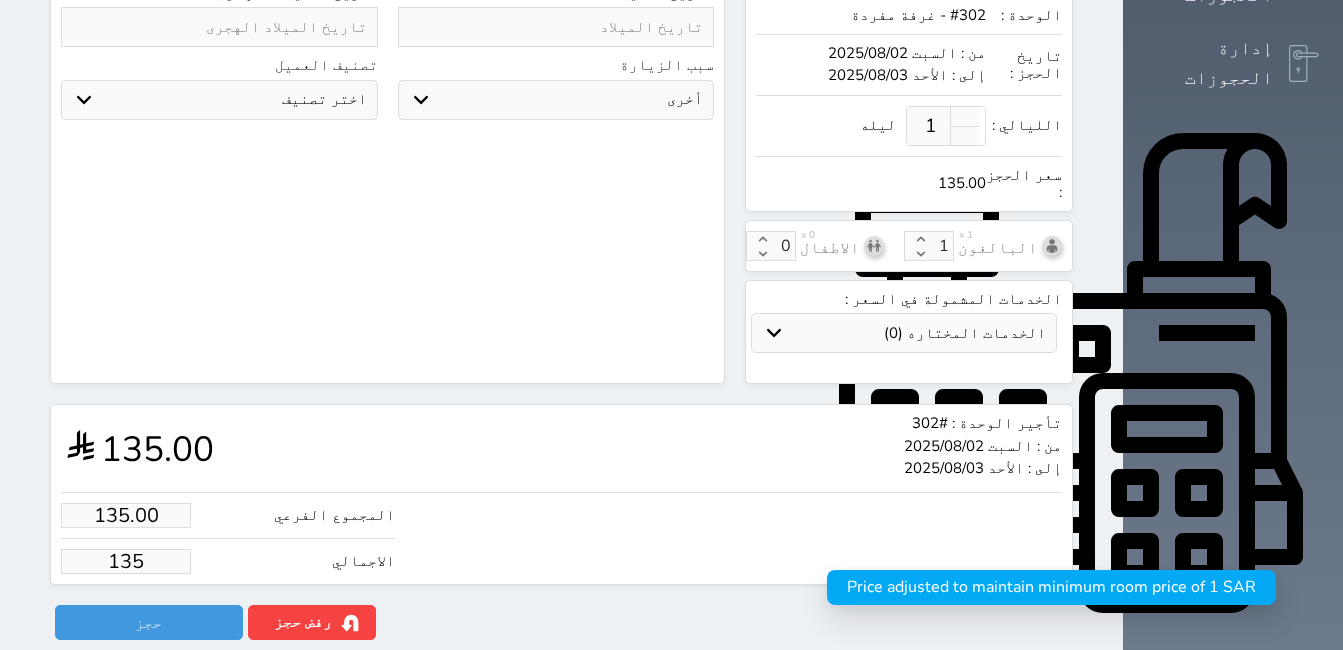 type on "1350.00" 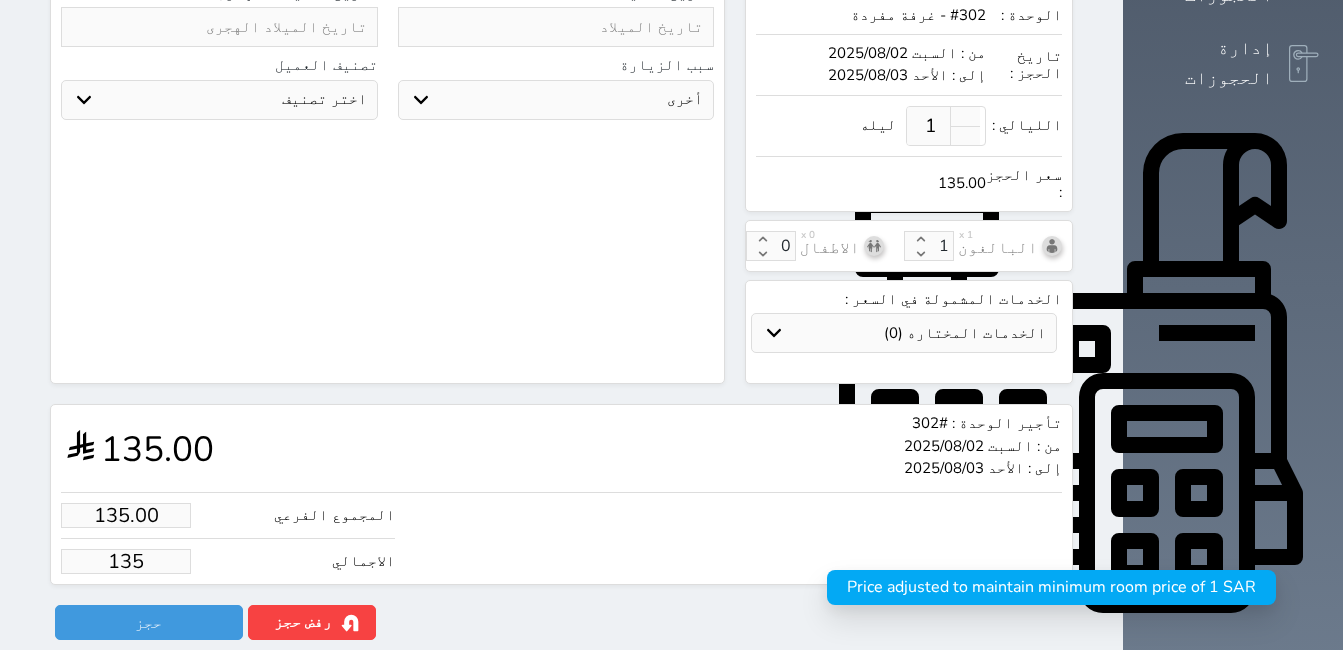 type on "1350" 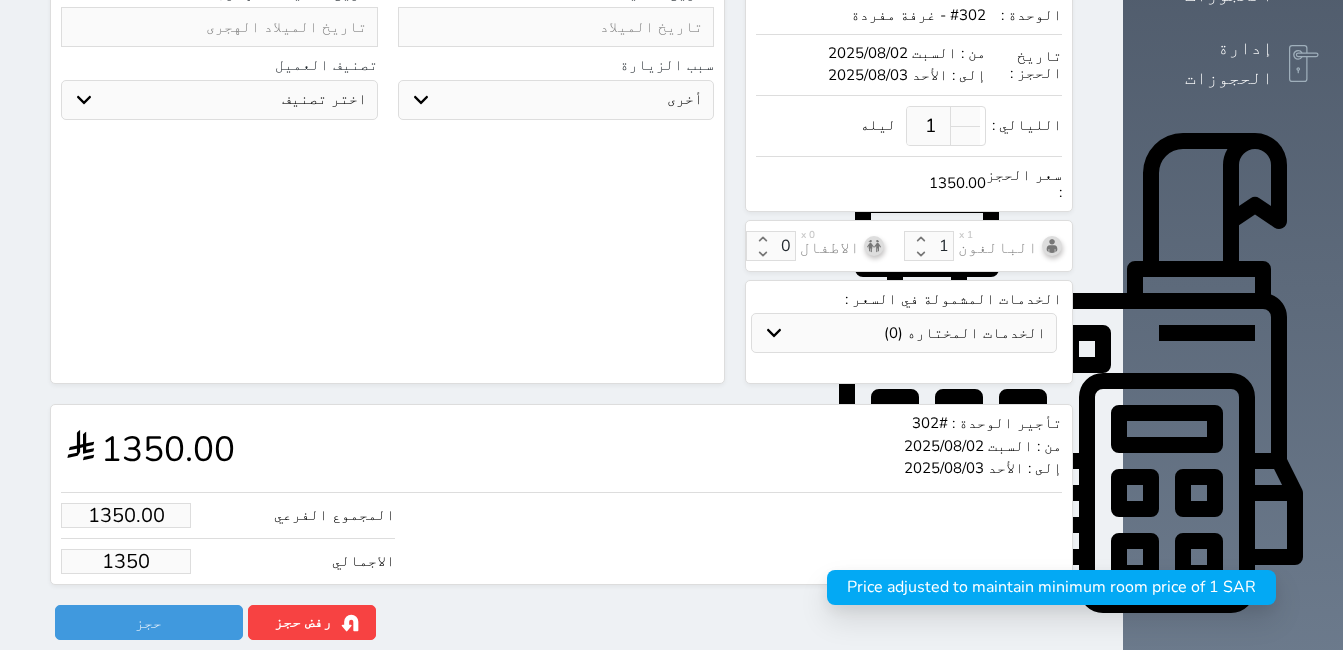 click on "1350" at bounding box center (126, 561) 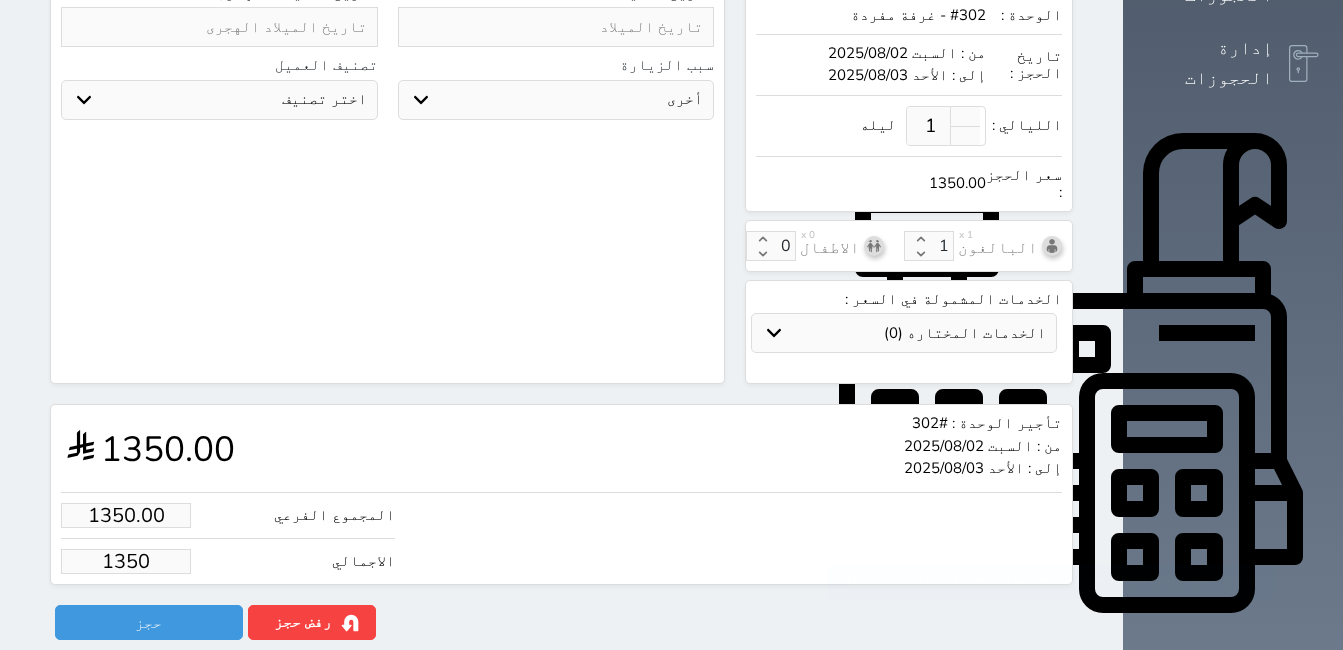 click on "1350" at bounding box center (126, 561) 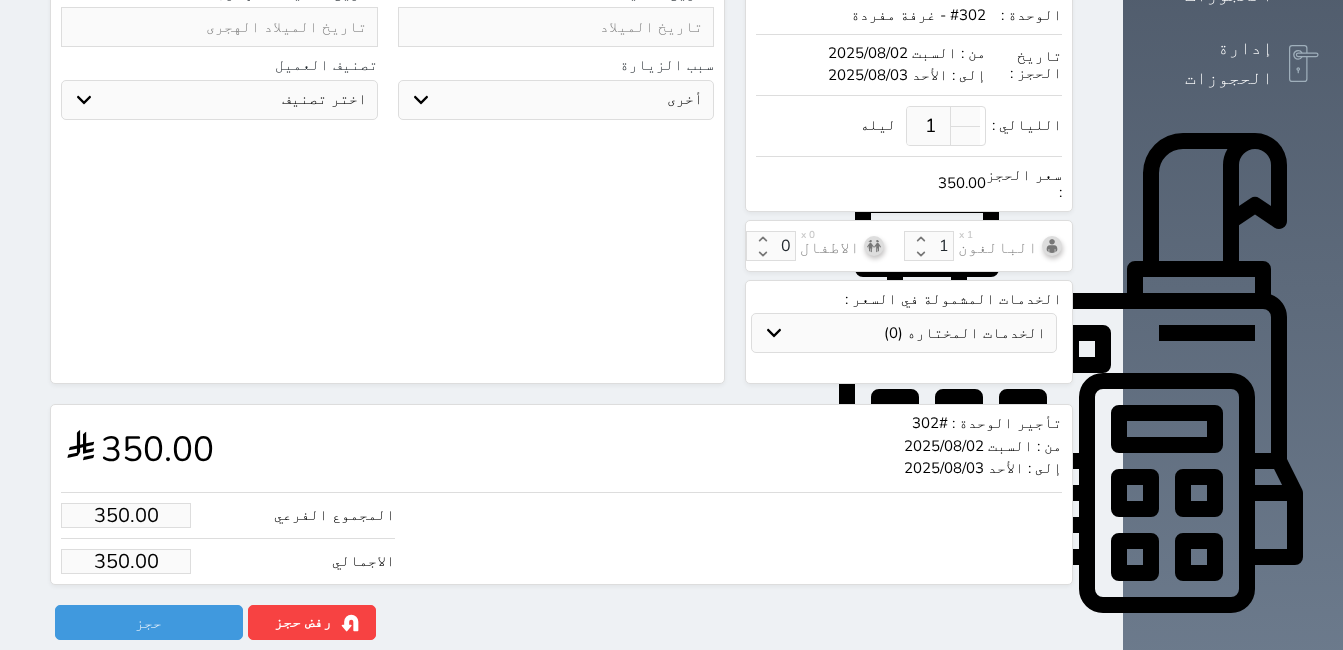 click on "تأجير الوحدة : #302   من : السبت 2025/08/02   إلى : الأحد 2025/08/03    350.00" at bounding box center [561, 448] 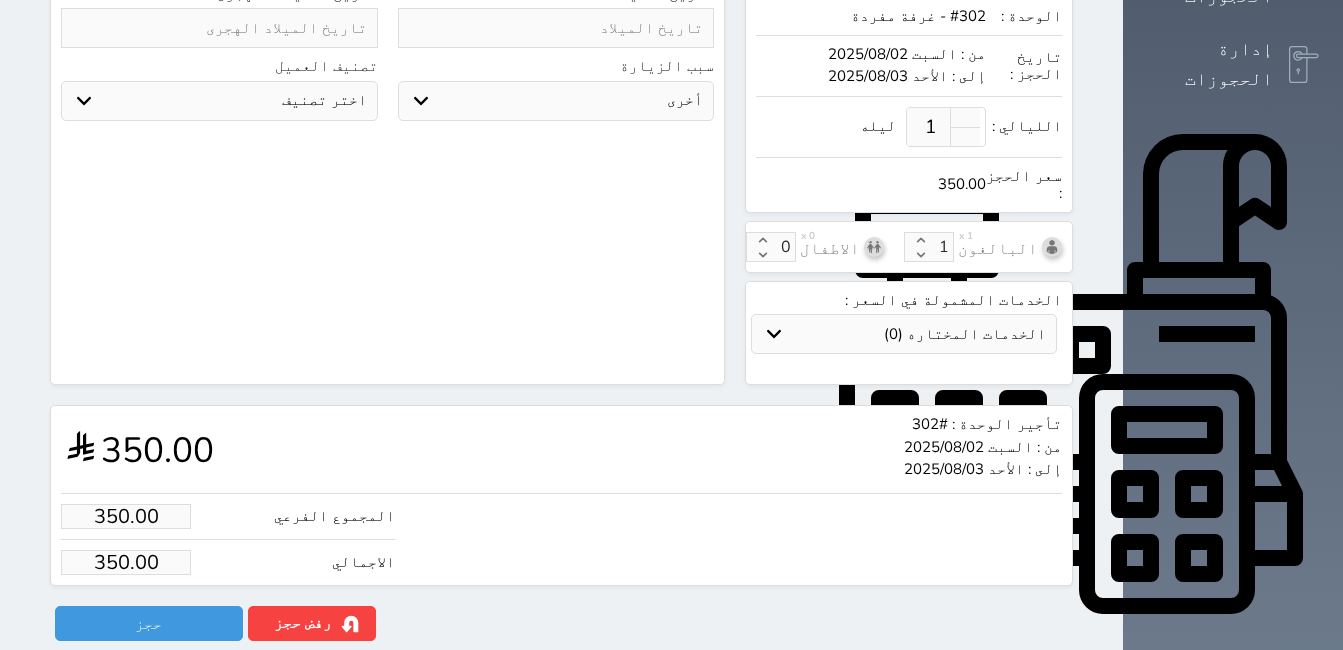 scroll, scrollTop: 536, scrollLeft: 0, axis: vertical 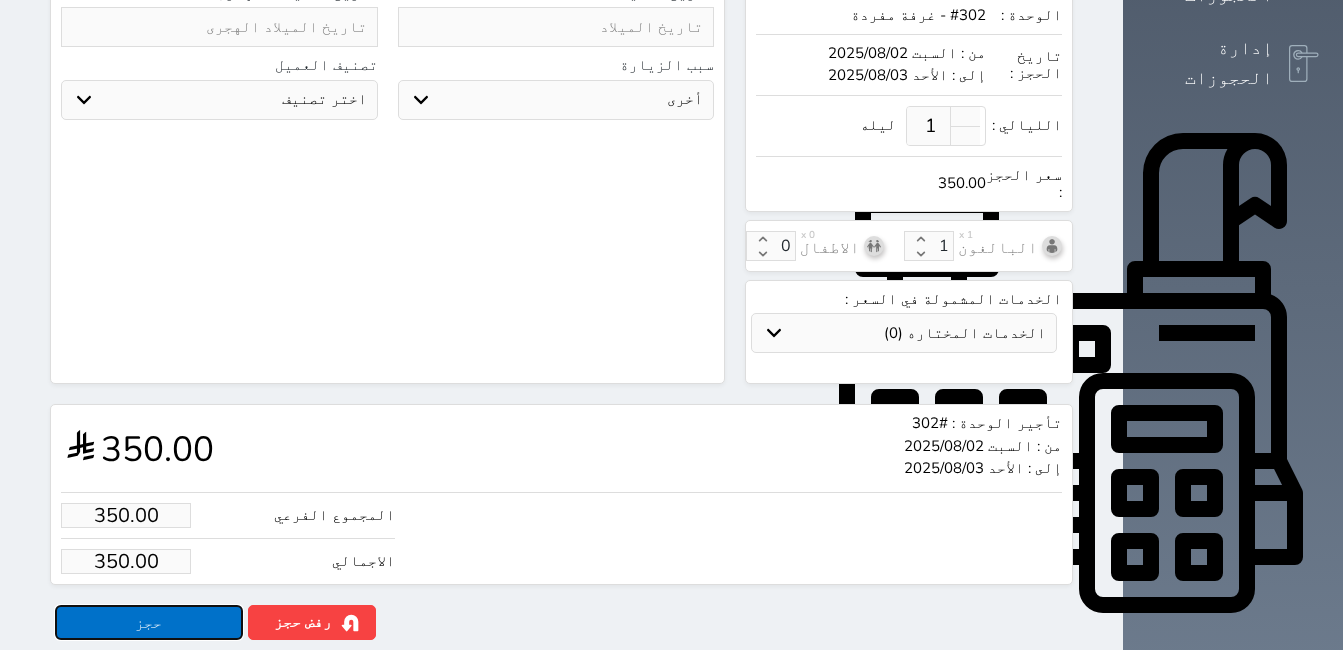 click on "حجز" at bounding box center (149, 622) 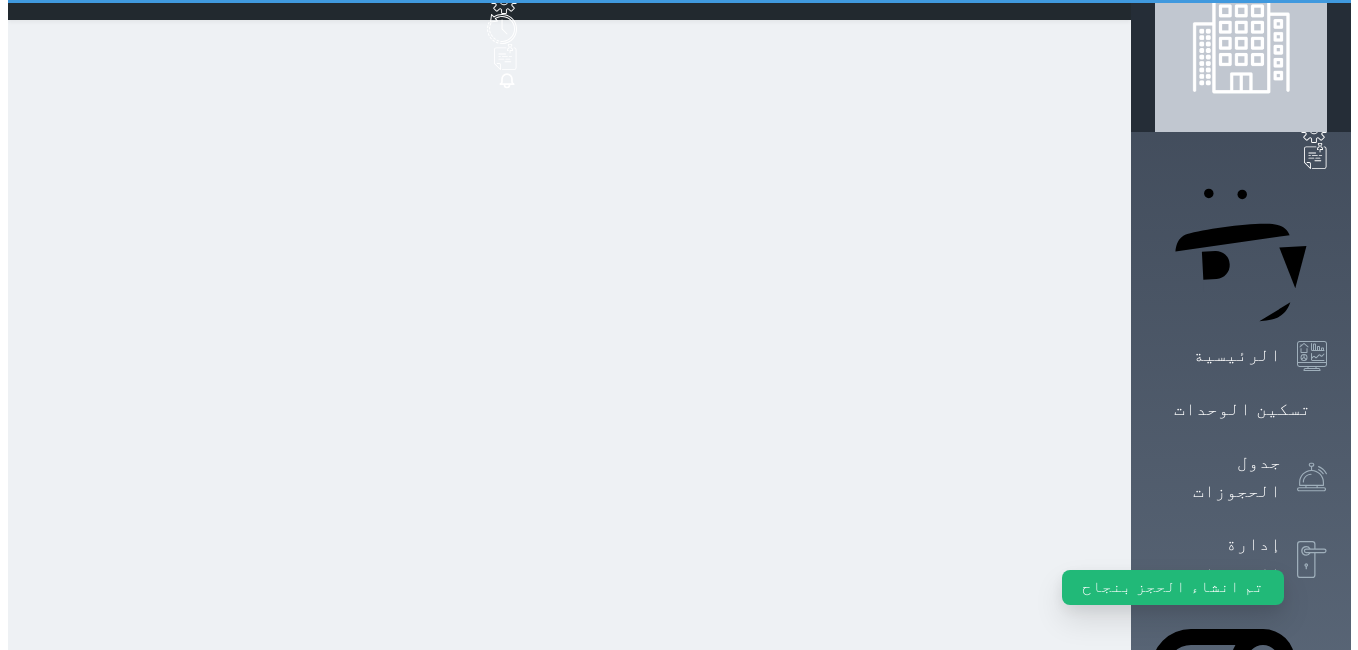 scroll, scrollTop: 0, scrollLeft: 0, axis: both 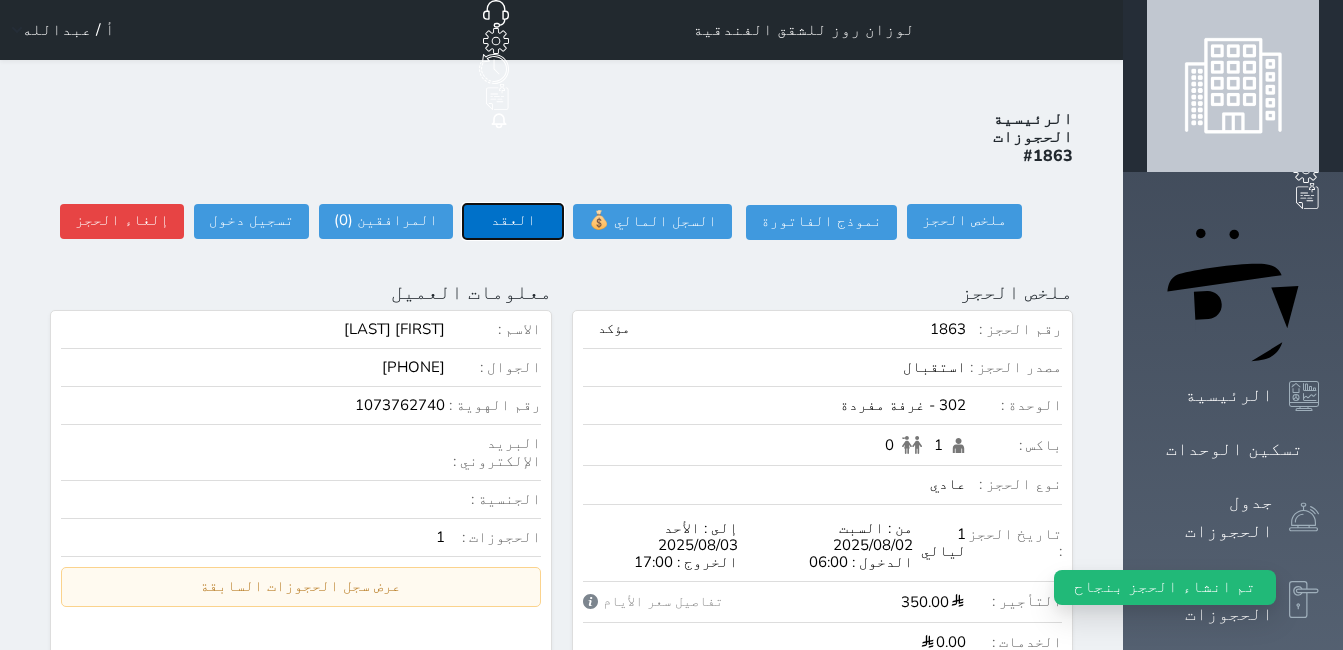 click on "العقد" at bounding box center [513, 221] 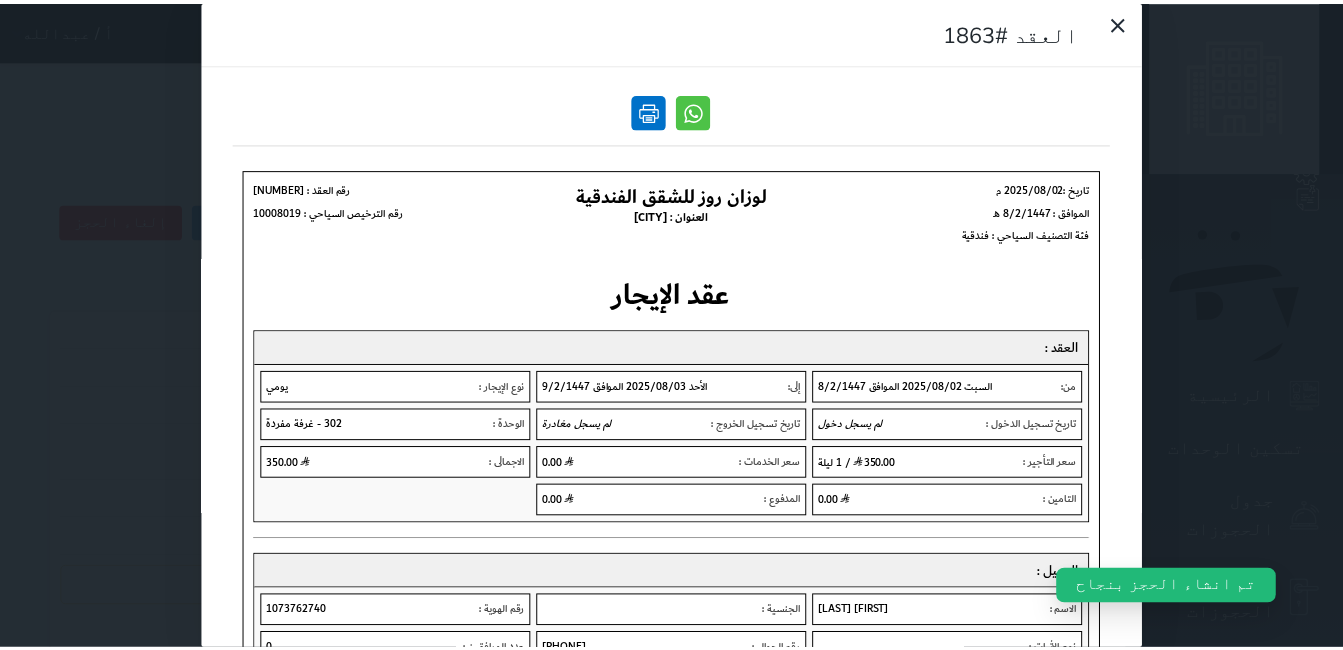scroll, scrollTop: 0, scrollLeft: 0, axis: both 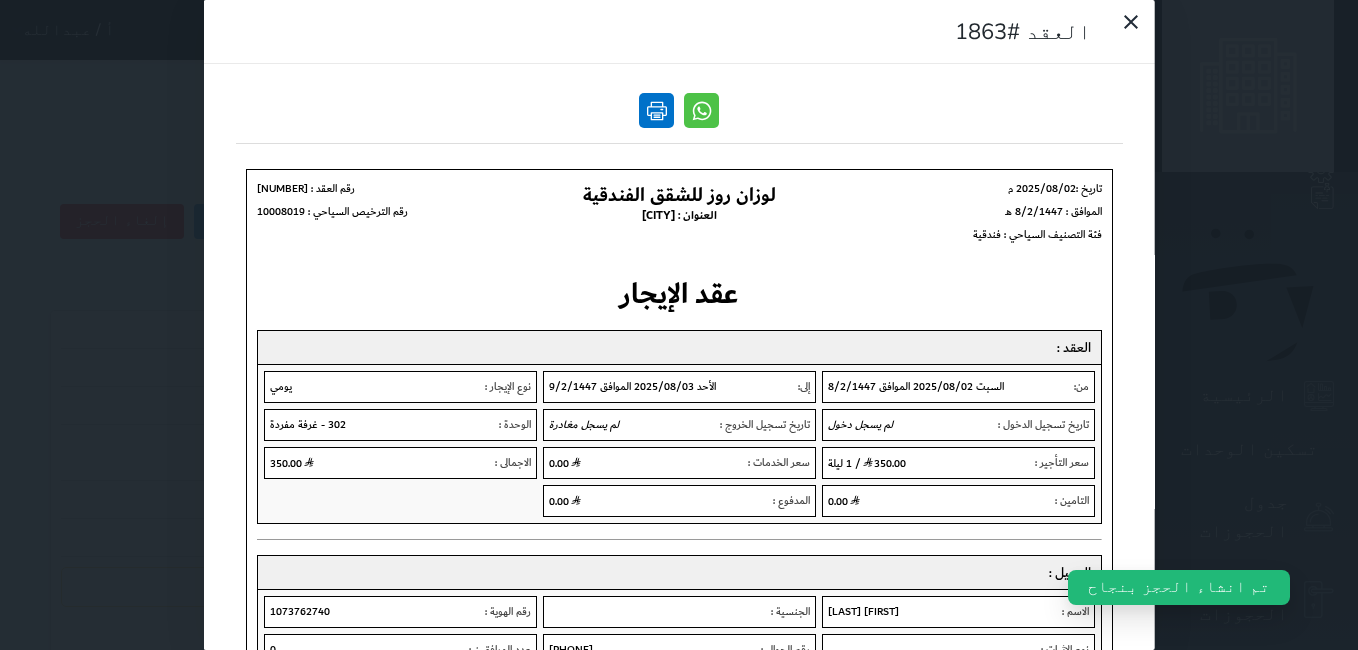 click at bounding box center [656, 110] 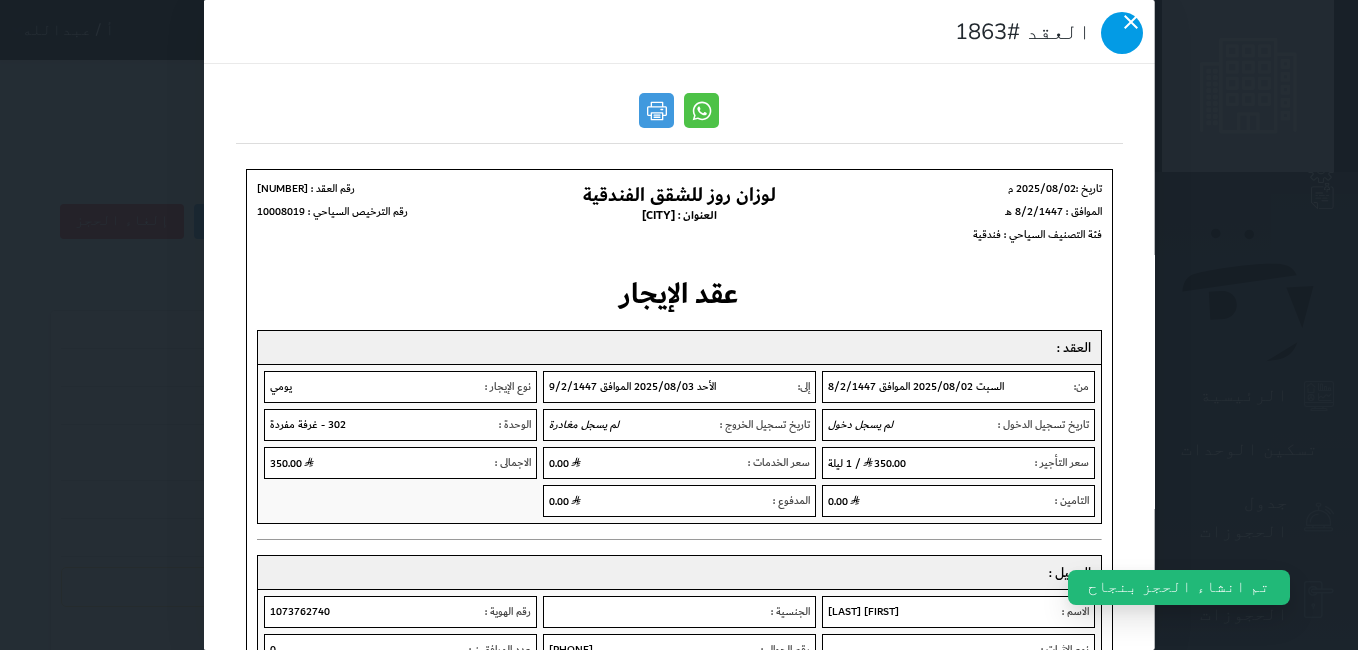 click 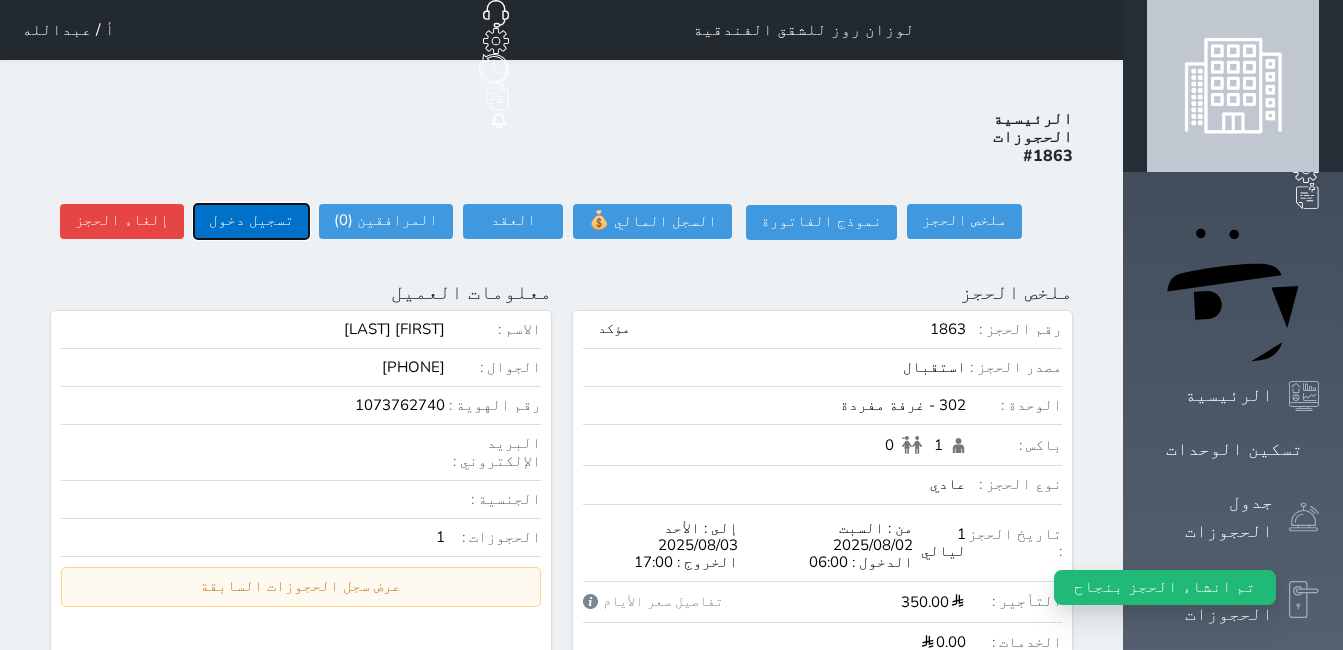 click on "تسجيل دخول" at bounding box center (251, 221) 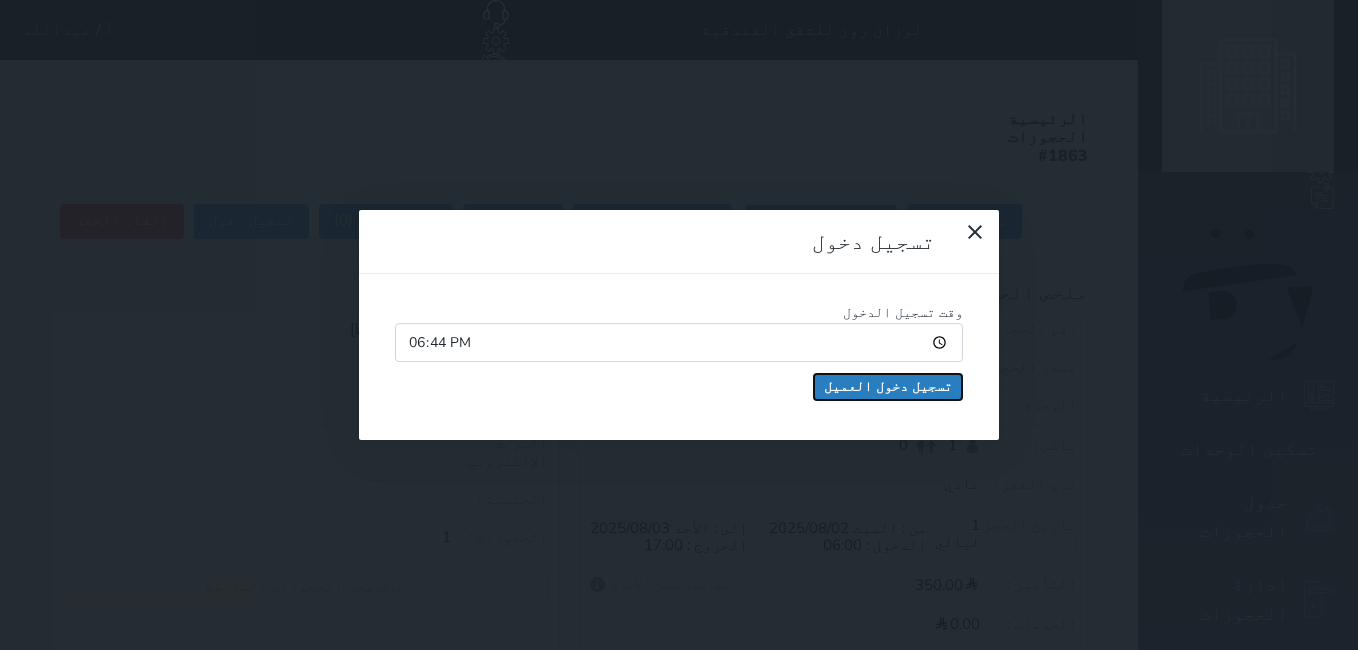 click on "تسجيل دخول العميل" at bounding box center [888, 387] 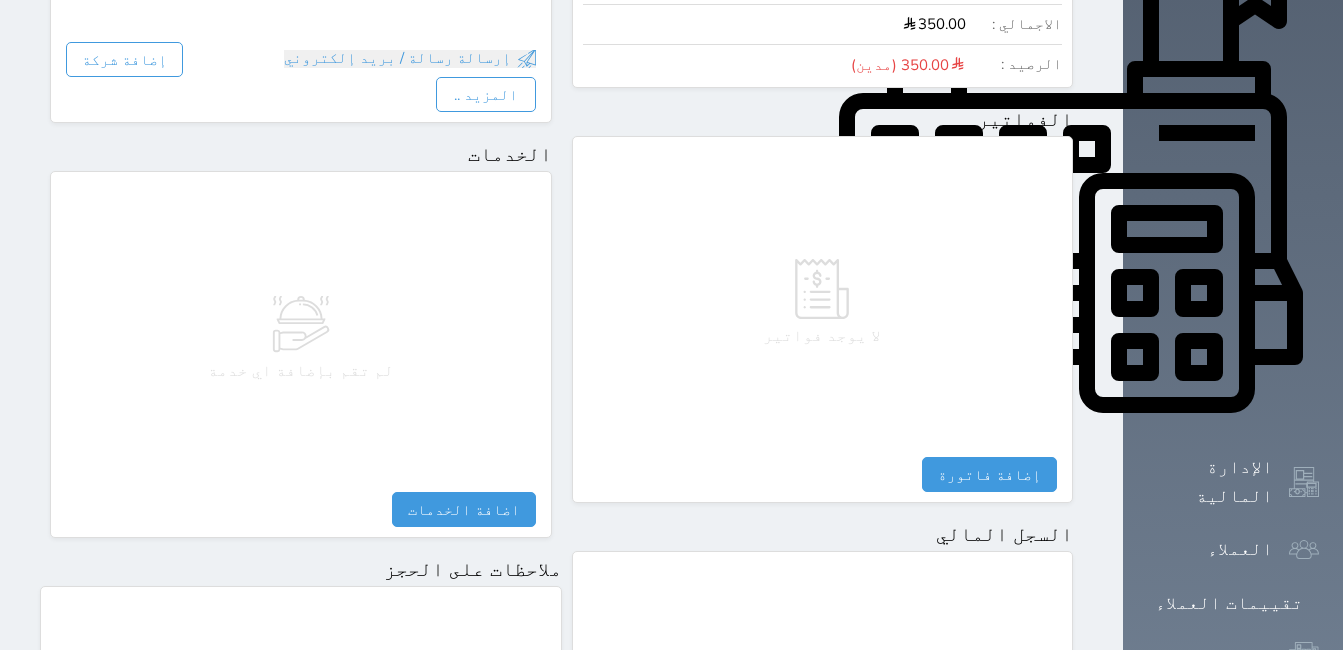 scroll, scrollTop: 1000, scrollLeft: 0, axis: vertical 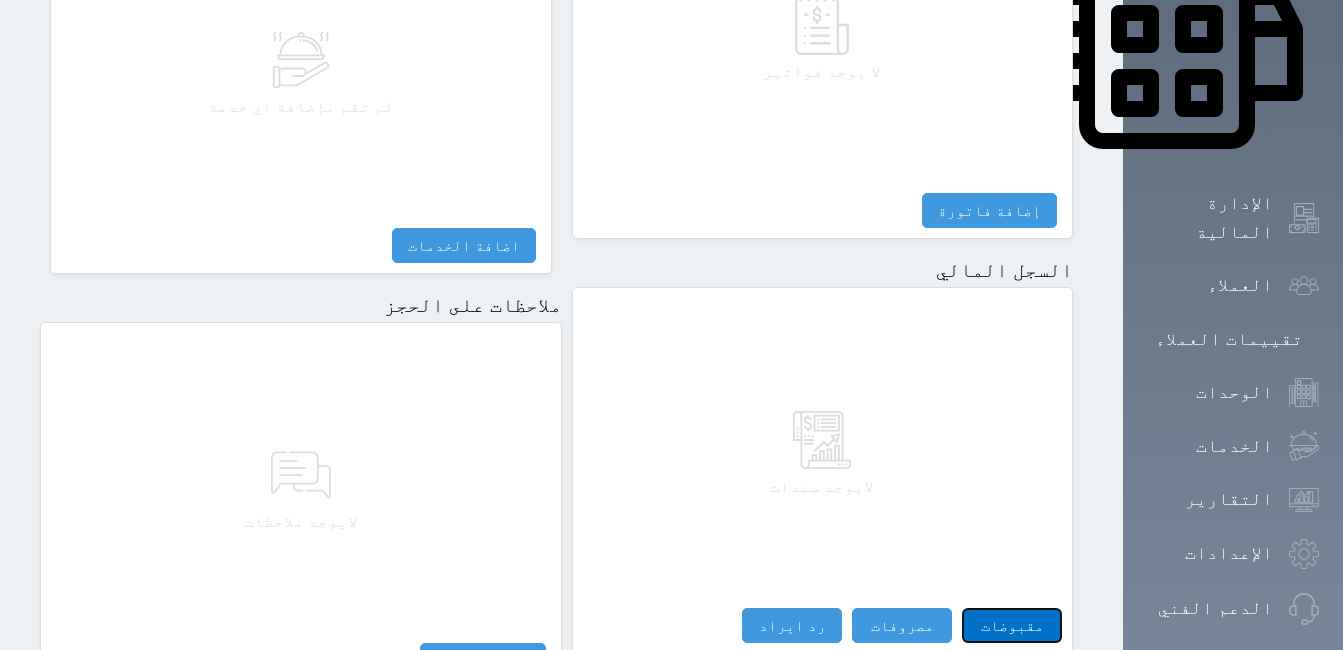 click on "مقبوضات" at bounding box center (1012, 625) 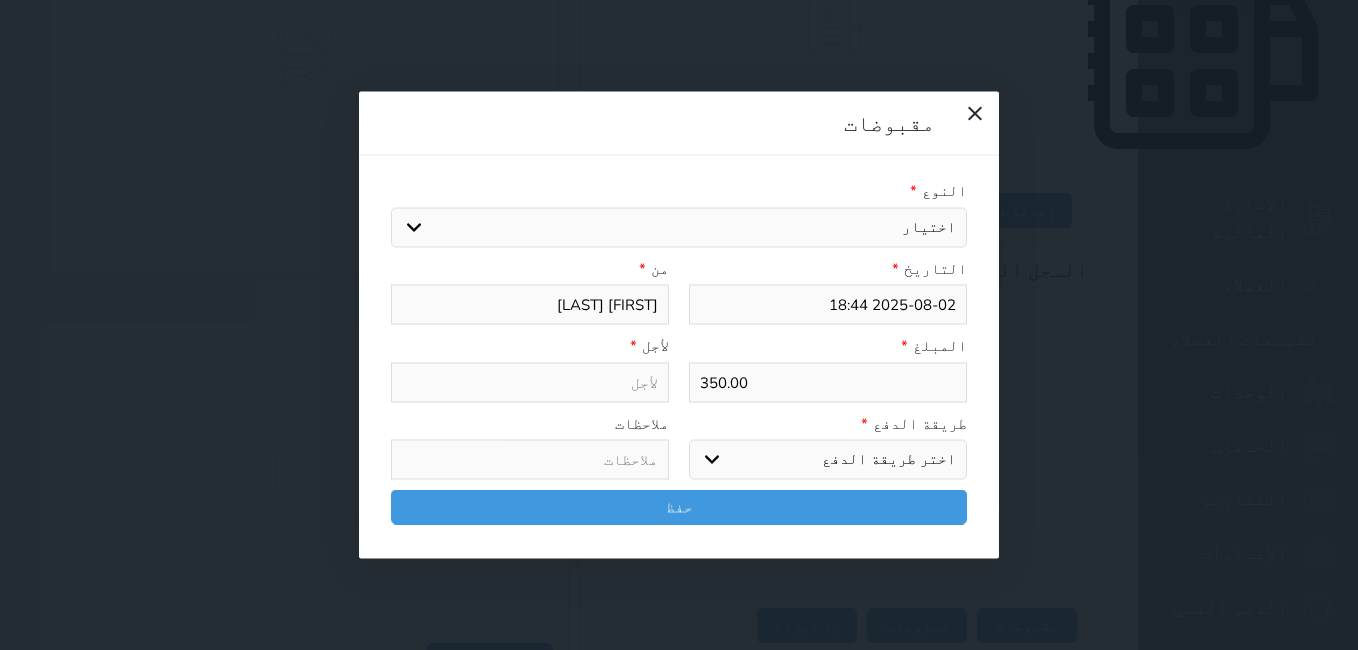click on "اختيار   مقبوضات عامة قيمة إيجار فواتير تامين عربون لا ينطبق آخر مغسلة واي فاي - الإنترنت مواقف السيارات طعام الأغذية والمشروبات مشروبات المشروبات الباردة المشروبات الساخنة الإفطار غداء عشاء مخبز و كعك حمام سباحة الصالة الرياضية سبا و خدمات الجمال اختيار وإسقاط (خدمات النقل) ميني بار كابل - تلفزيون سرير إضافي تصفيف الشعر التسوق خدمات الجولات السياحية المنظمة خدمات الدليل السياحي" at bounding box center (679, 227) 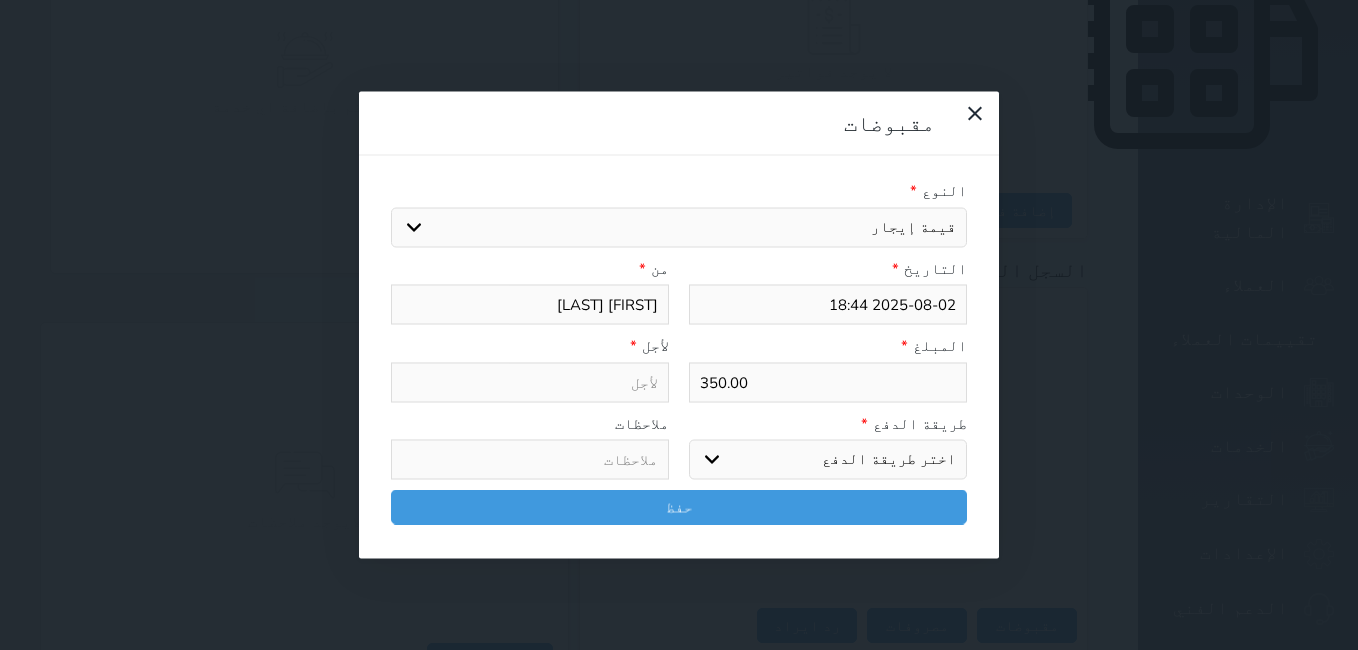 click on "اختيار   مقبوضات عامة قيمة إيجار فواتير تامين عربون لا ينطبق آخر مغسلة واي فاي - الإنترنت مواقف السيارات طعام الأغذية والمشروبات مشروبات المشروبات الباردة المشروبات الساخنة الإفطار غداء عشاء مخبز و كعك حمام سباحة الصالة الرياضية سبا و خدمات الجمال اختيار وإسقاط (خدمات النقل) ميني بار كابل - تلفزيون سرير إضافي تصفيف الشعر التسوق خدمات الجولات السياحية المنظمة خدمات الدليل السياحي" at bounding box center [679, 227] 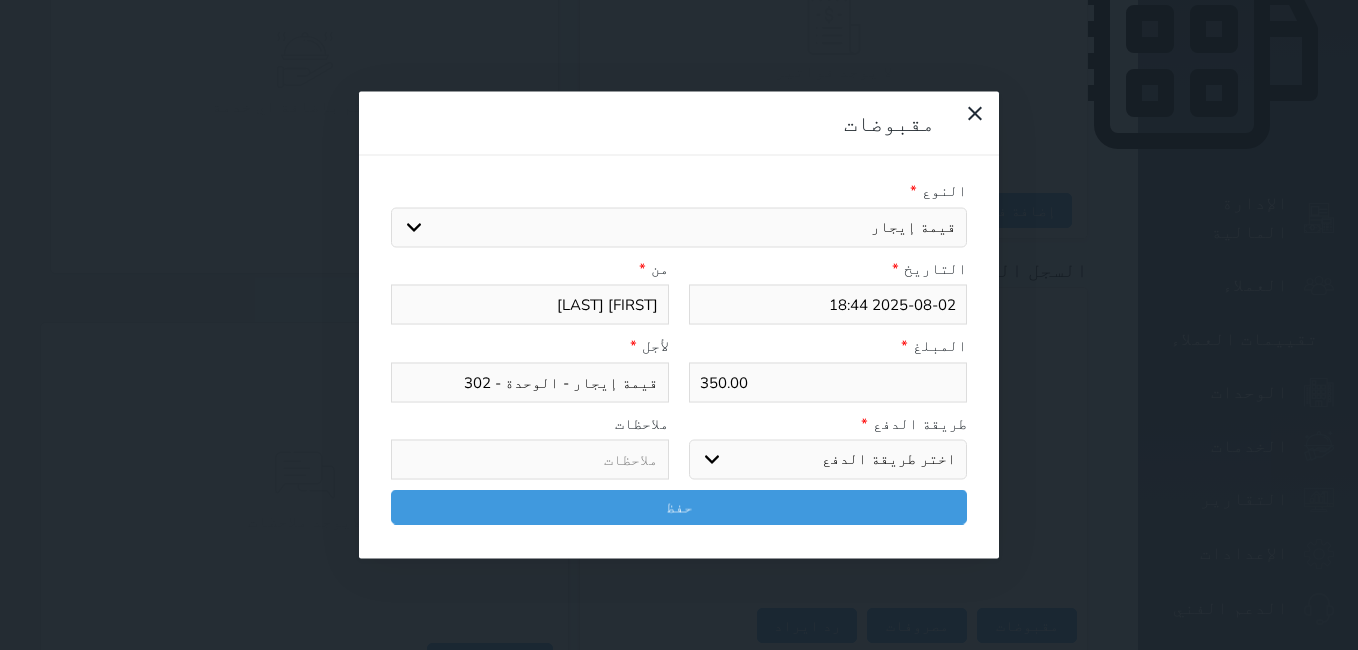 click on "اختر طريقة الدفع   دفع نقدى   تحويل بنكى   مدى   بطاقة ائتمان   آجل" at bounding box center (828, 460) 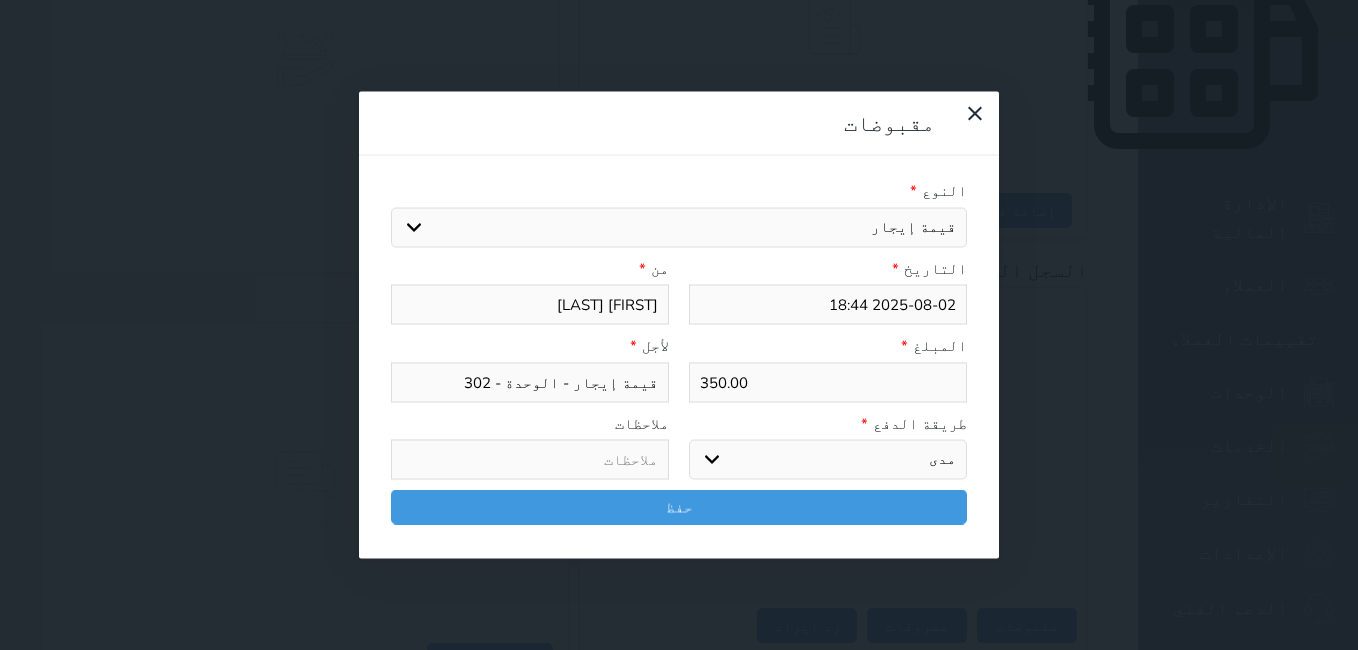 click on "اختر طريقة الدفع   دفع نقدى   تحويل بنكى   مدى   بطاقة ائتمان   آجل" at bounding box center (828, 460) 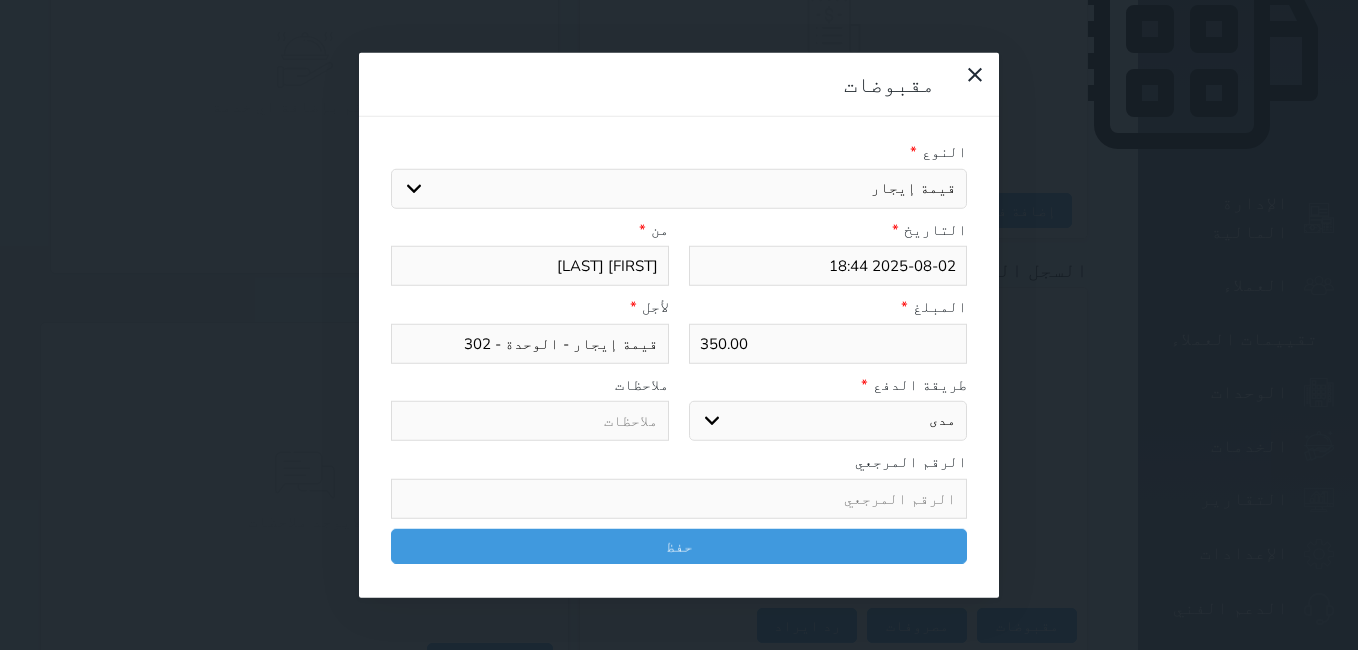 click at bounding box center (679, 498) 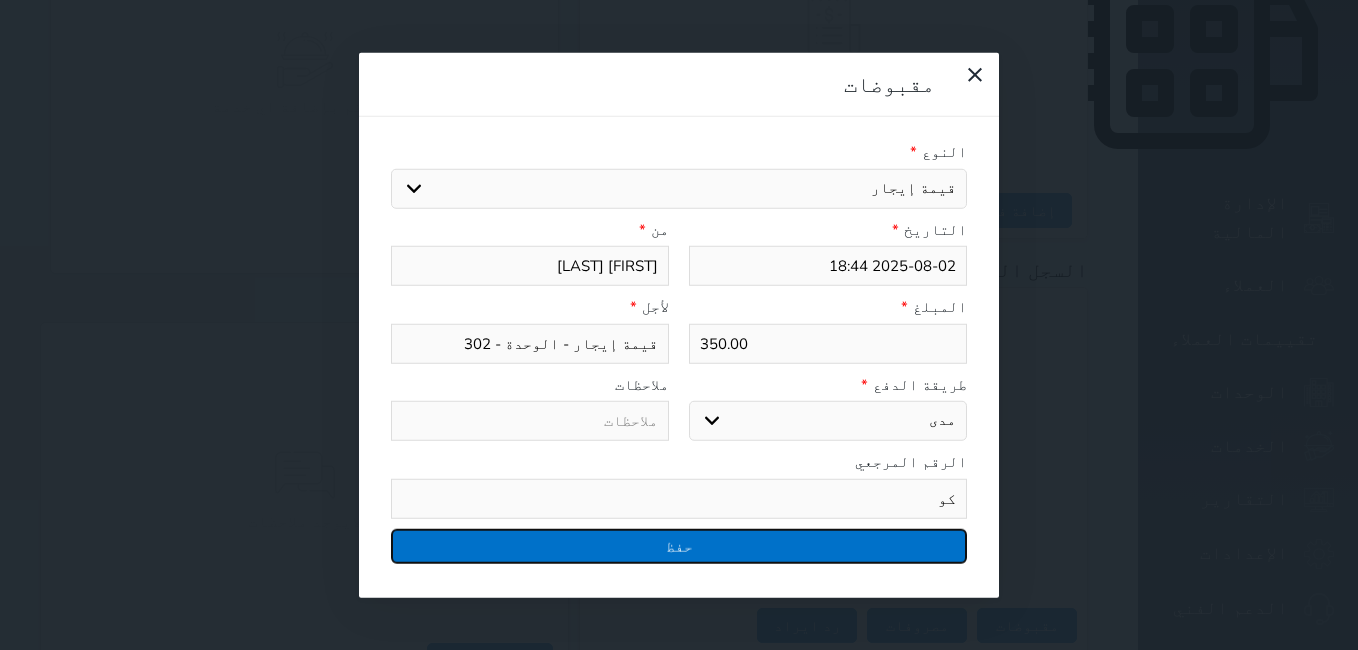 click on "حفظ" at bounding box center [679, 545] 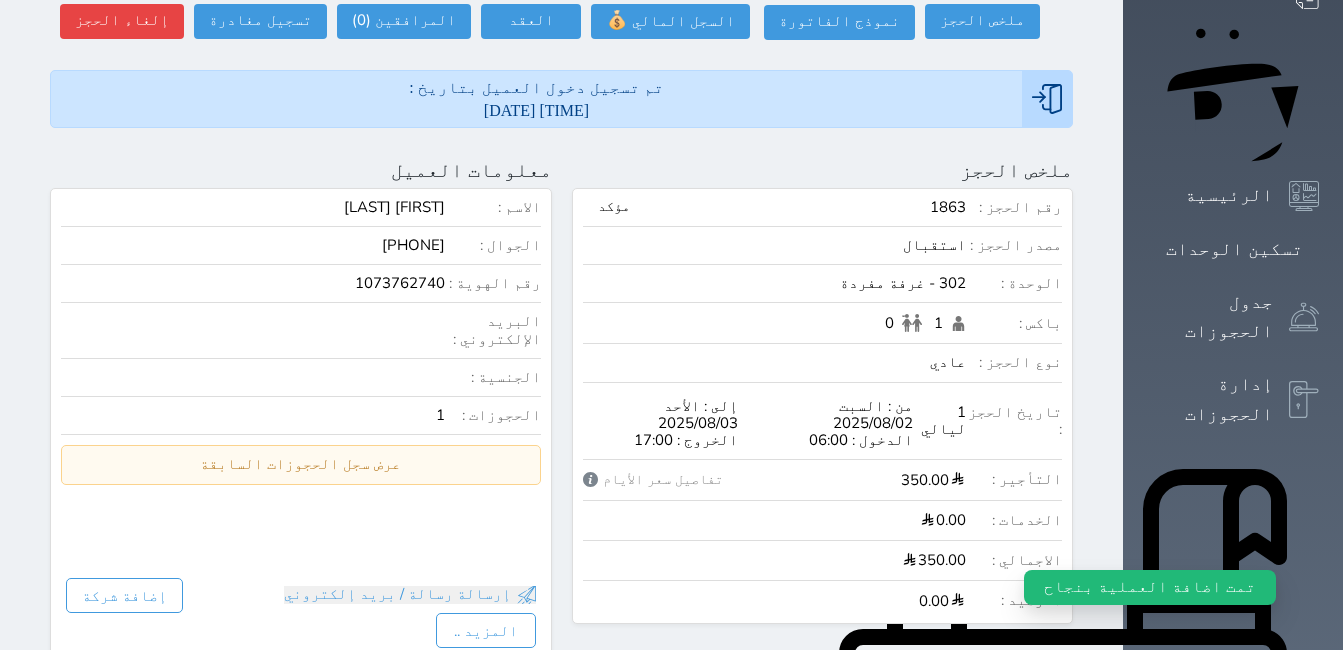 scroll, scrollTop: 0, scrollLeft: 0, axis: both 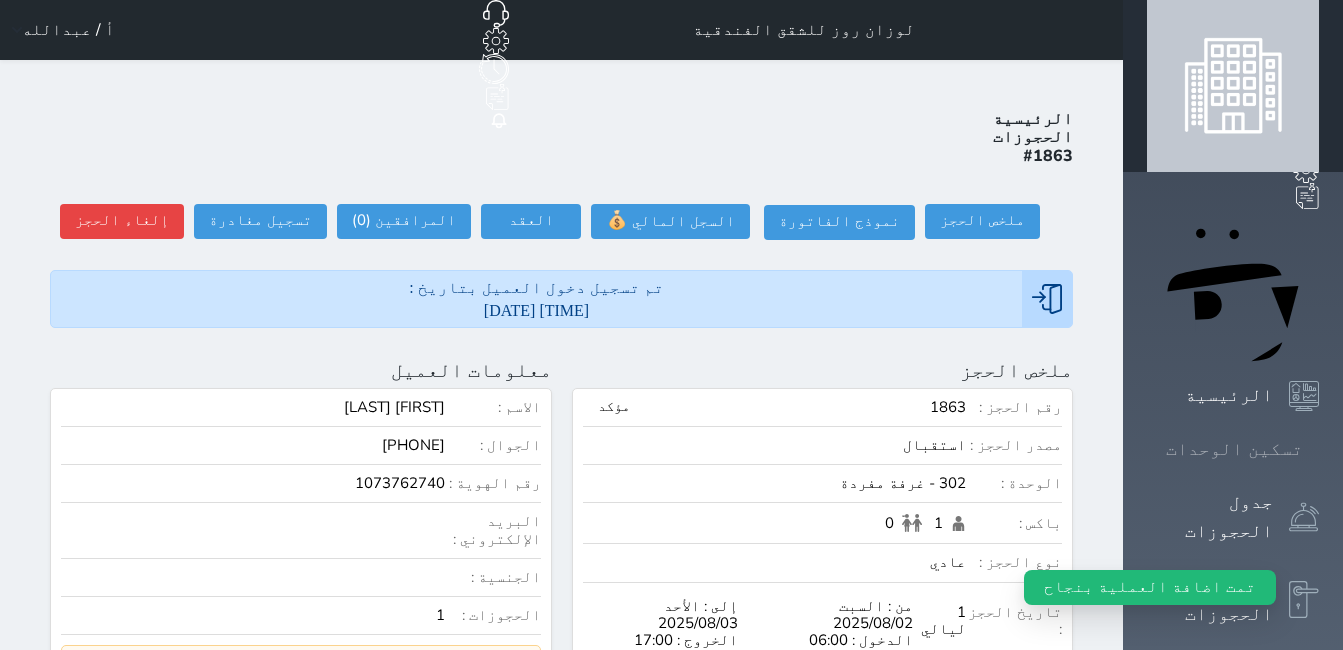 click on "تسكين الوحدات" at bounding box center [1234, 449] 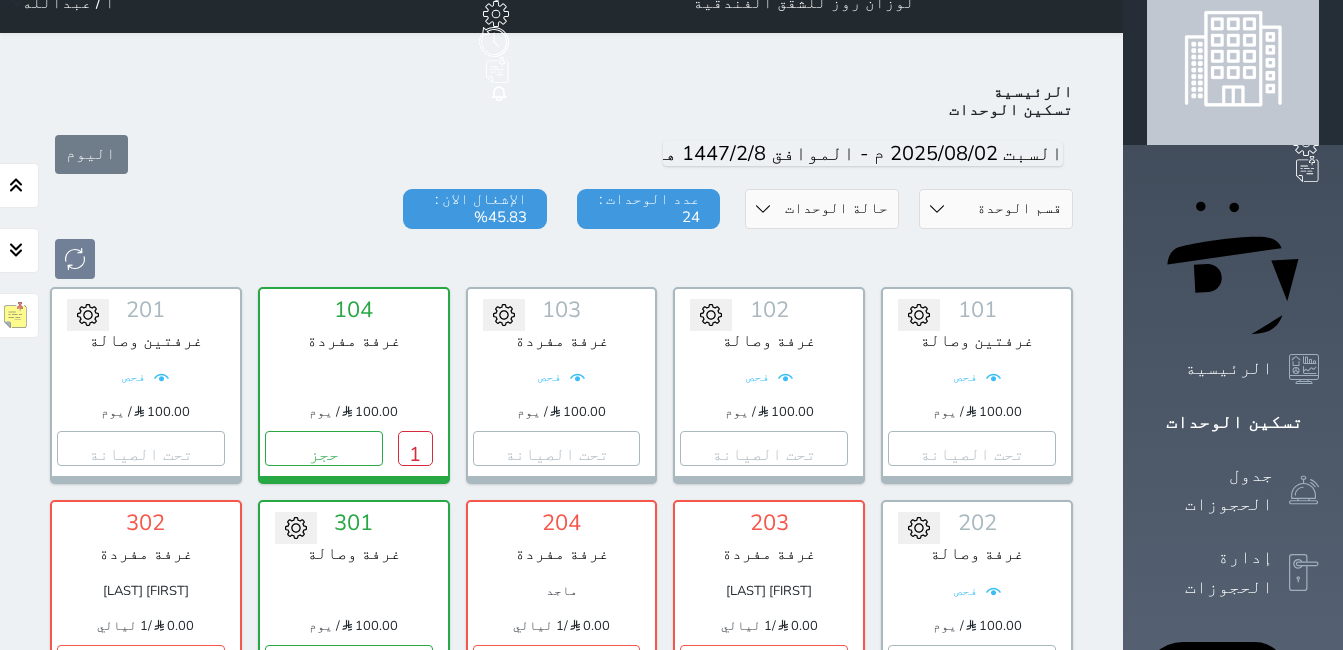 scroll, scrollTop: 0, scrollLeft: 0, axis: both 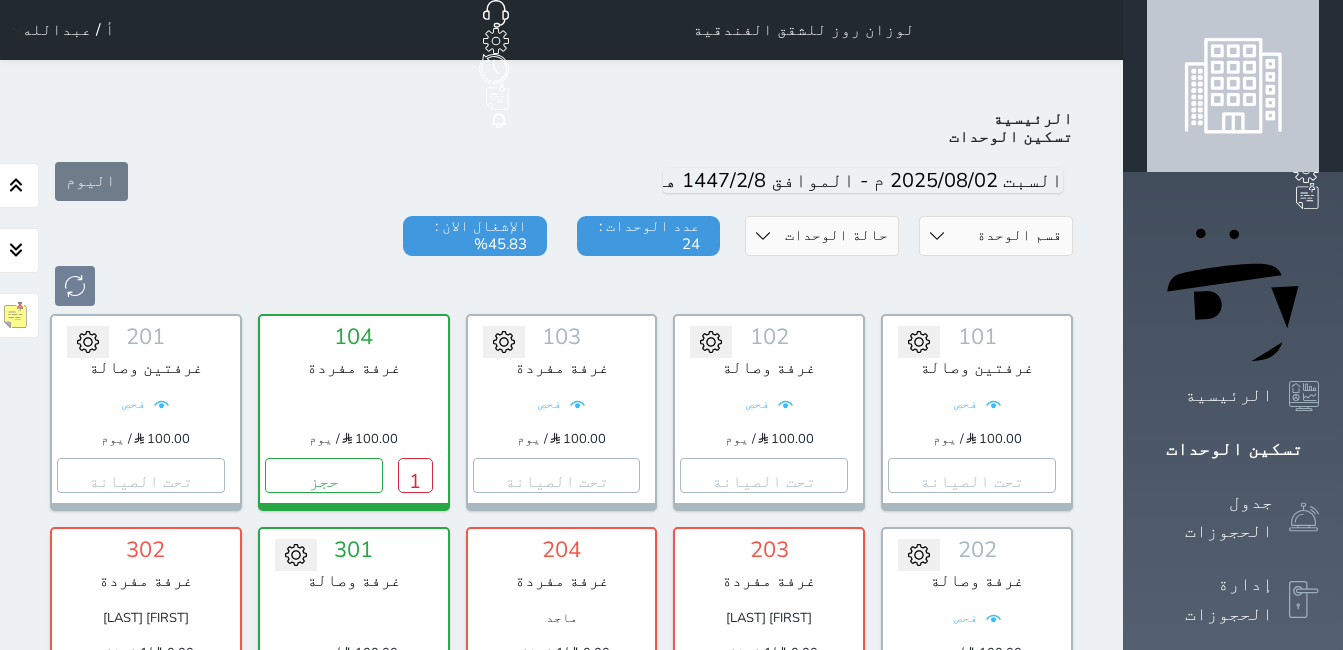 click on "أ / عبدالله" at bounding box center (59, 30) 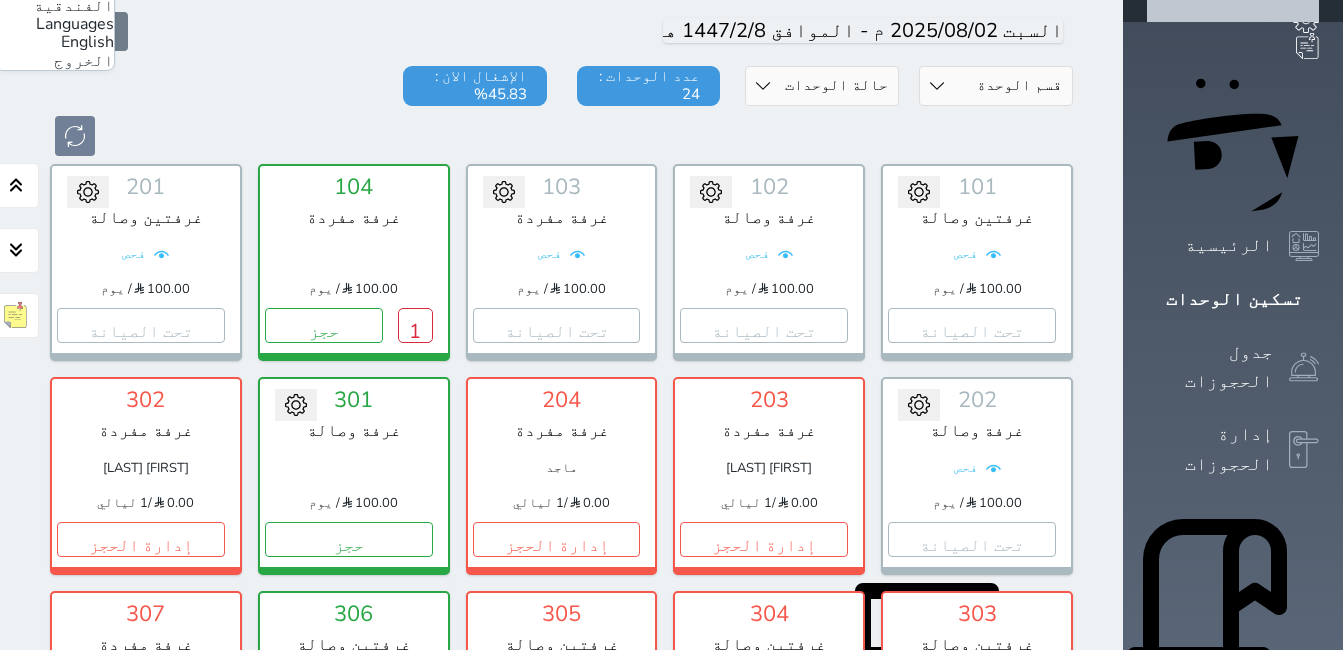 scroll, scrollTop: 0, scrollLeft: 0, axis: both 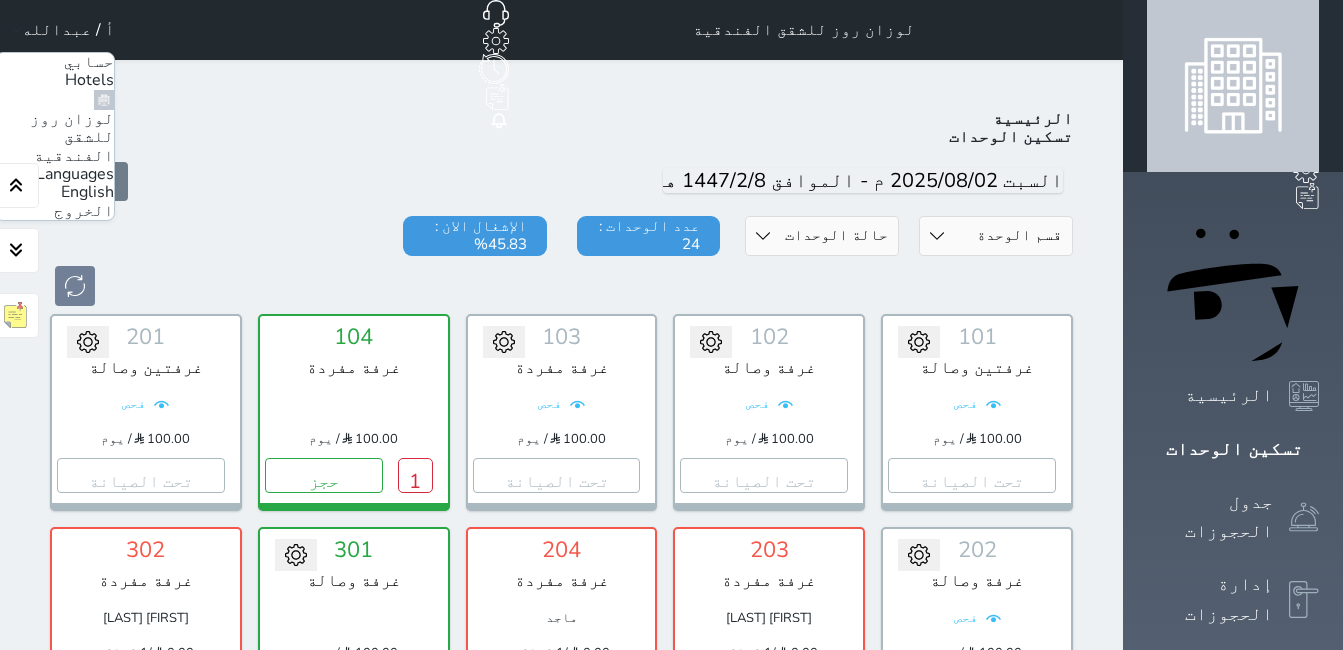 click on "حسابي
Hotels       لوزان روز للشقق الفندقية      Languages   English        الخروج" at bounding box center [55, 136] 